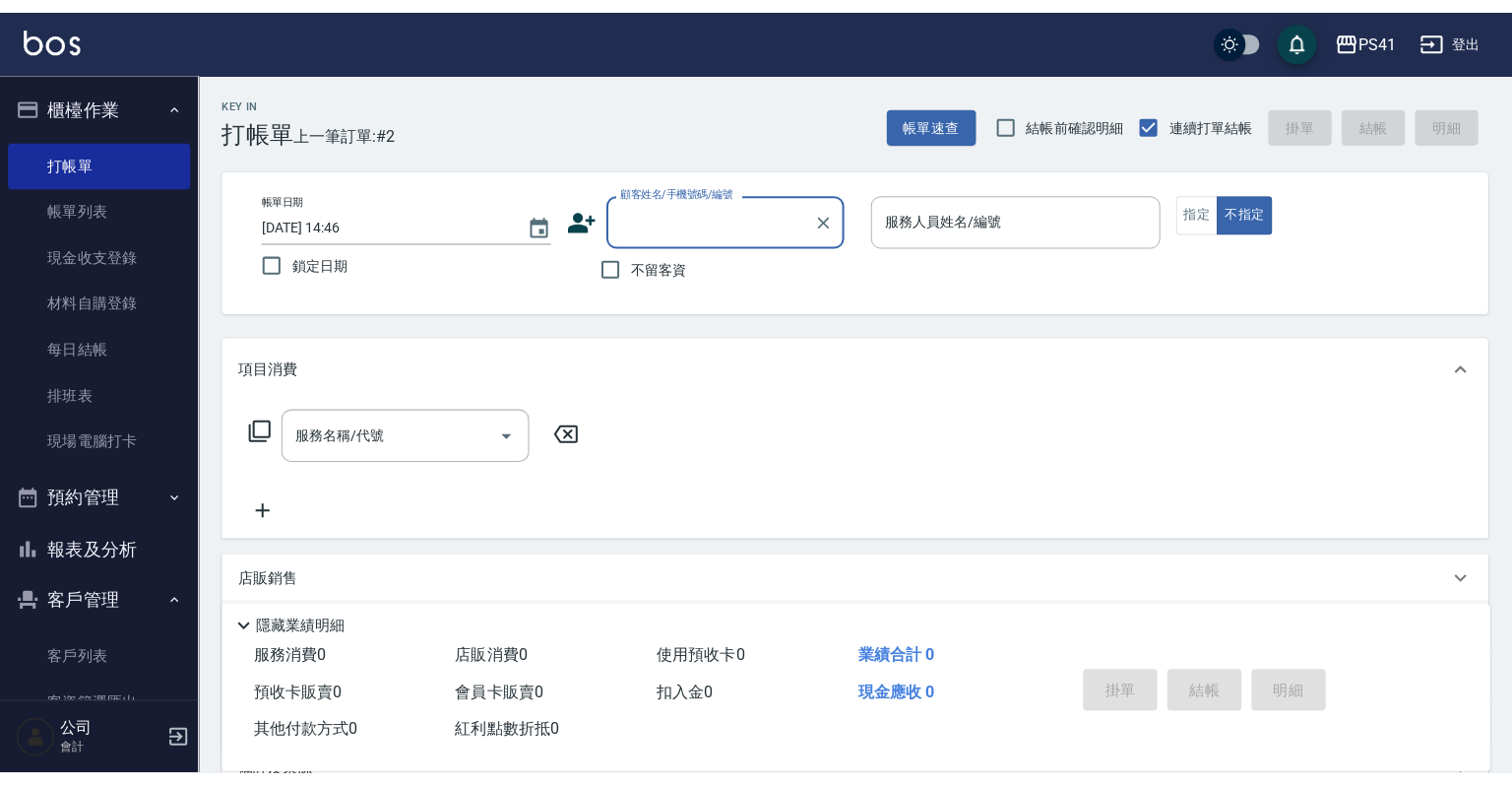 scroll, scrollTop: 0, scrollLeft: 0, axis: both 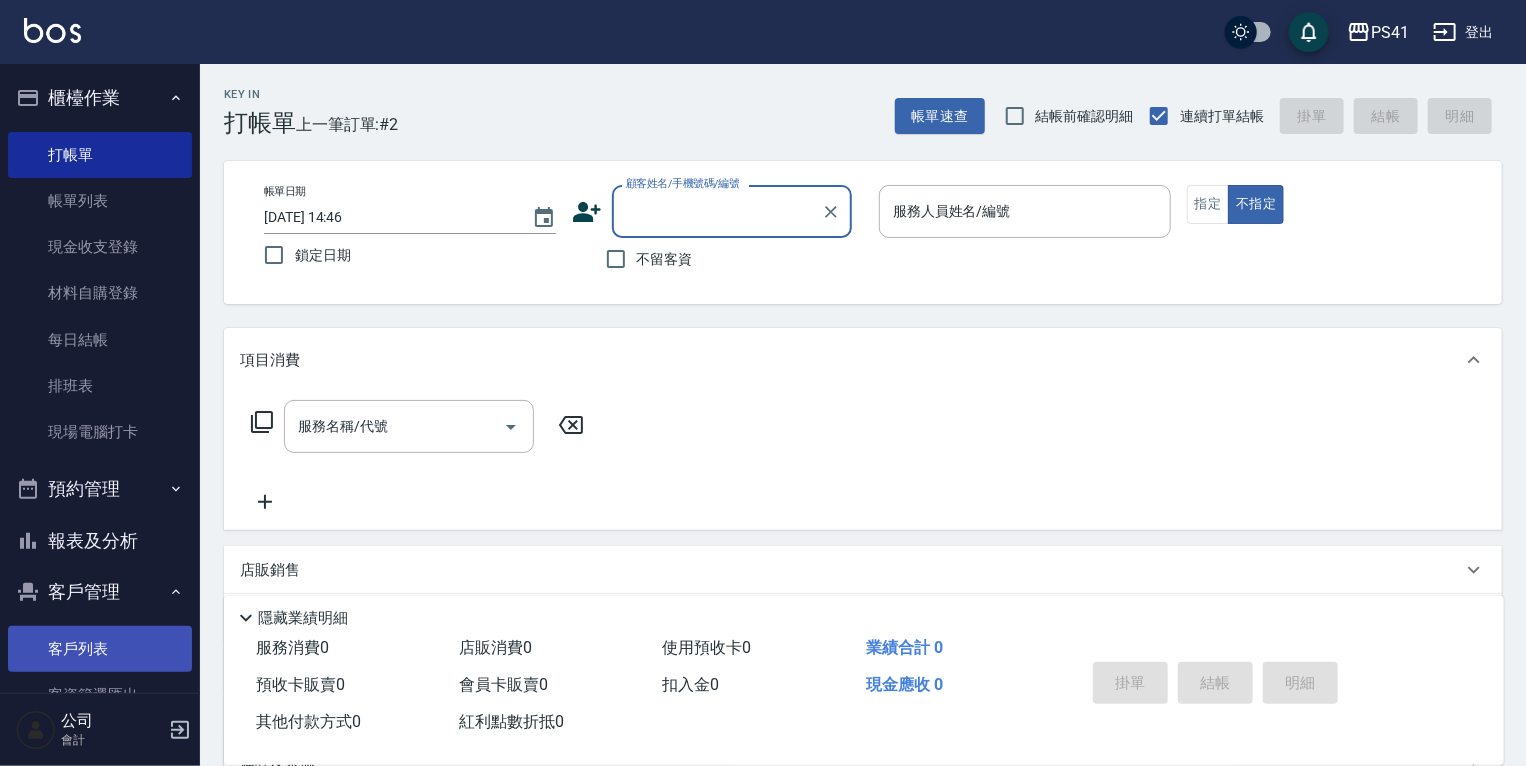 click on "客戶列表" at bounding box center [100, 649] 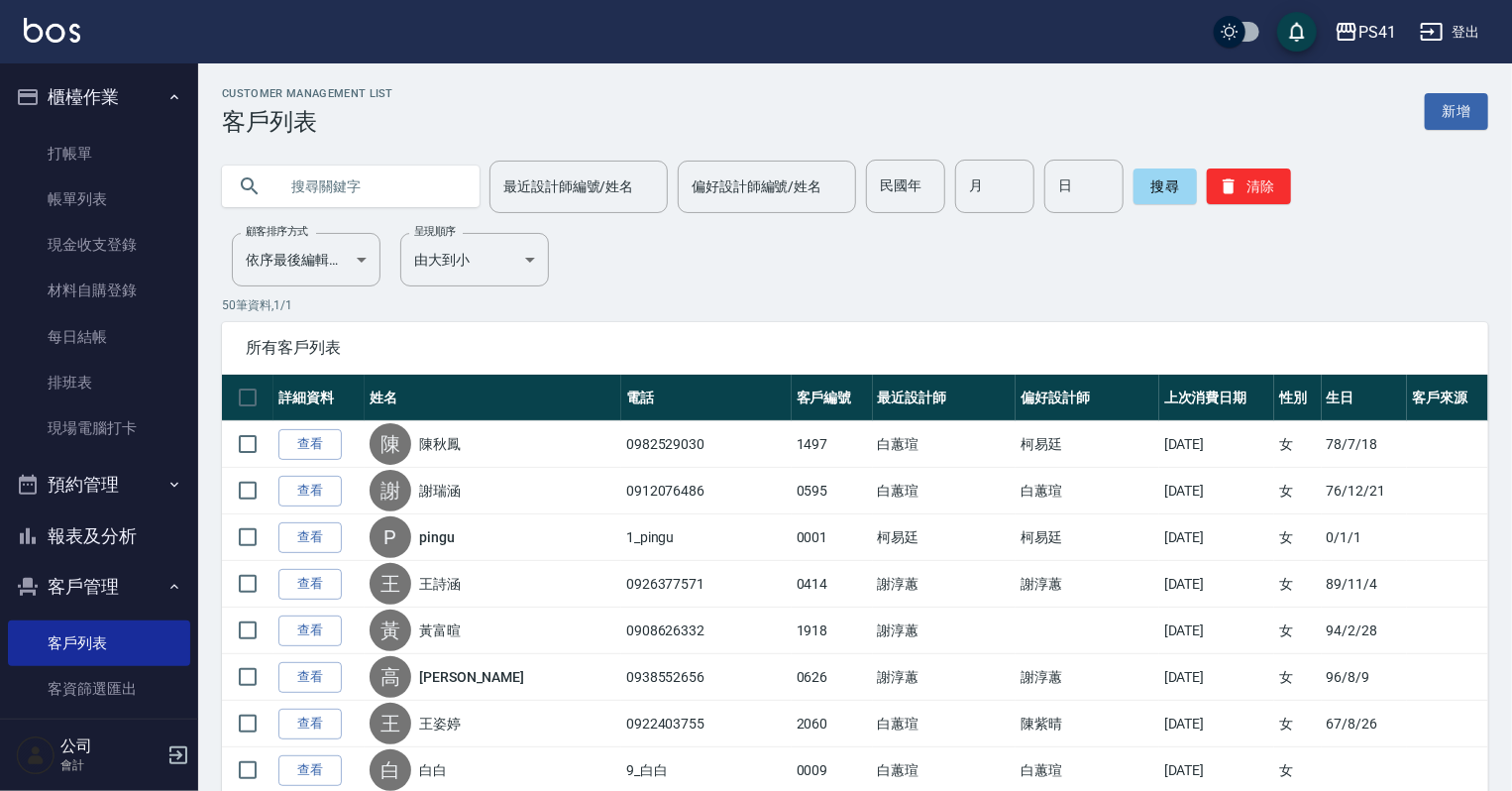 click at bounding box center [371, 186] 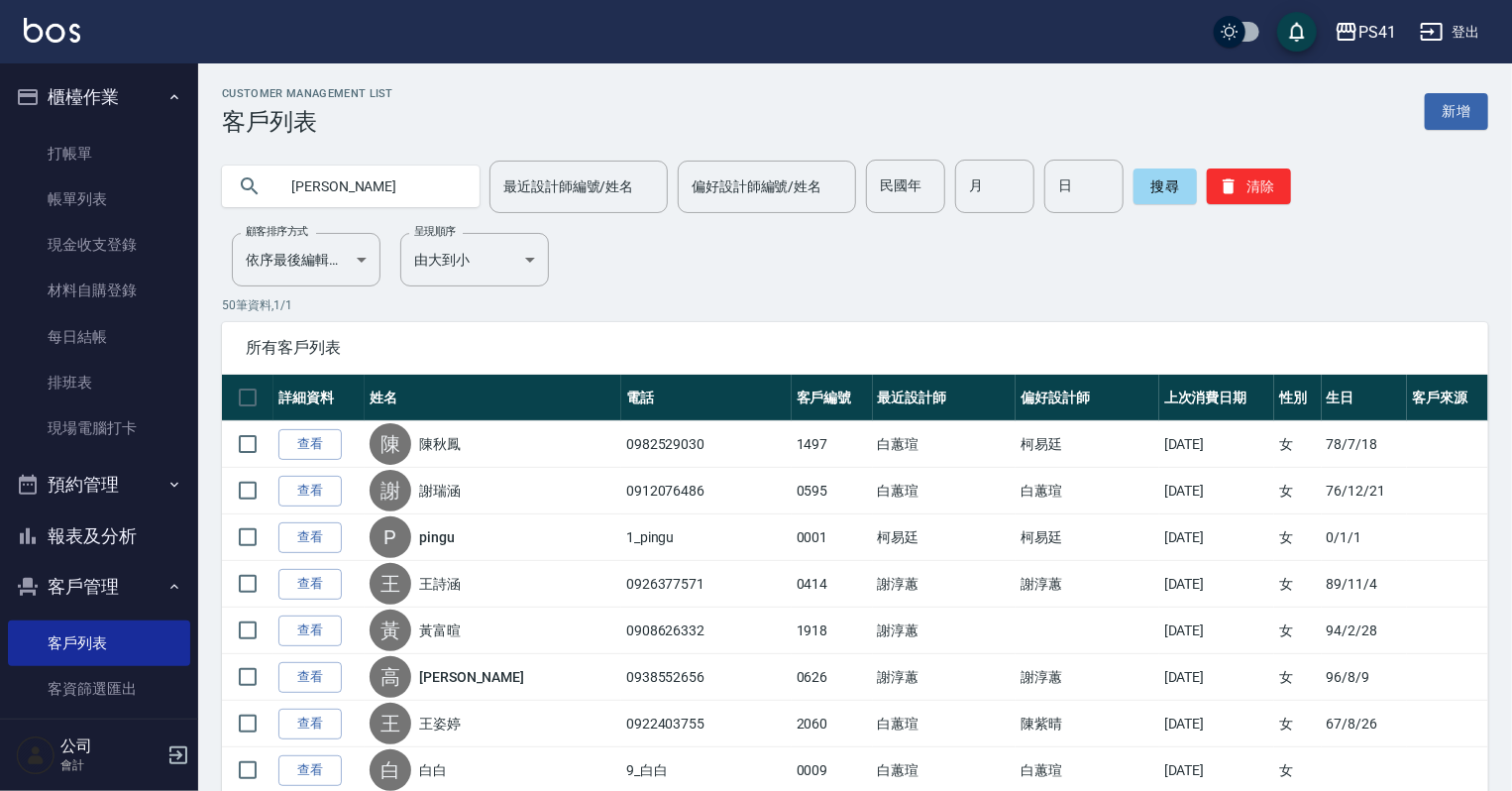 type on "[PERSON_NAME]" 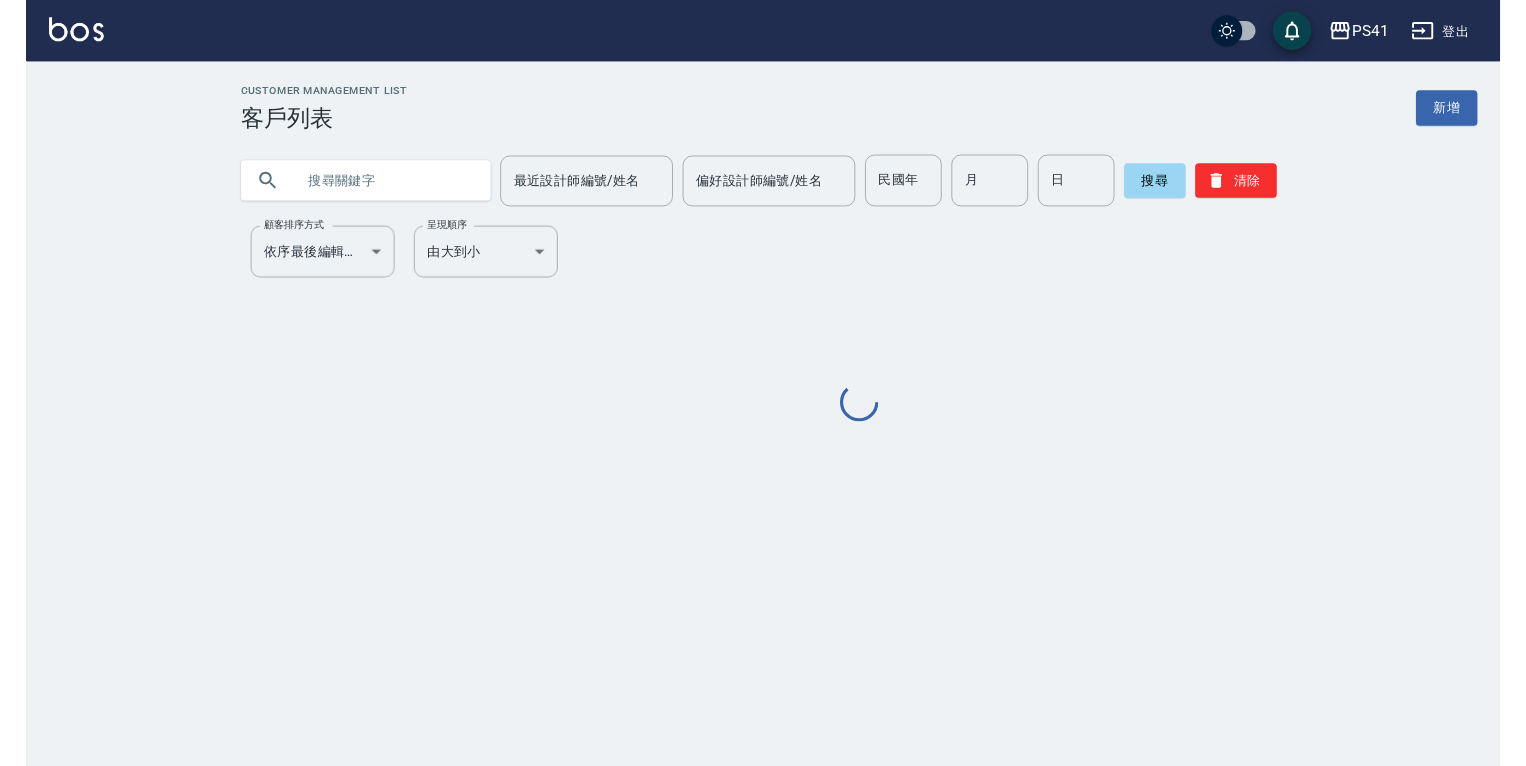 scroll, scrollTop: 0, scrollLeft: 0, axis: both 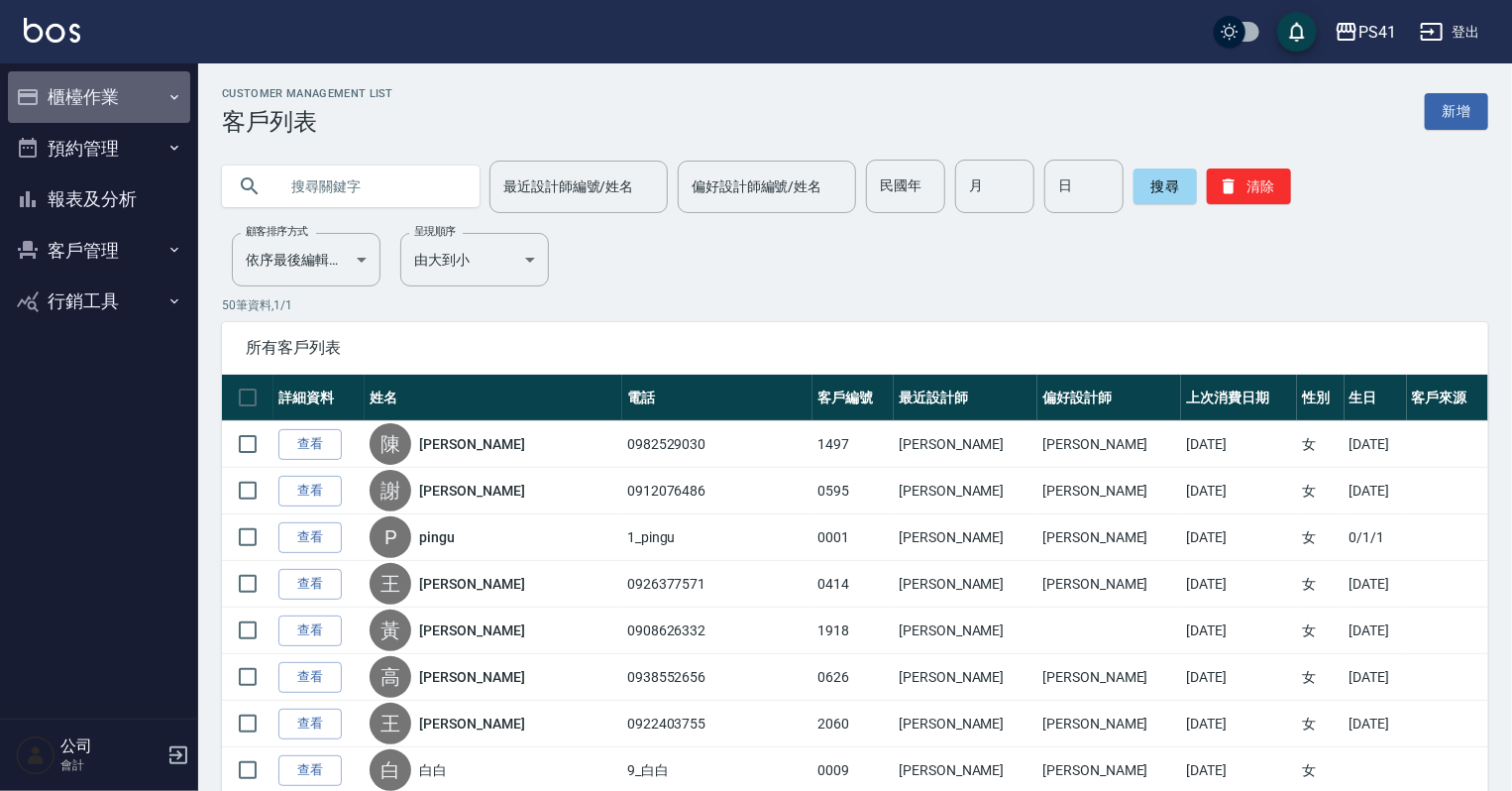 click on "櫃檯作業" at bounding box center [99, 97] 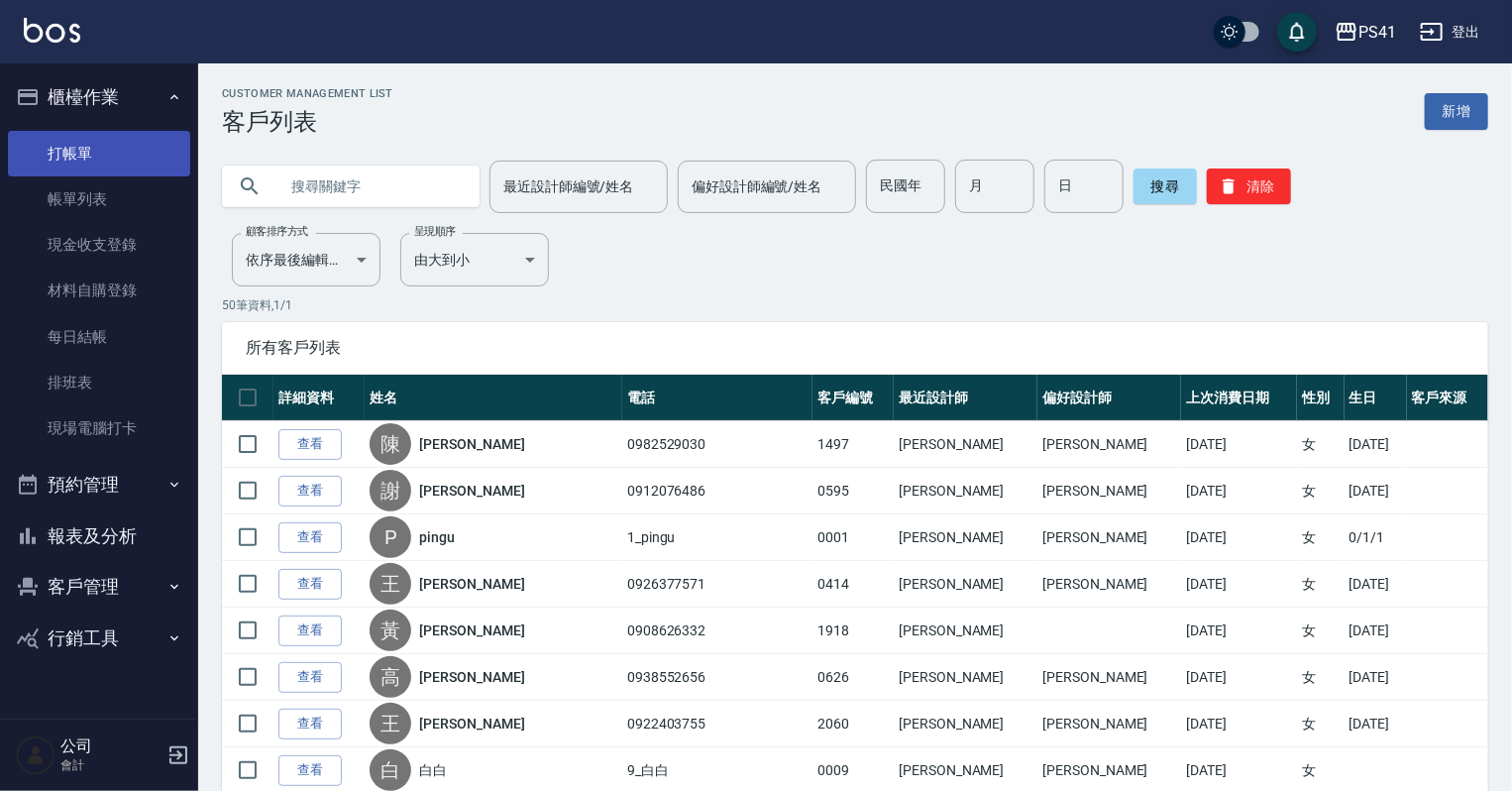 drag, startPoint x: 114, startPoint y: 163, endPoint x: 115, endPoint y: 134, distance: 29.017236 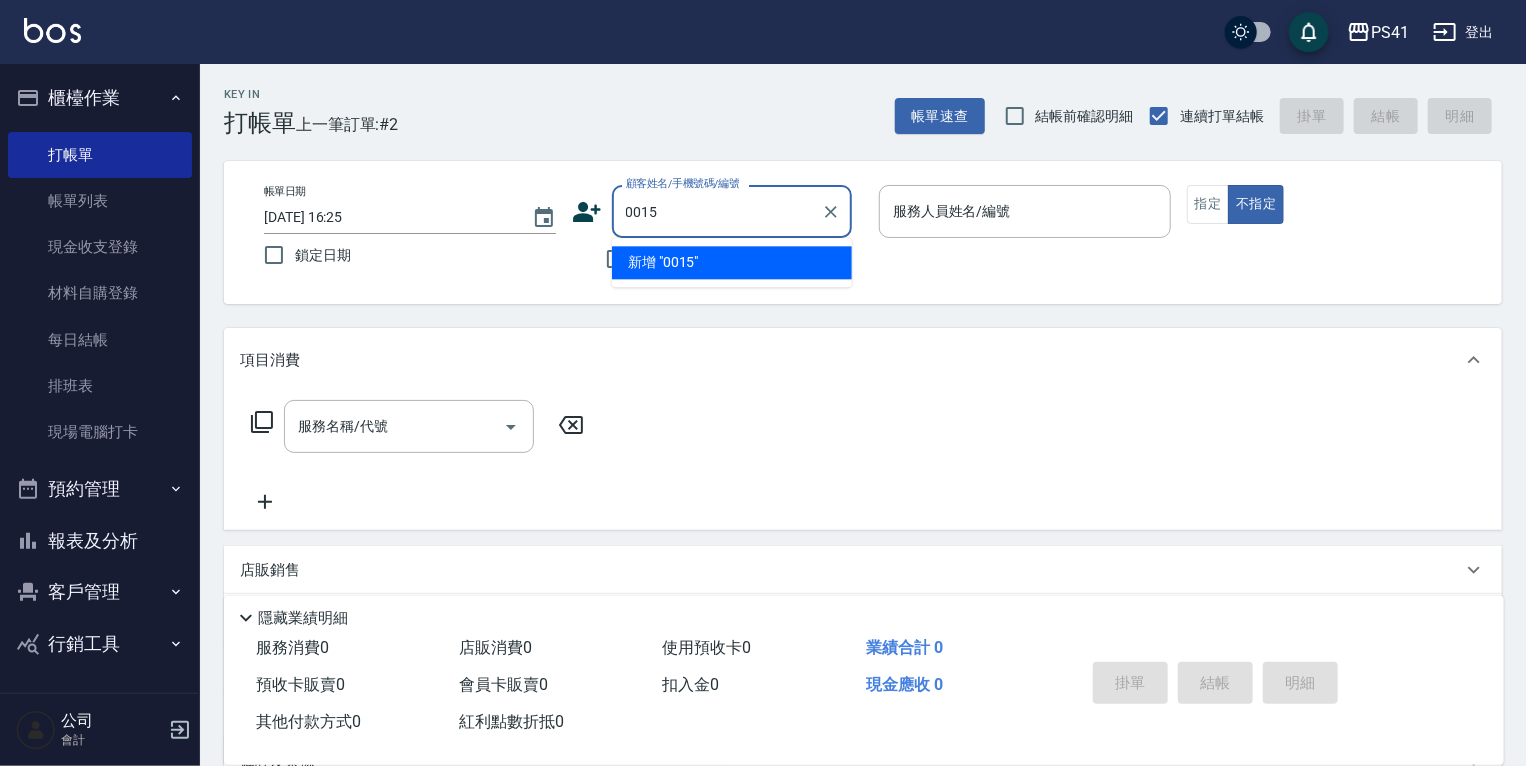 type on "0015" 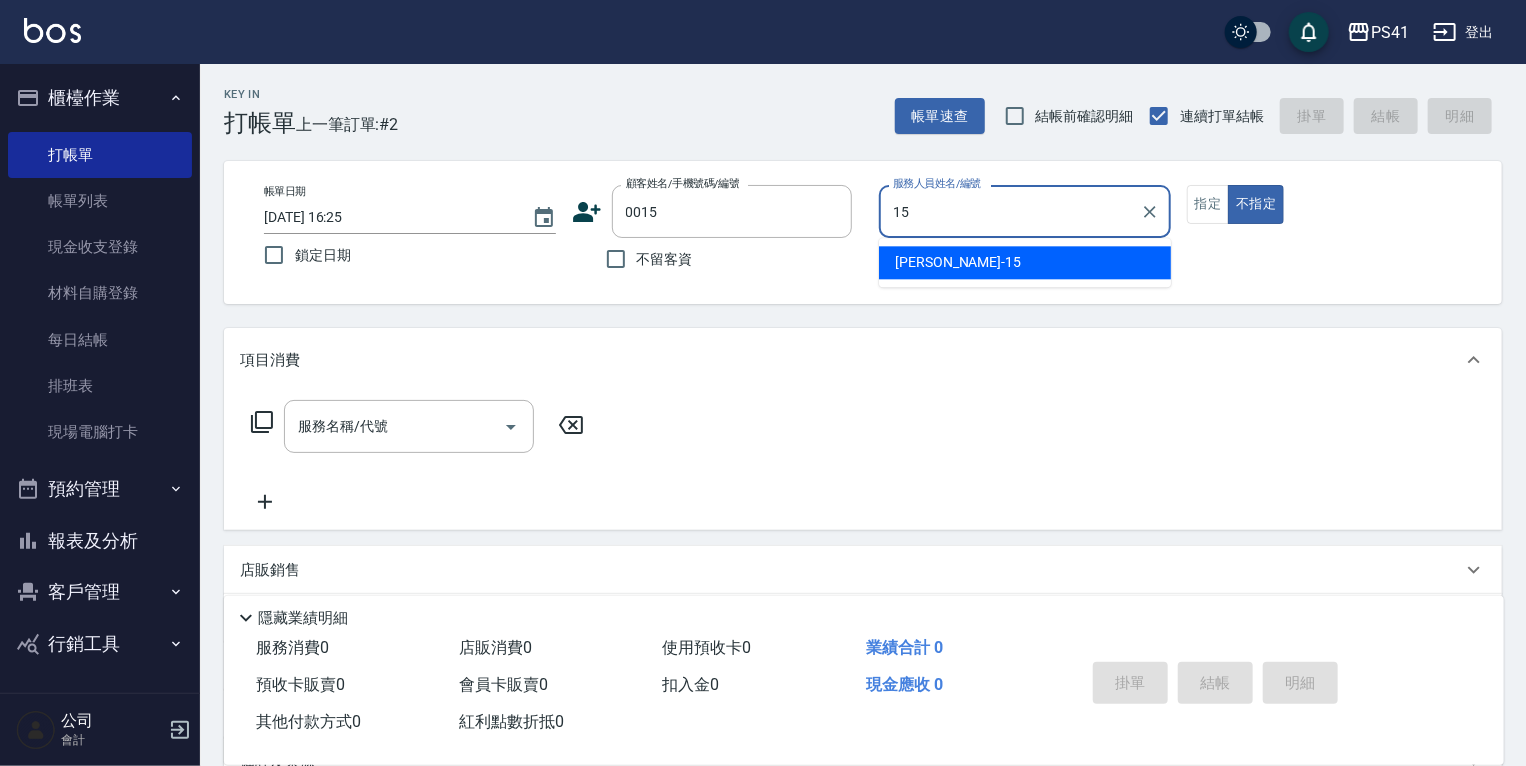 type on "李靜芳-15" 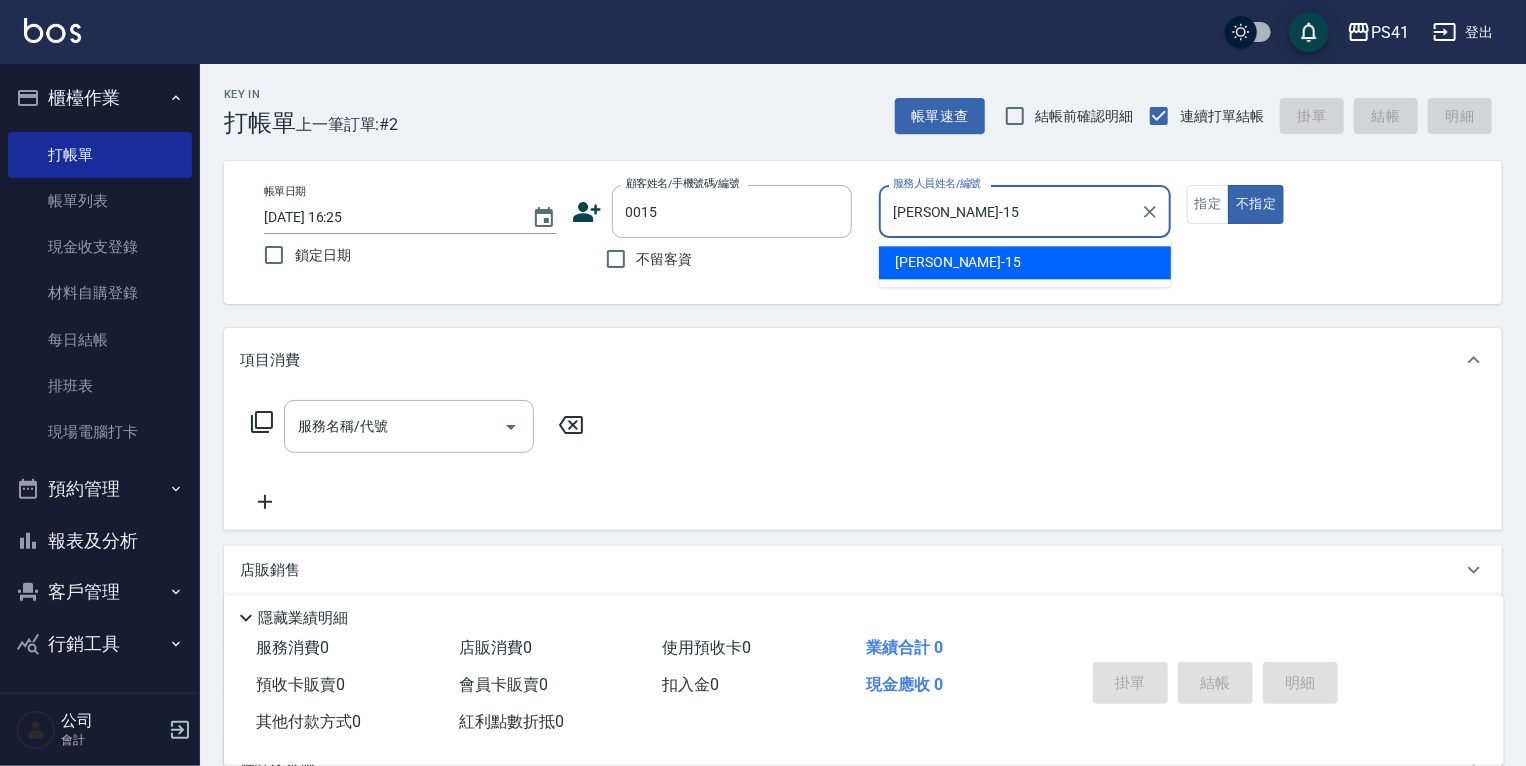 type on "false" 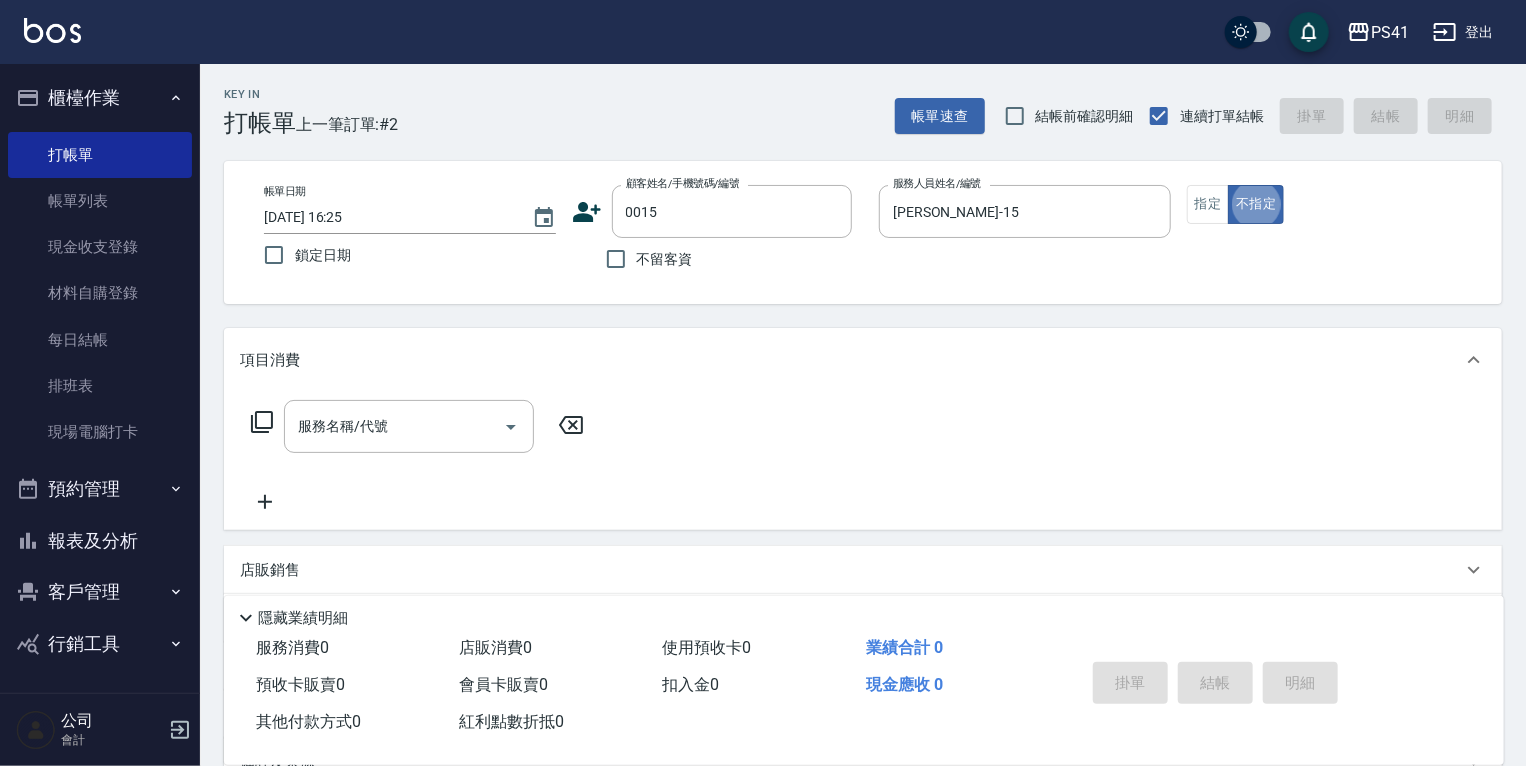 type on "米雪/15_米雪/0015" 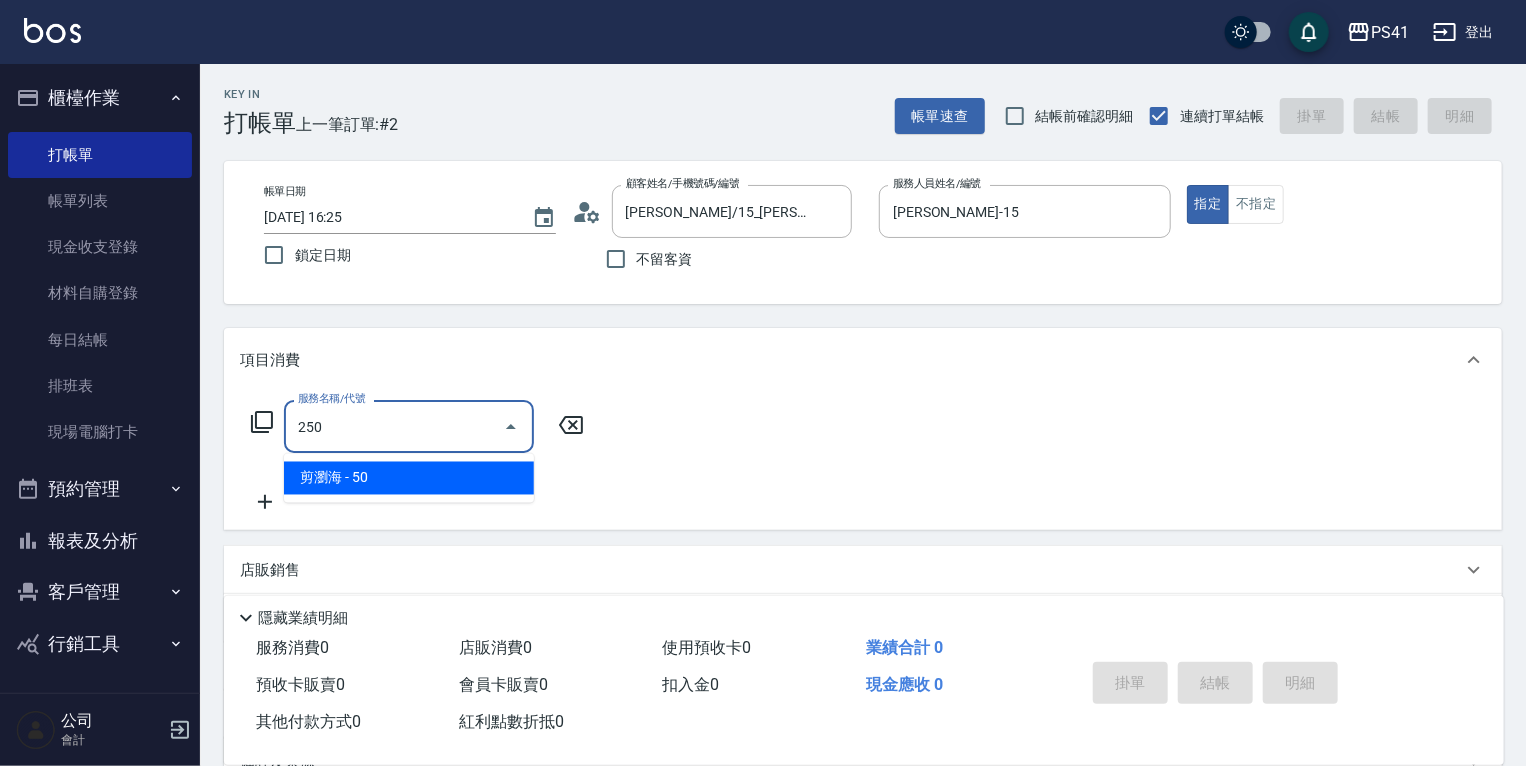type on "剪瀏海(250)" 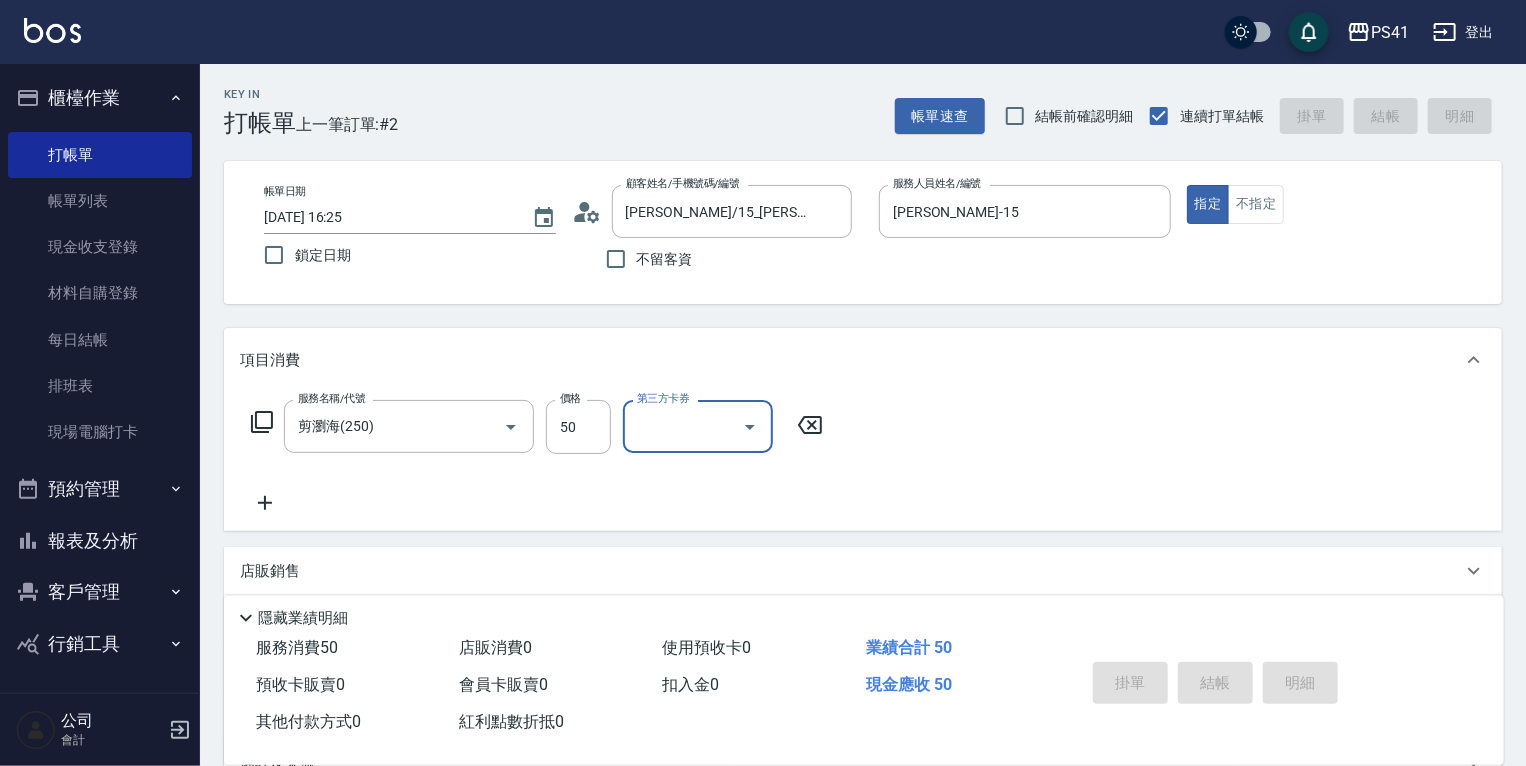 type 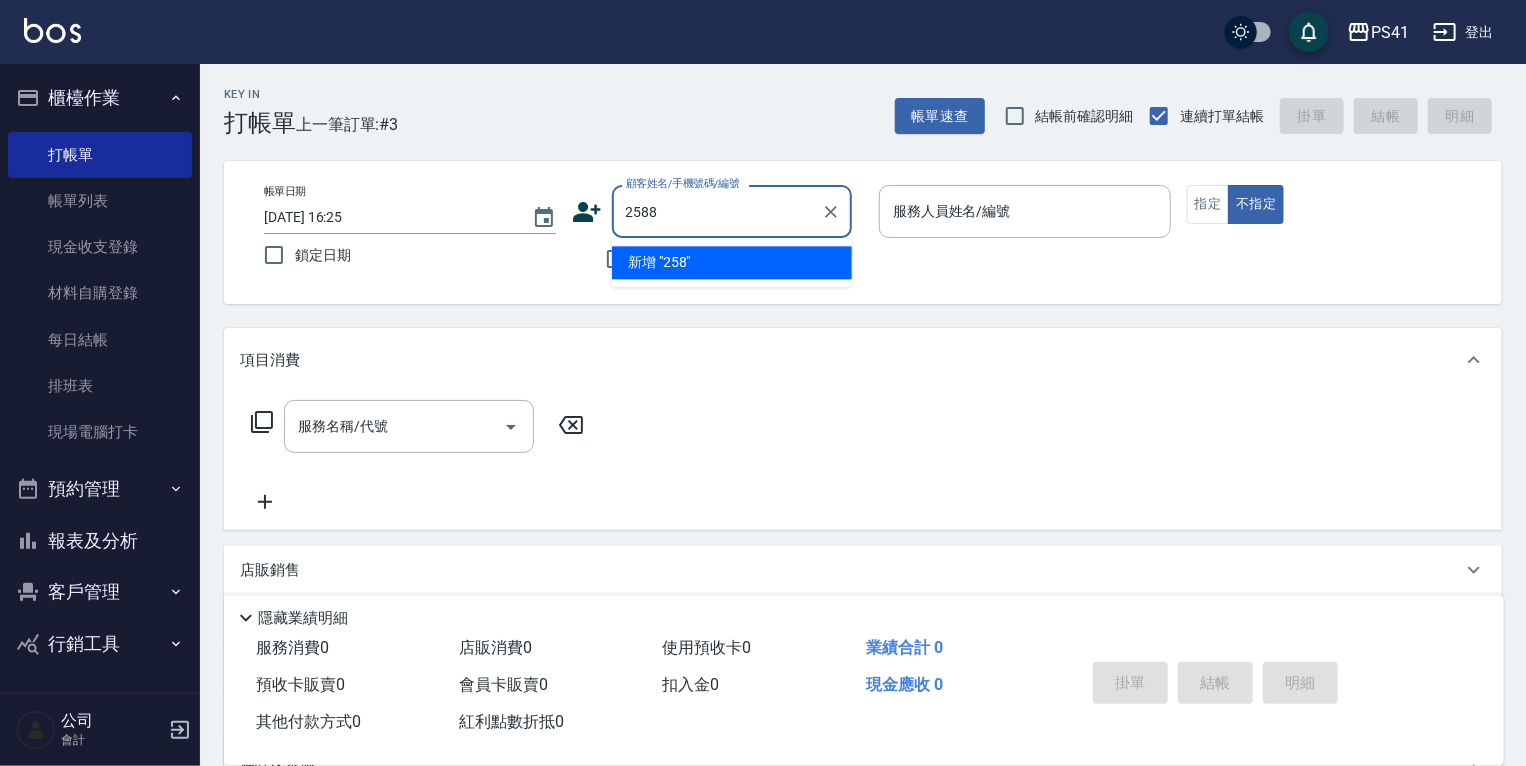 type on "2588" 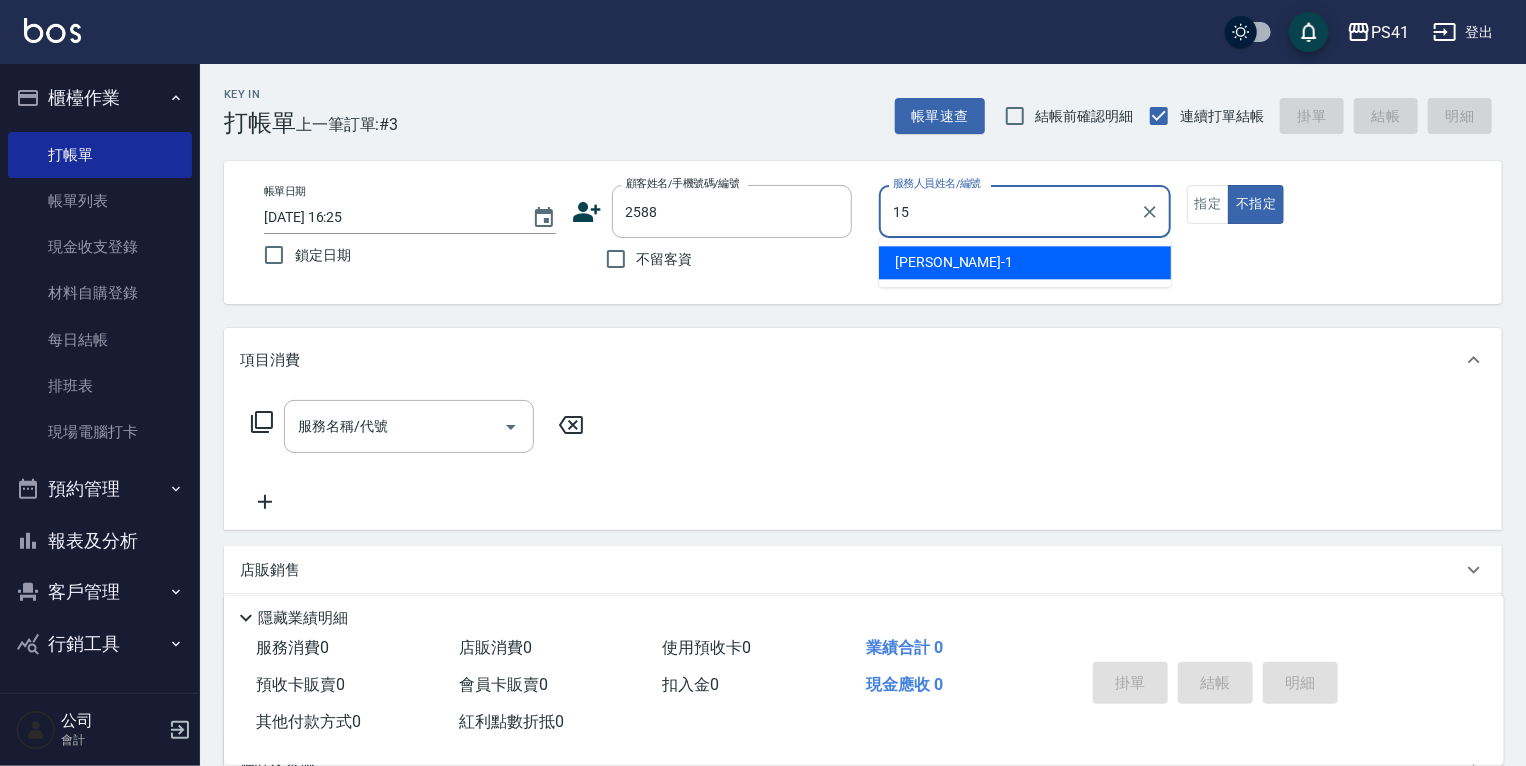 type on "李靜芳-15" 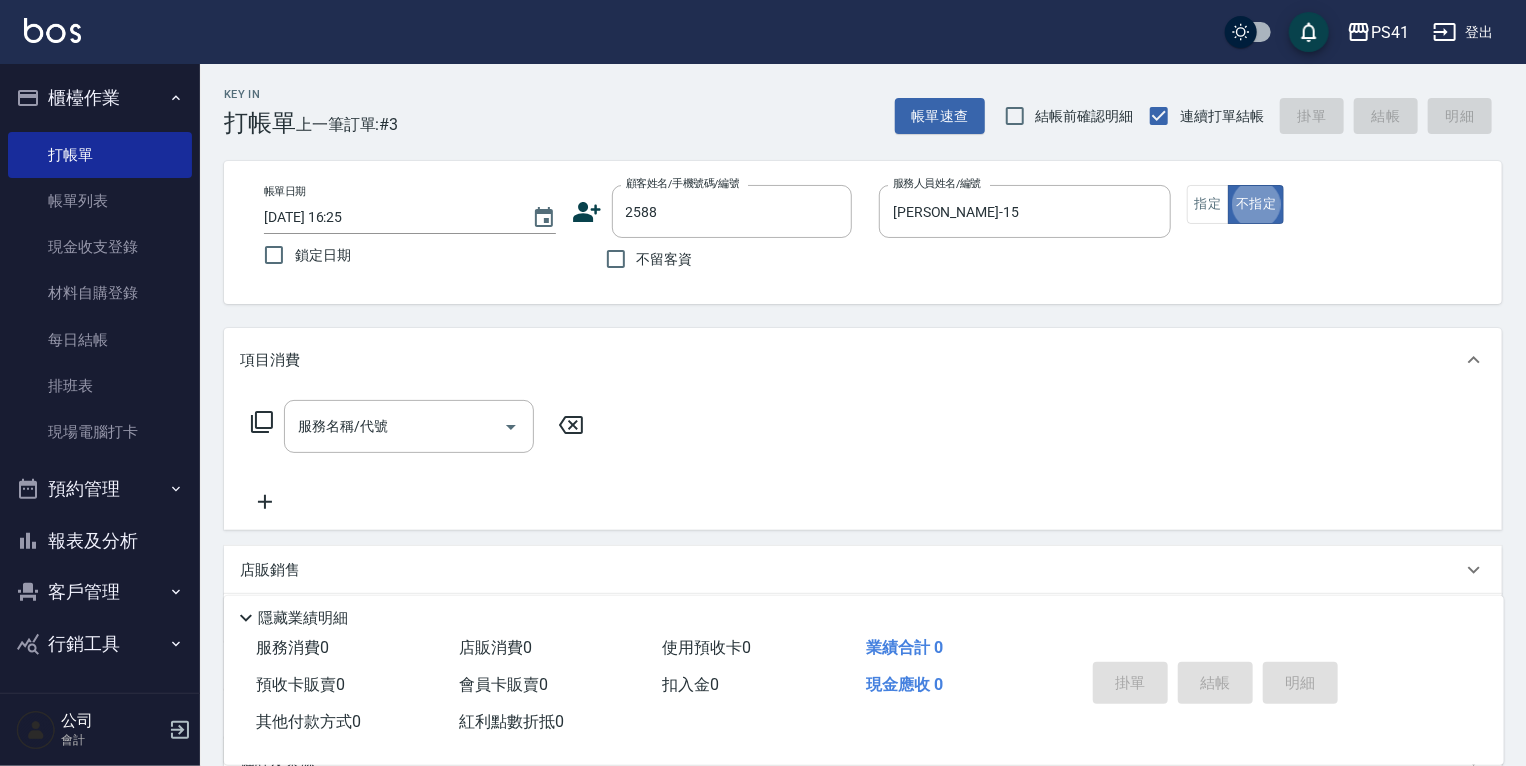 type on "林家名/0919595569/2588" 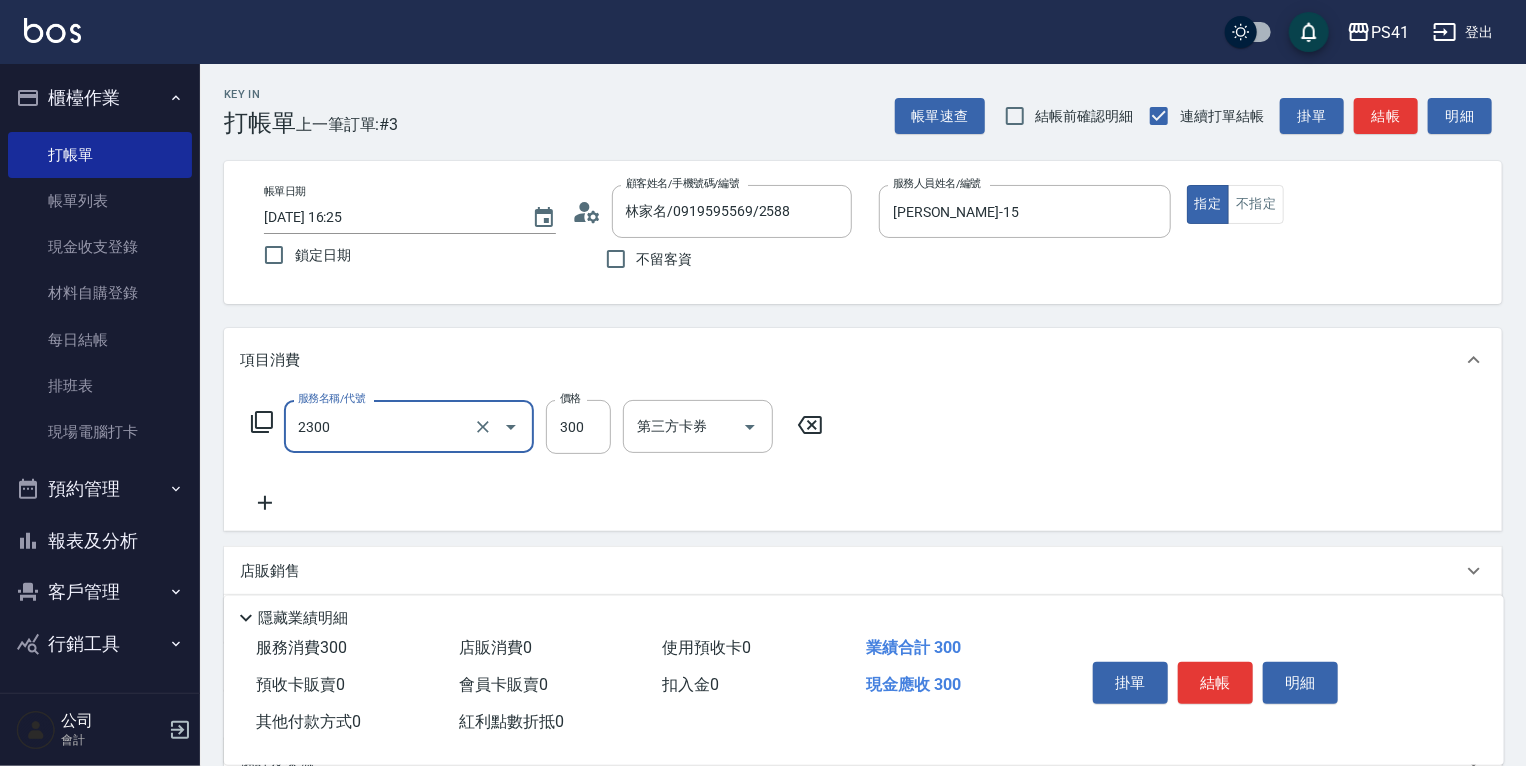 type on "剪髮(2300)" 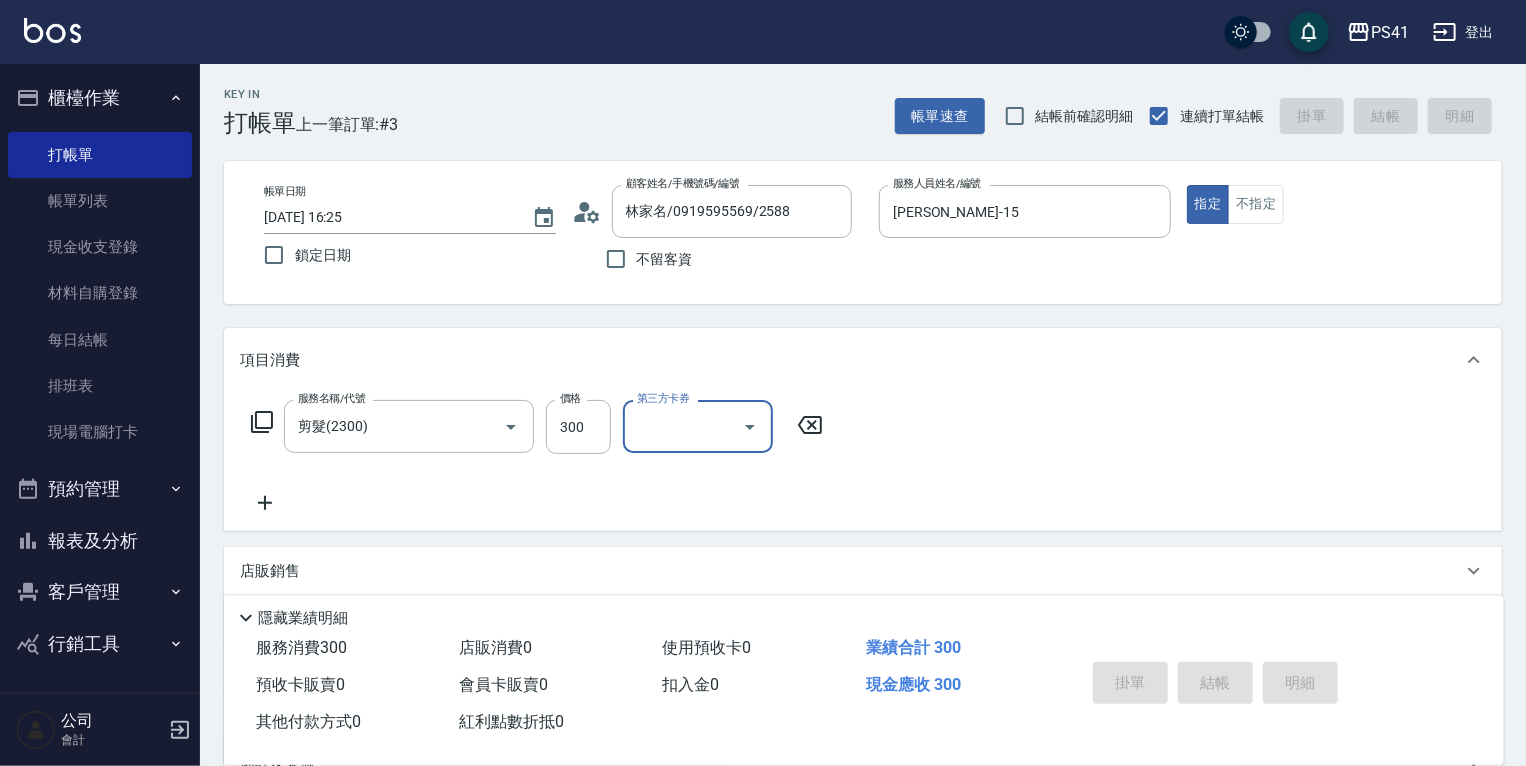 type 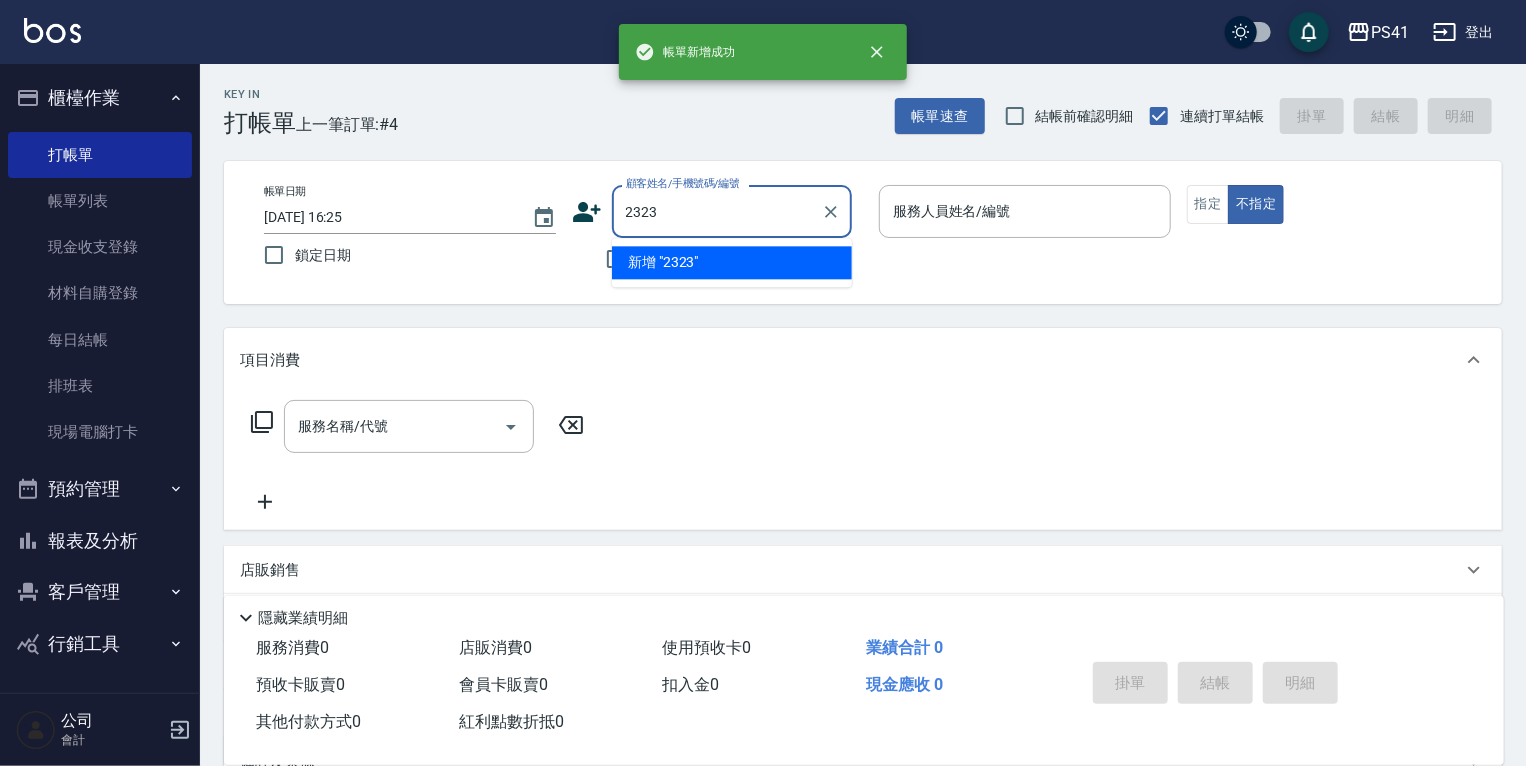 type on "2323" 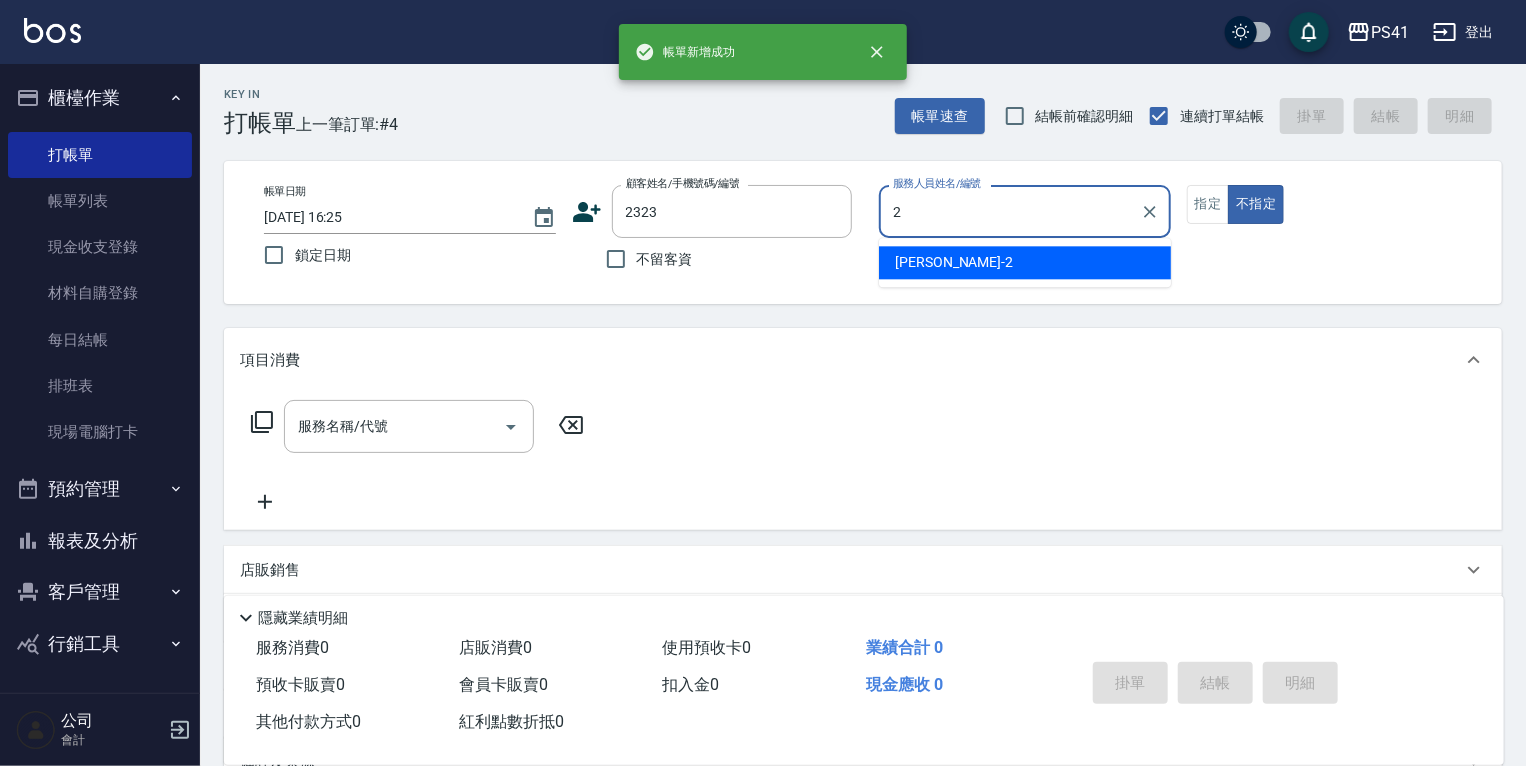 type on "謝淳蕙-2" 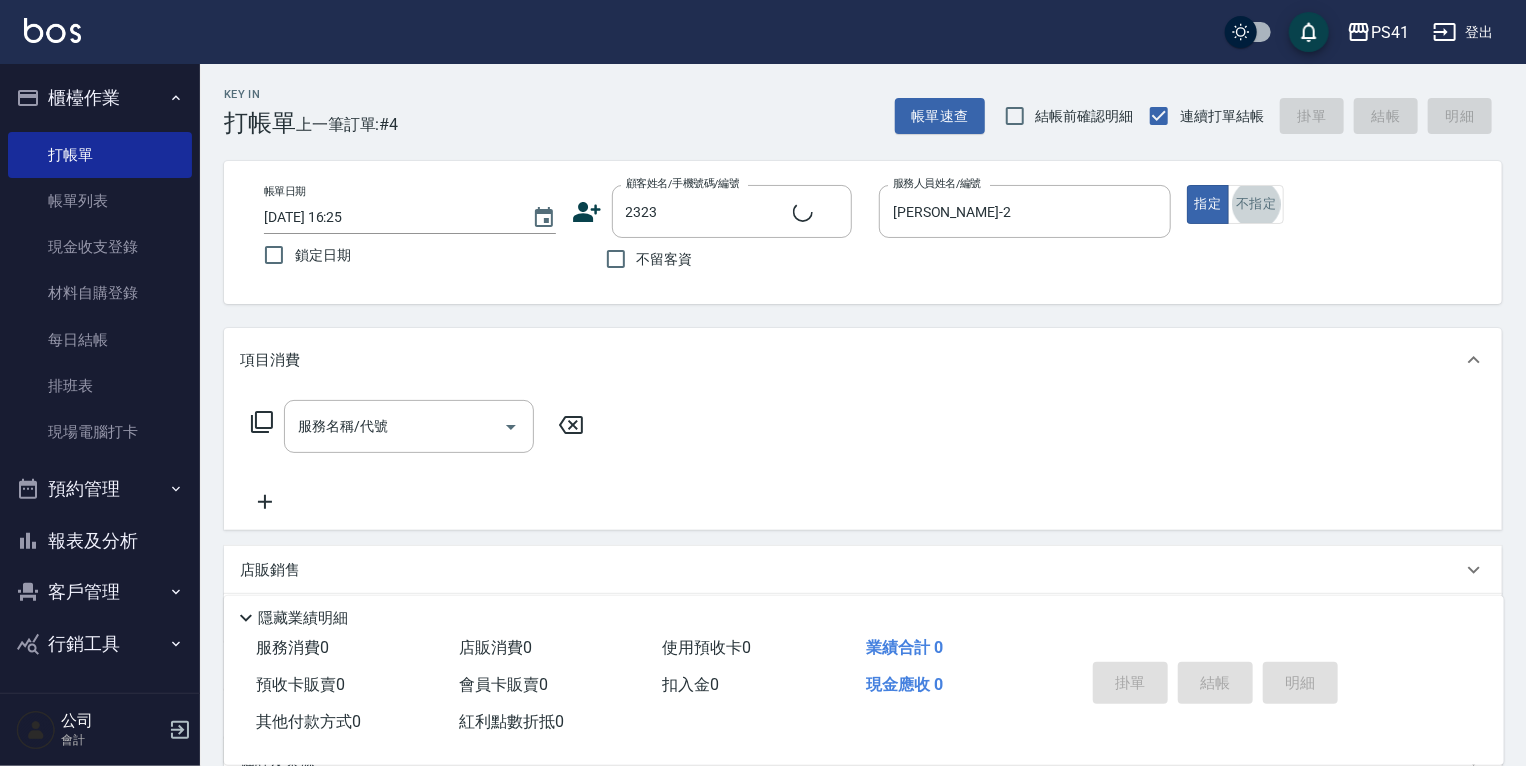 type on "陳家欣/0923123410/2323" 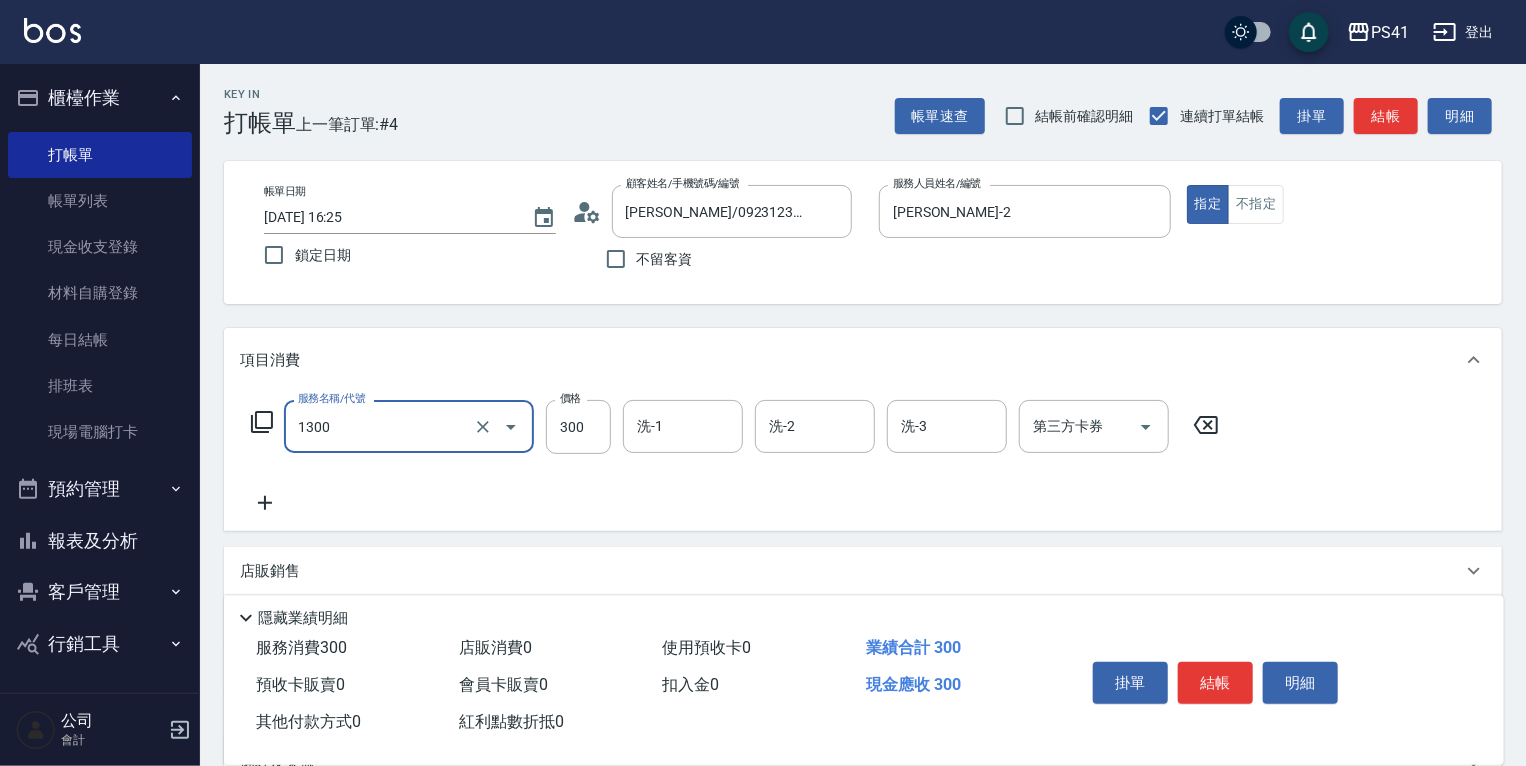 type on "洗髮300(1300)" 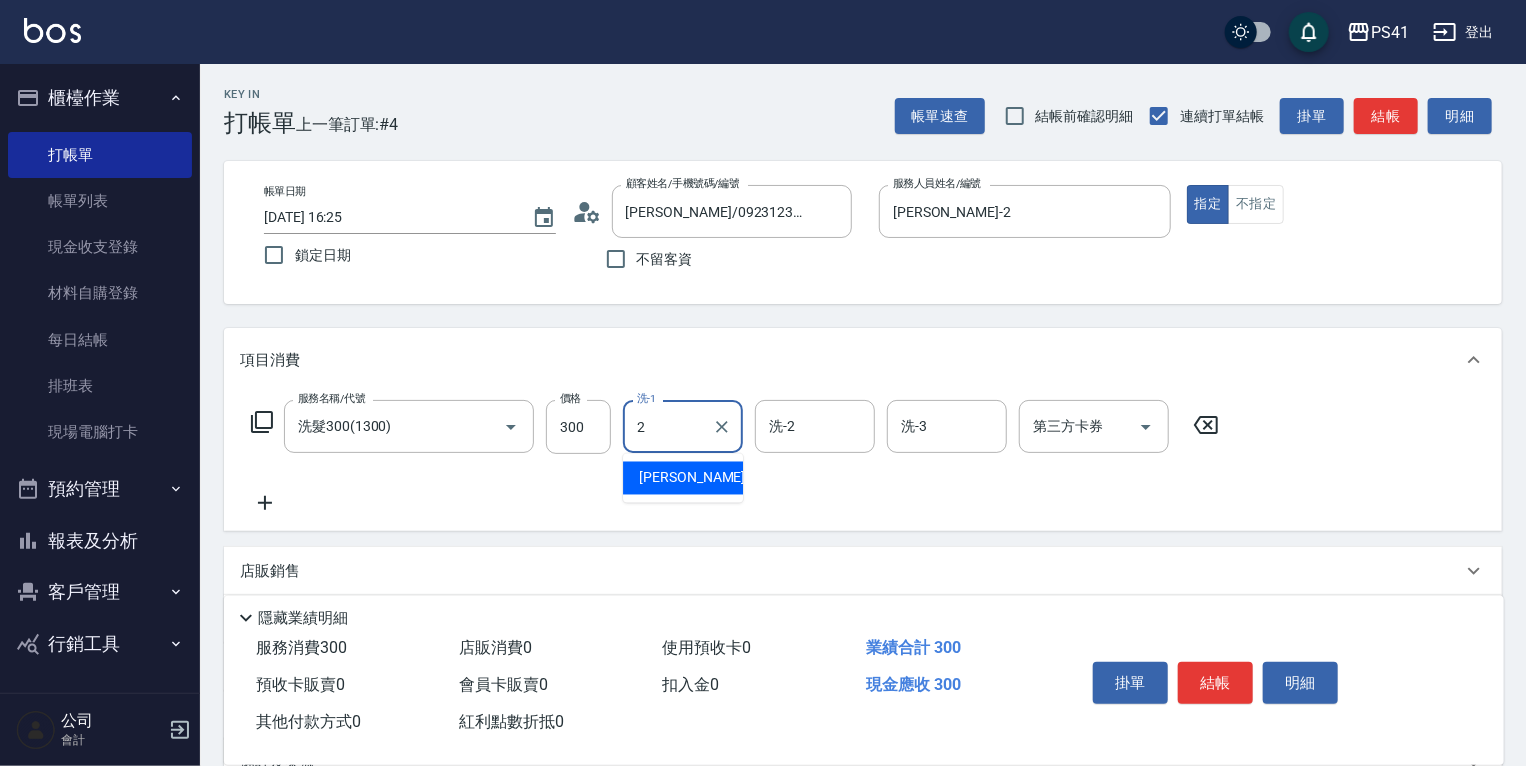 type on "謝淳蕙-2" 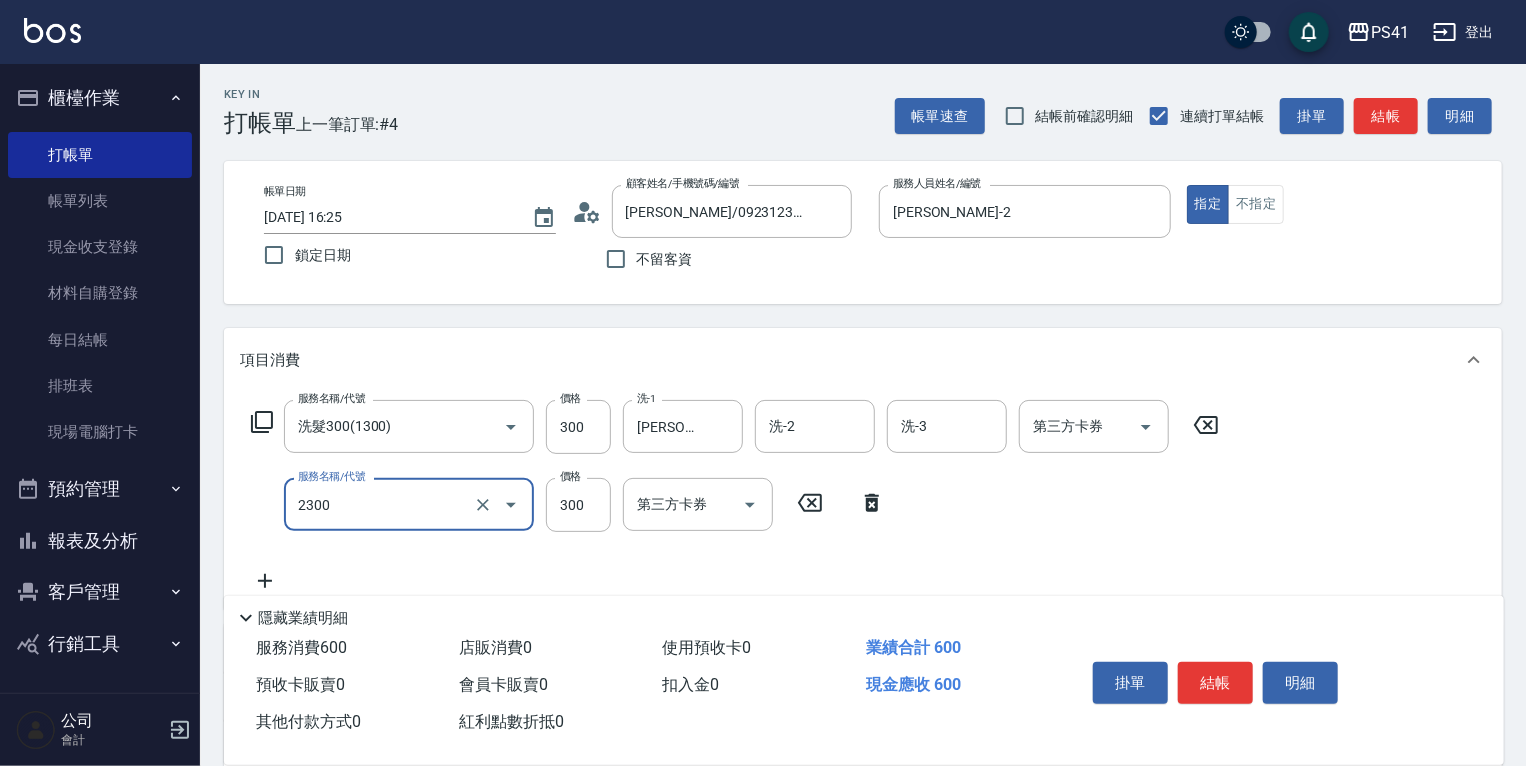 type on "剪髮(2300)" 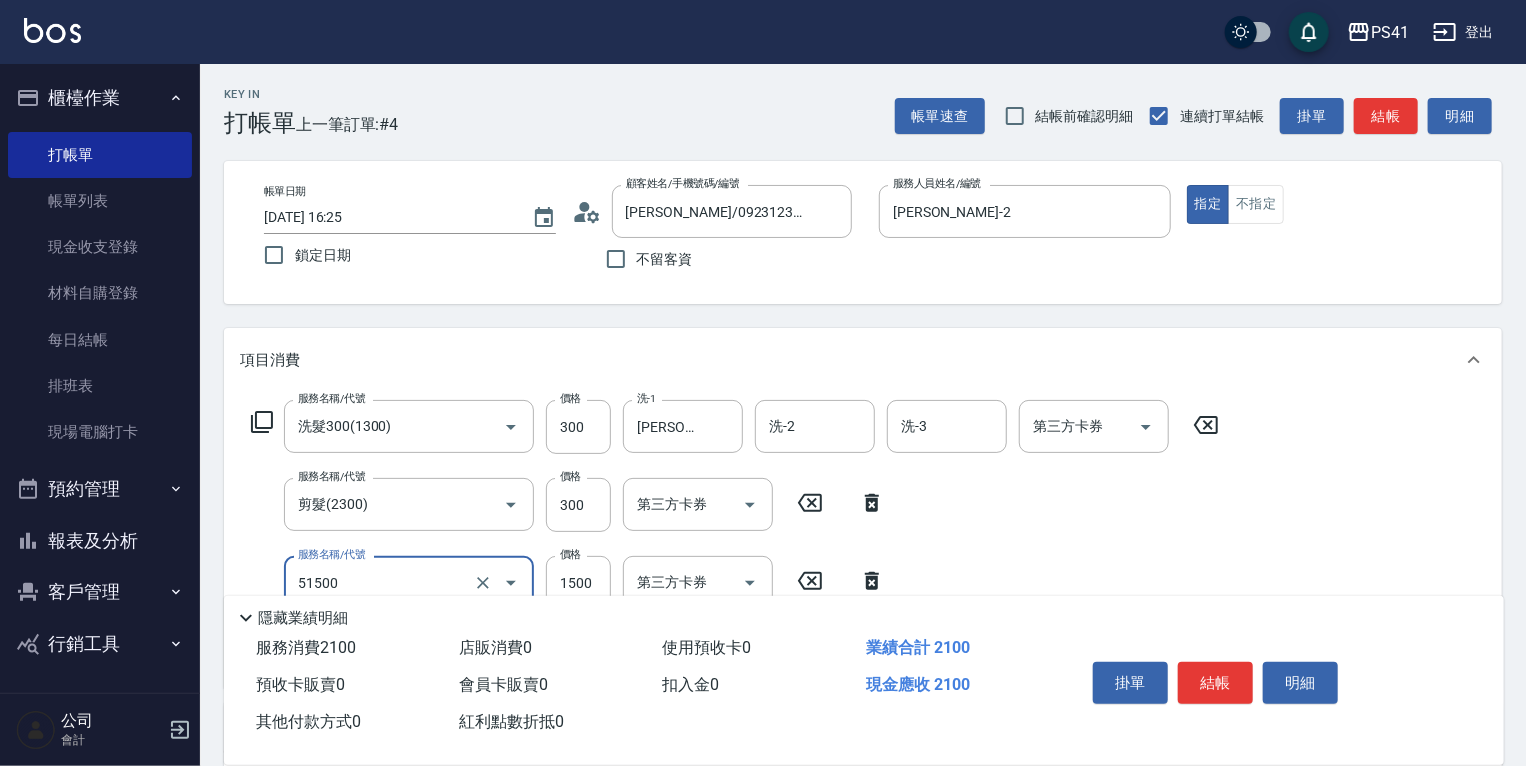 type on "原價1201~1500護髮(51500)" 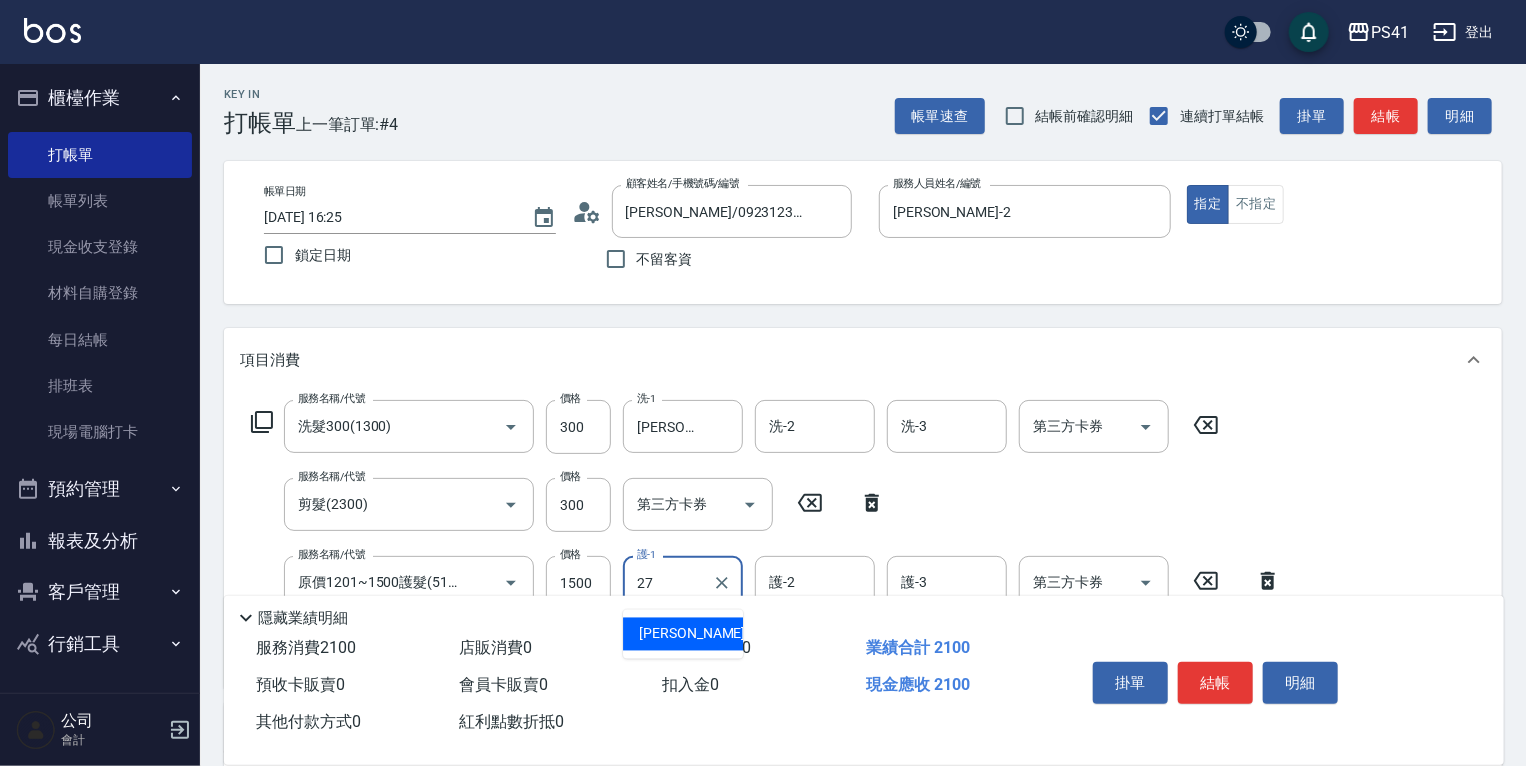 type on "佳佳-27" 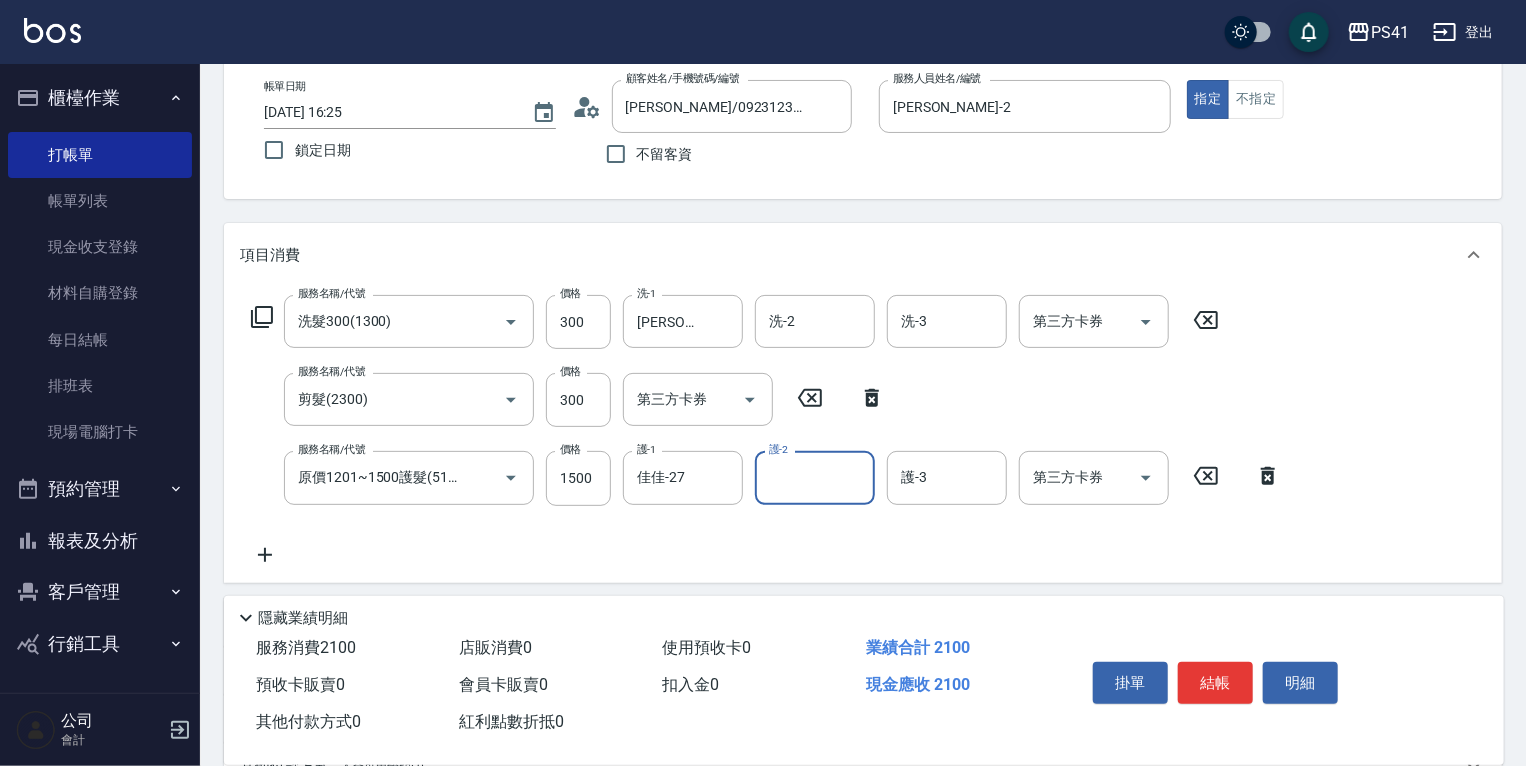 scroll, scrollTop: 367, scrollLeft: 0, axis: vertical 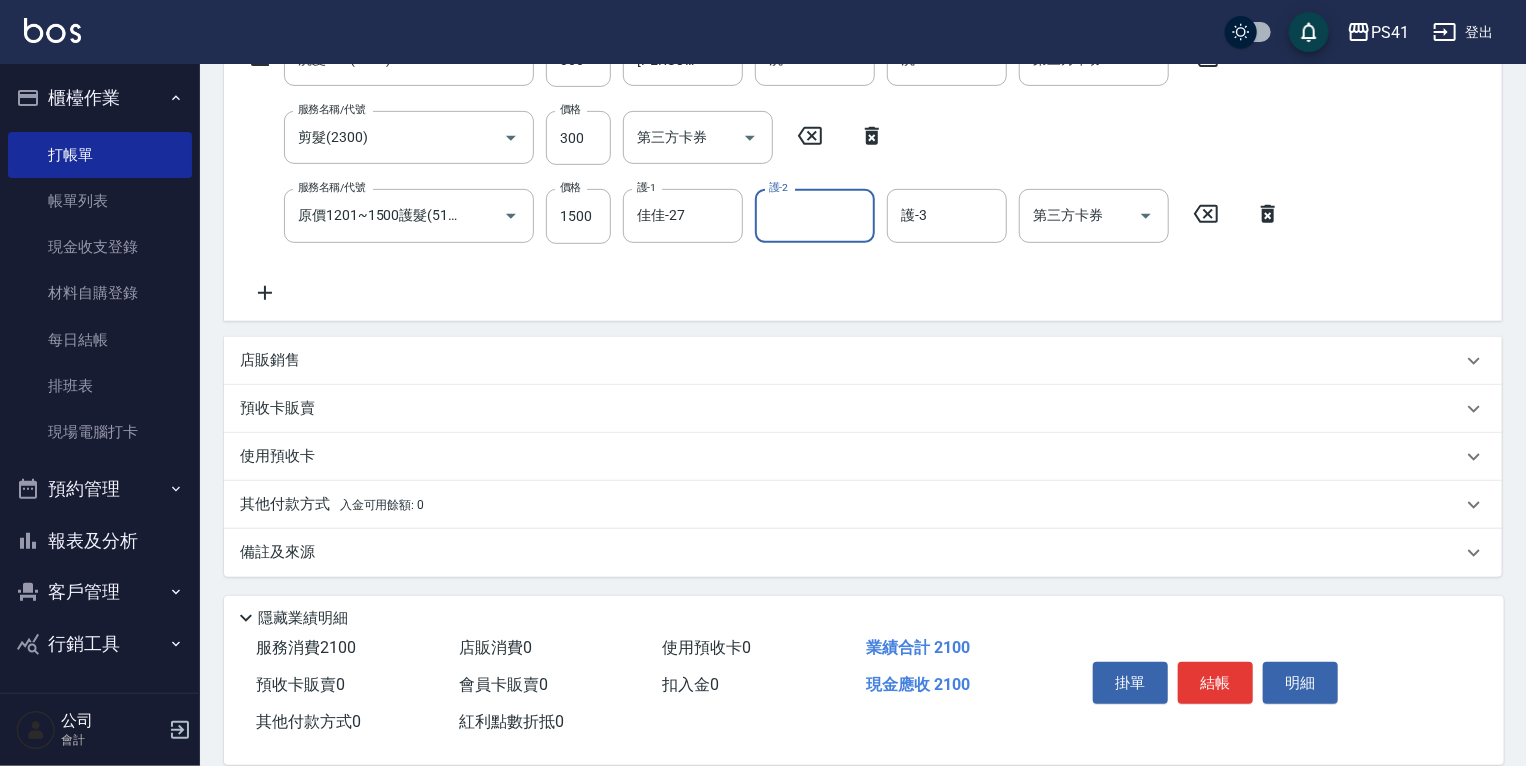 click on "其他付款方式 入金可用餘額: 0" at bounding box center [863, 505] 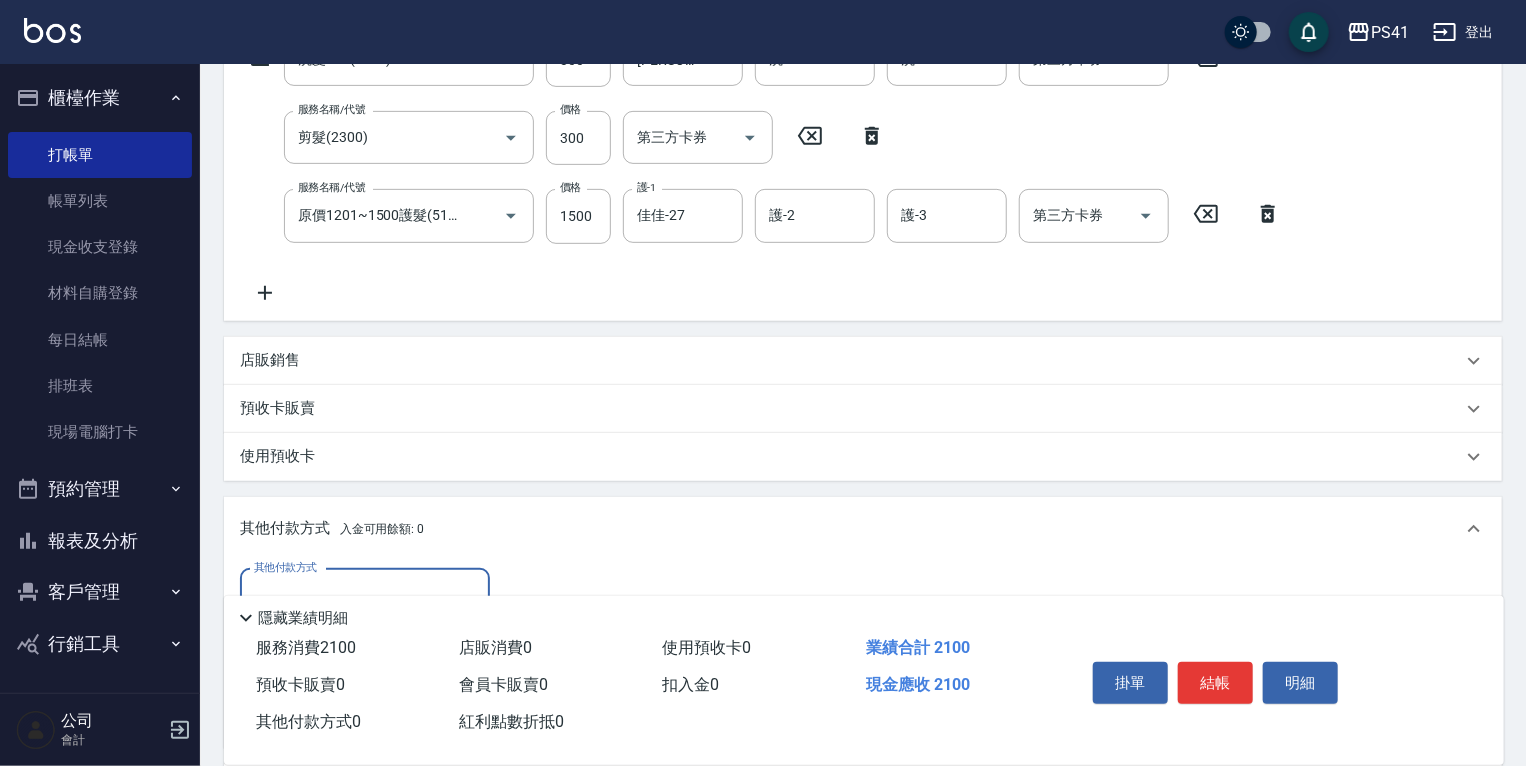 scroll, scrollTop: 0, scrollLeft: 0, axis: both 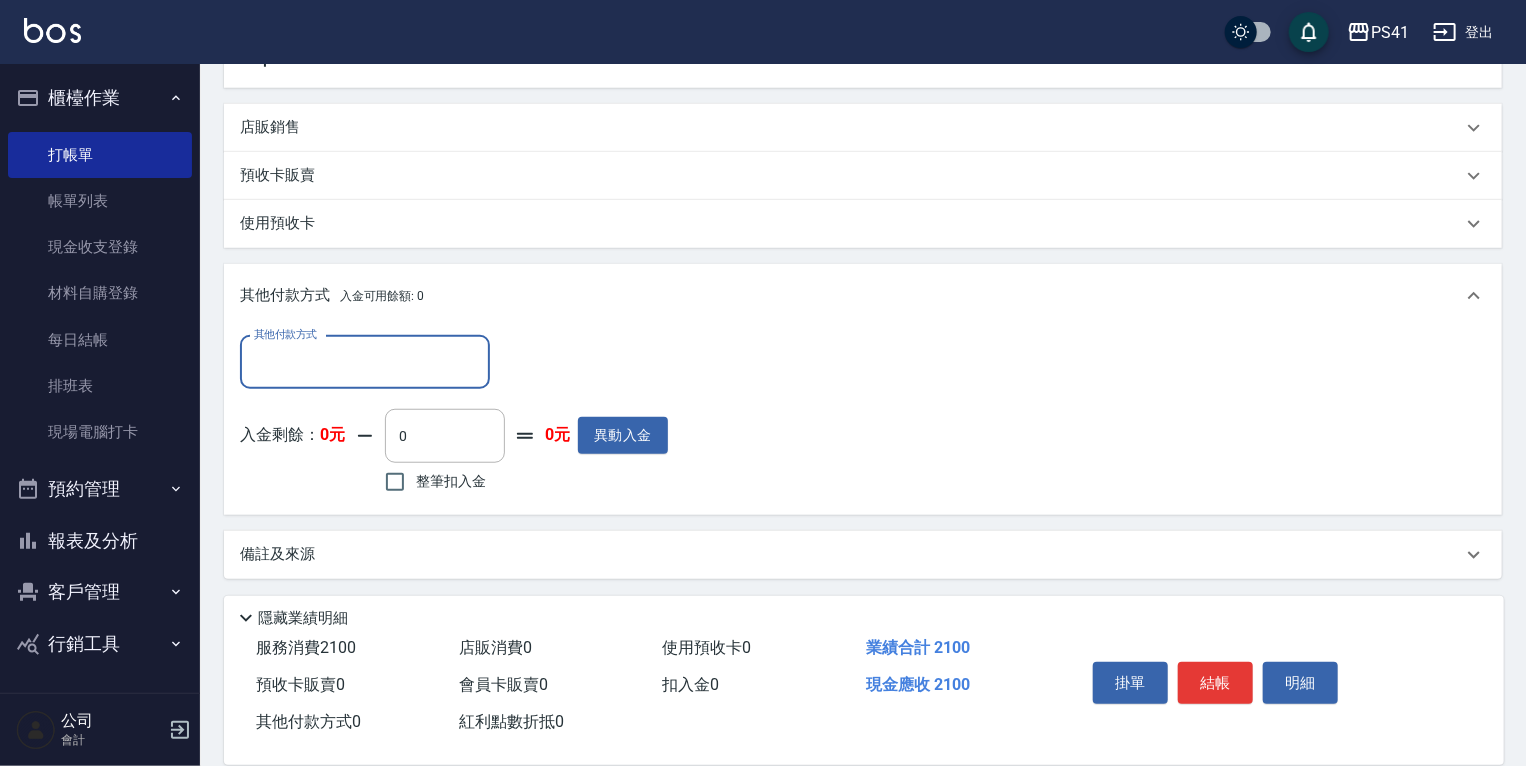click on "其他付款方式" at bounding box center [365, 362] 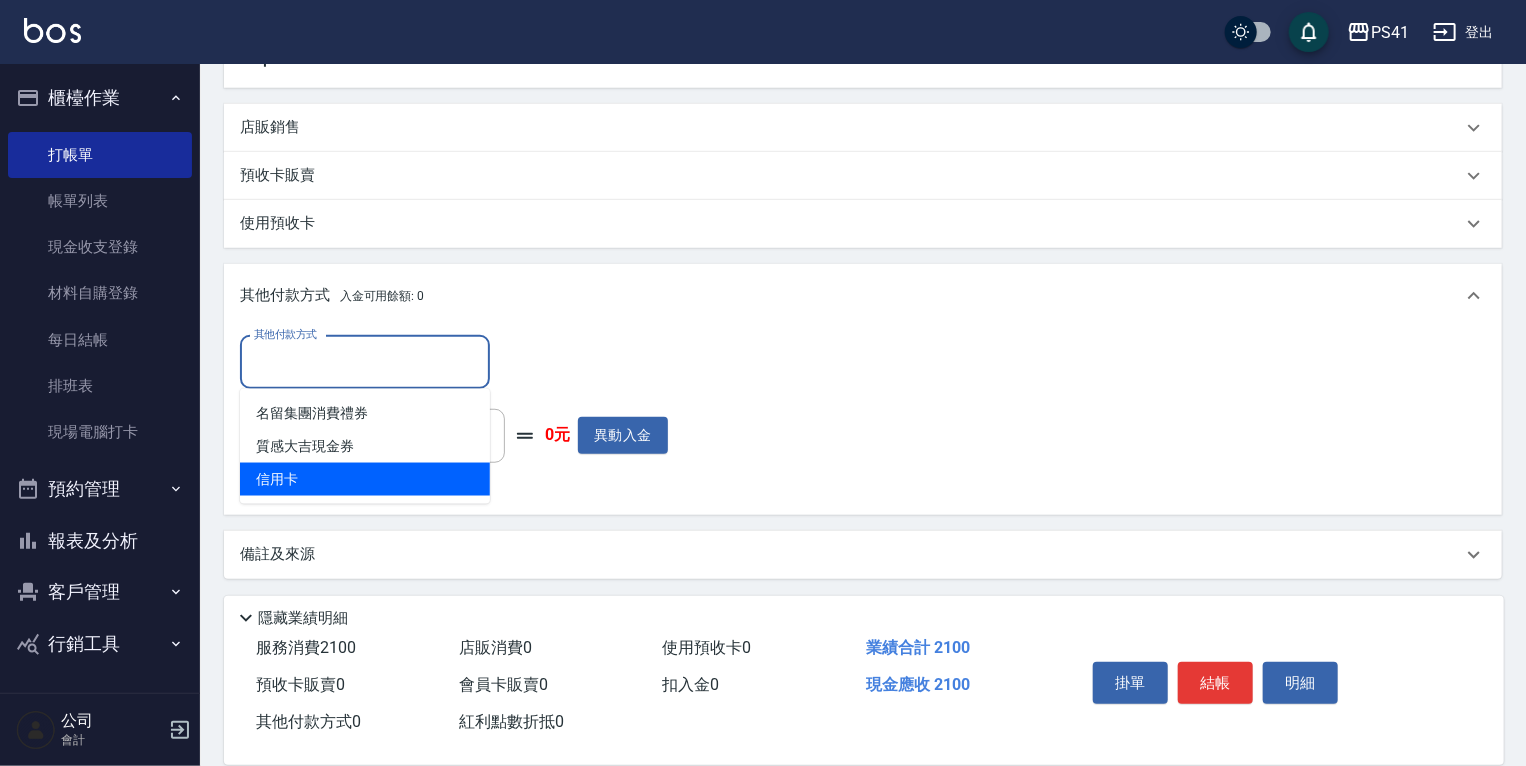 click on "信用卡" at bounding box center [365, 479] 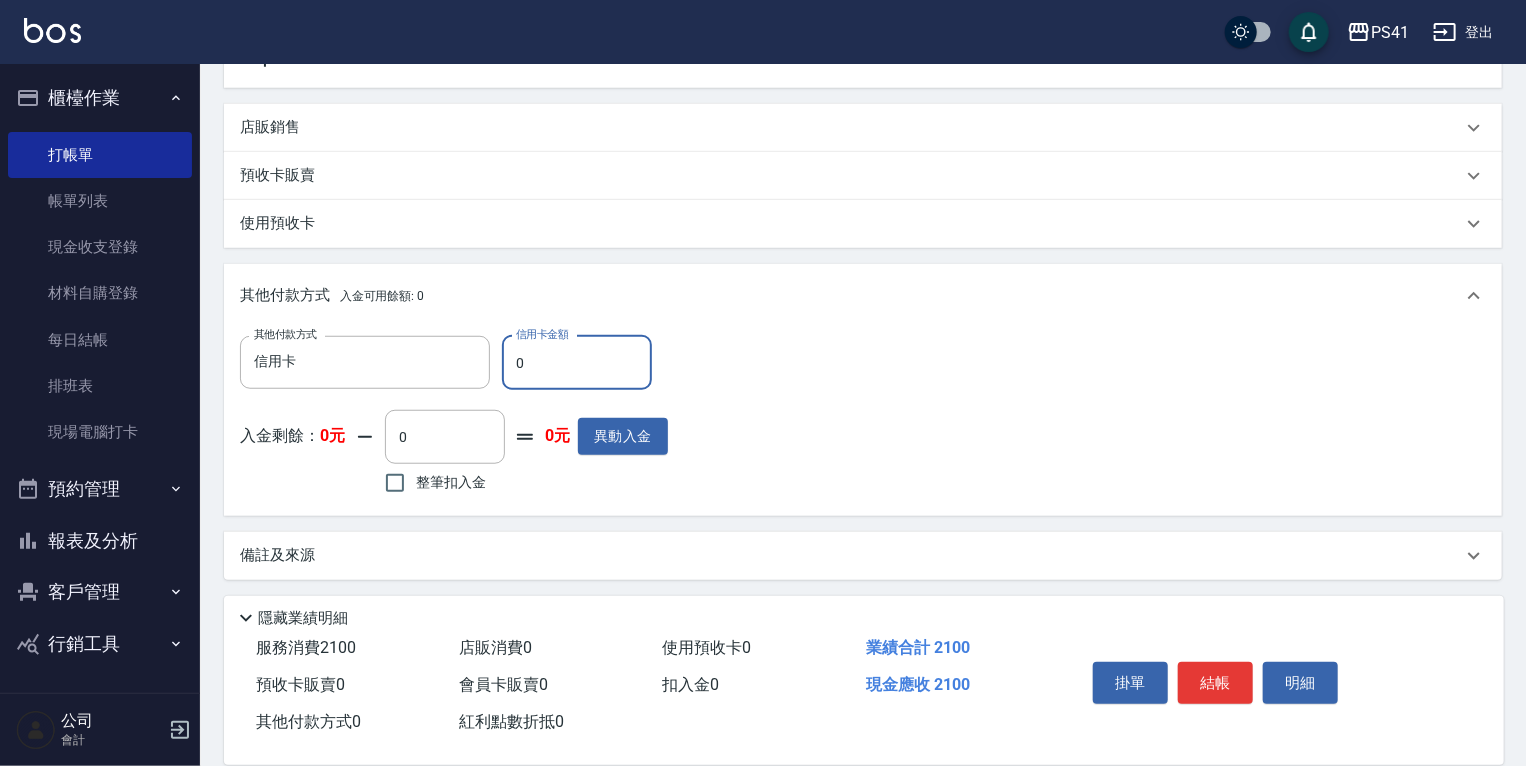 drag, startPoint x: 519, startPoint y: 345, endPoint x: 0, endPoint y: 160, distance: 550.9864 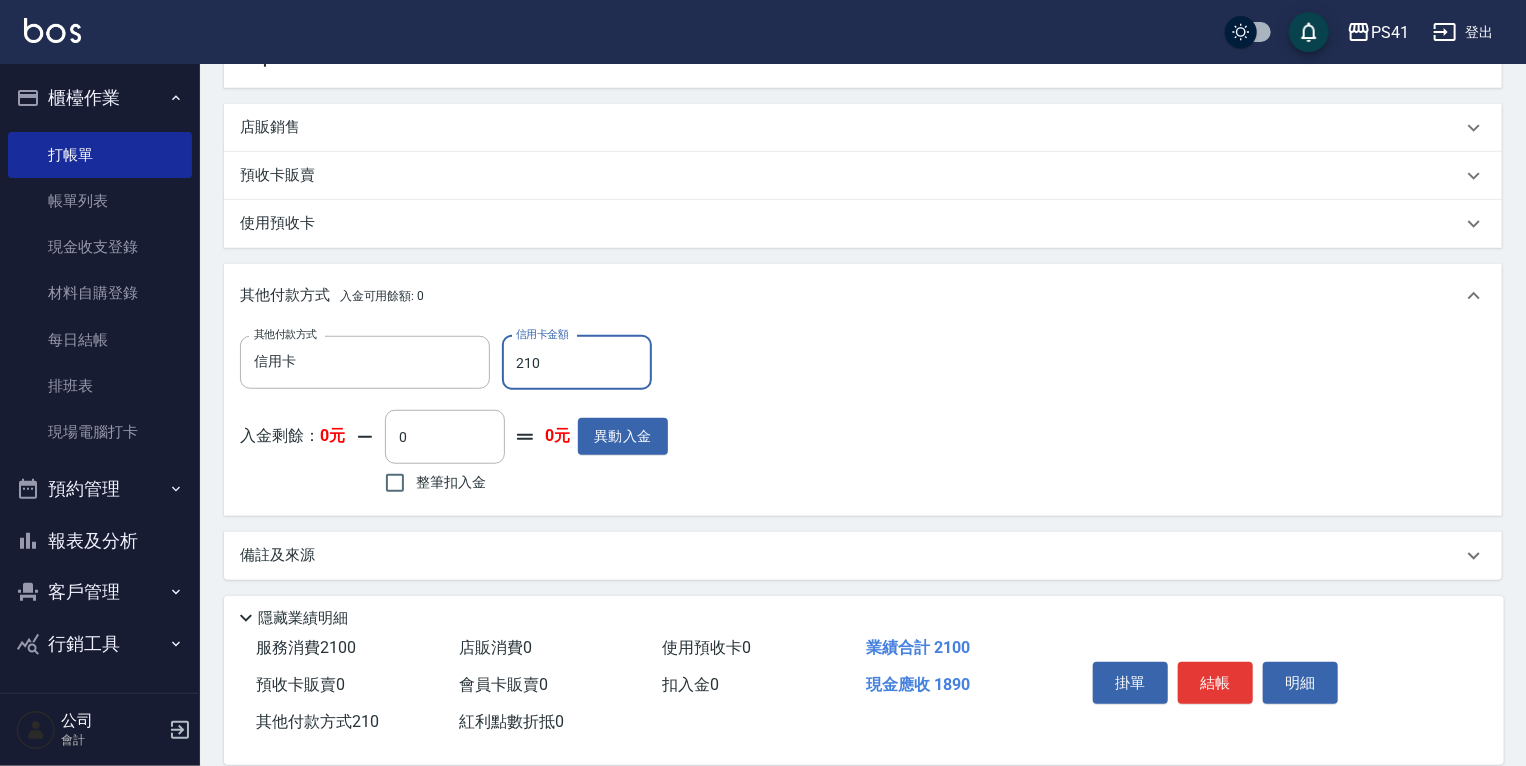 type on "2100" 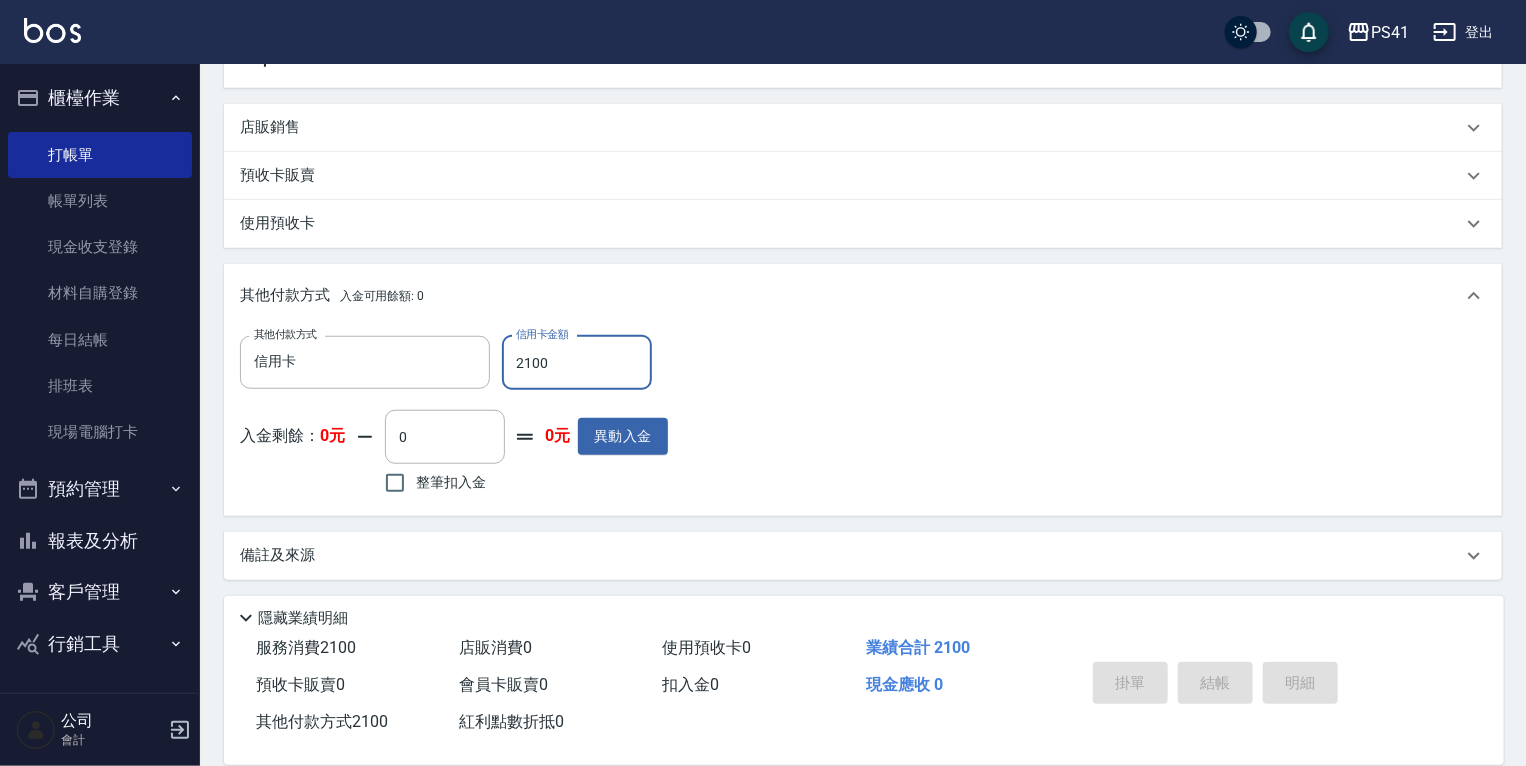 type on "2025/07/10 16:26" 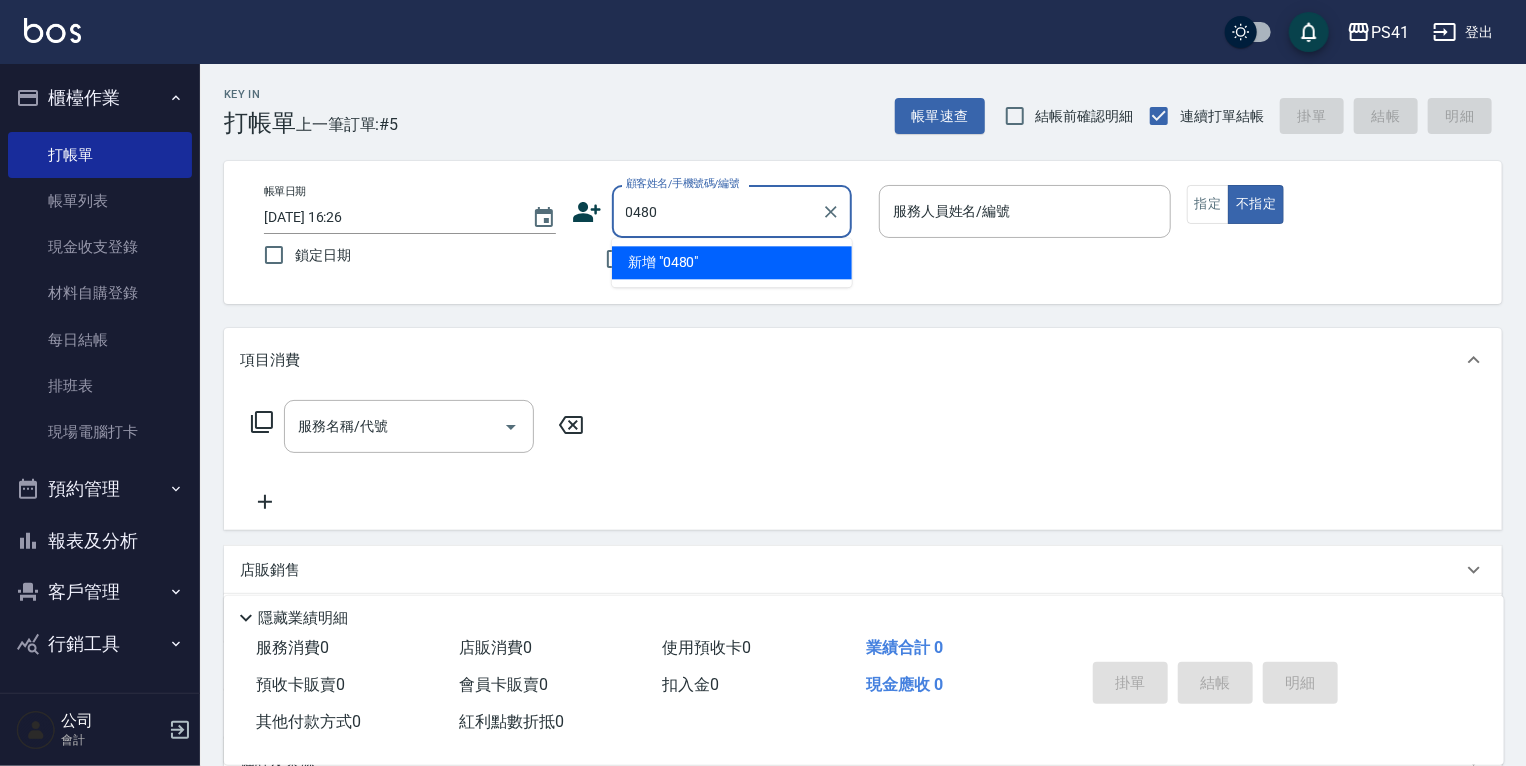 type on "0480" 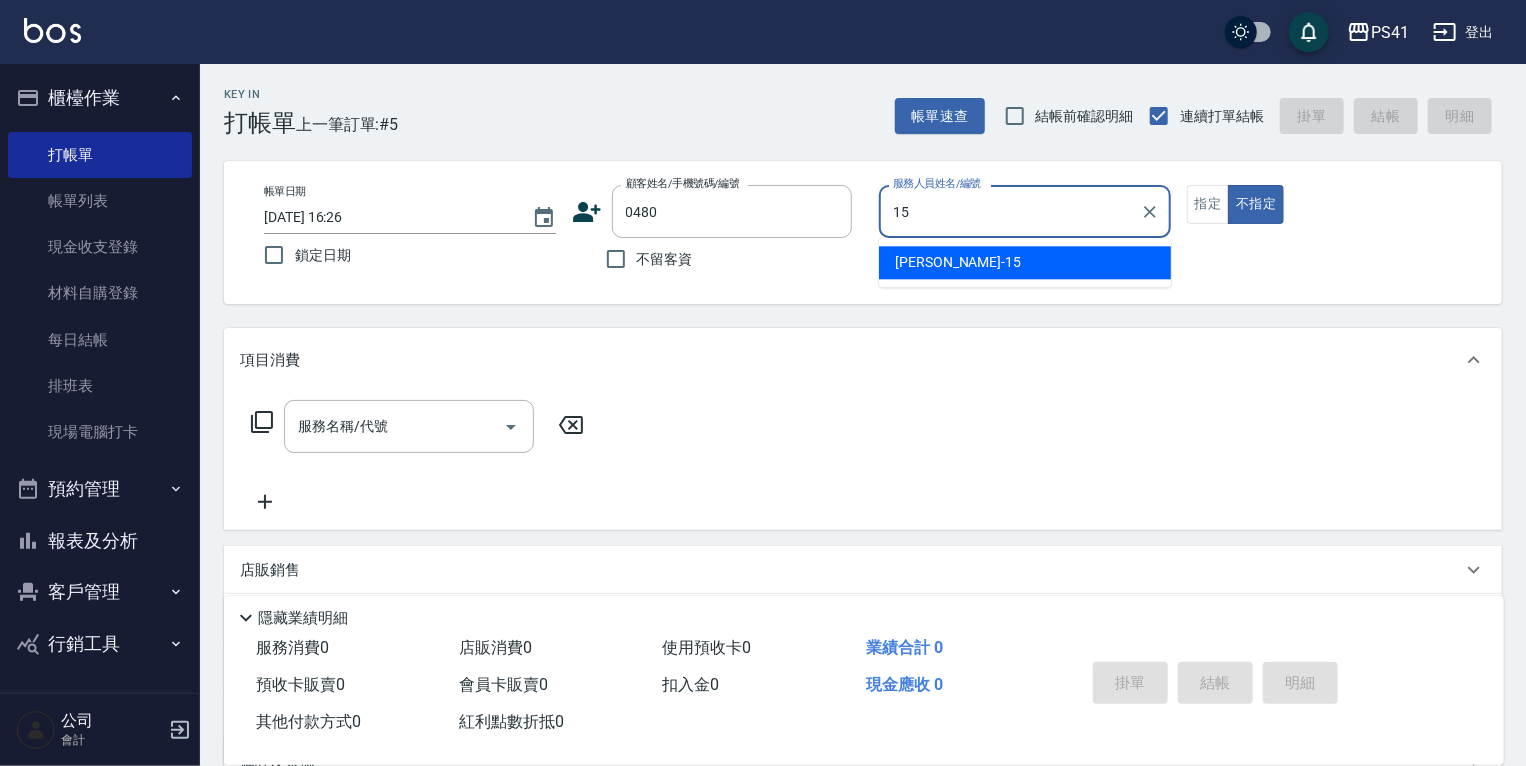 type on "李靜芳-15" 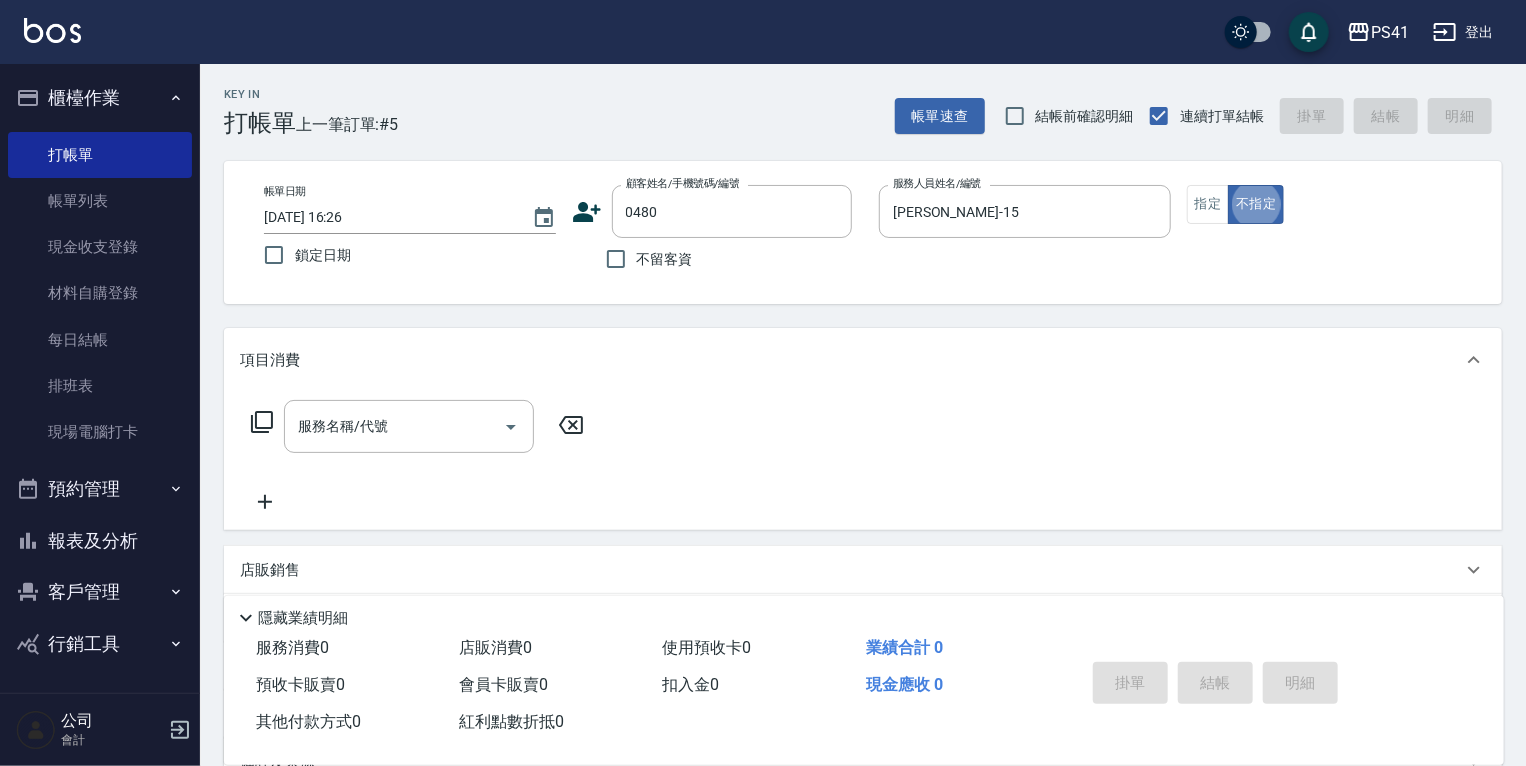 type on "郭益軒/0987397835/0480" 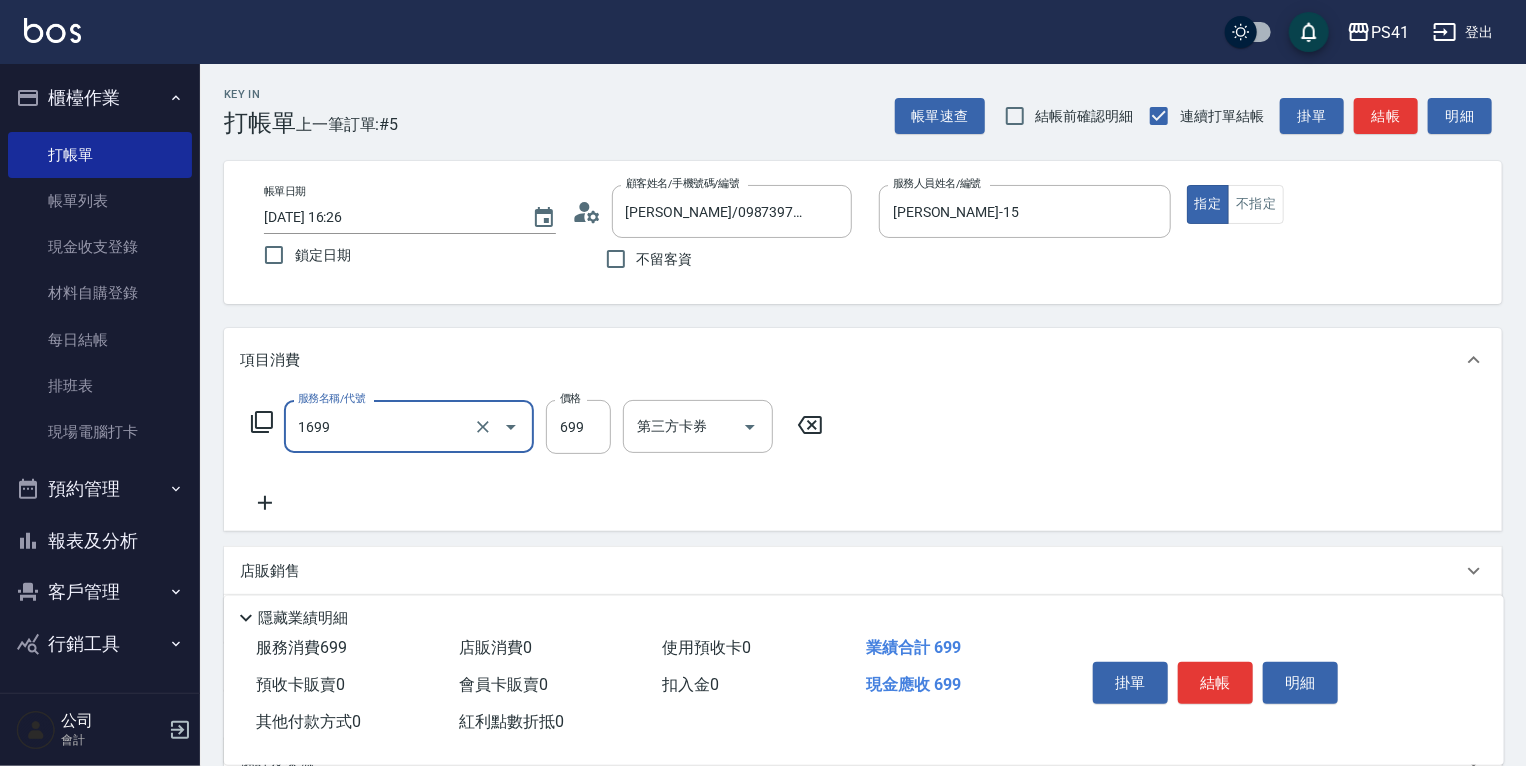 type on "純粹植淨控油SPA洗髮699(1699)" 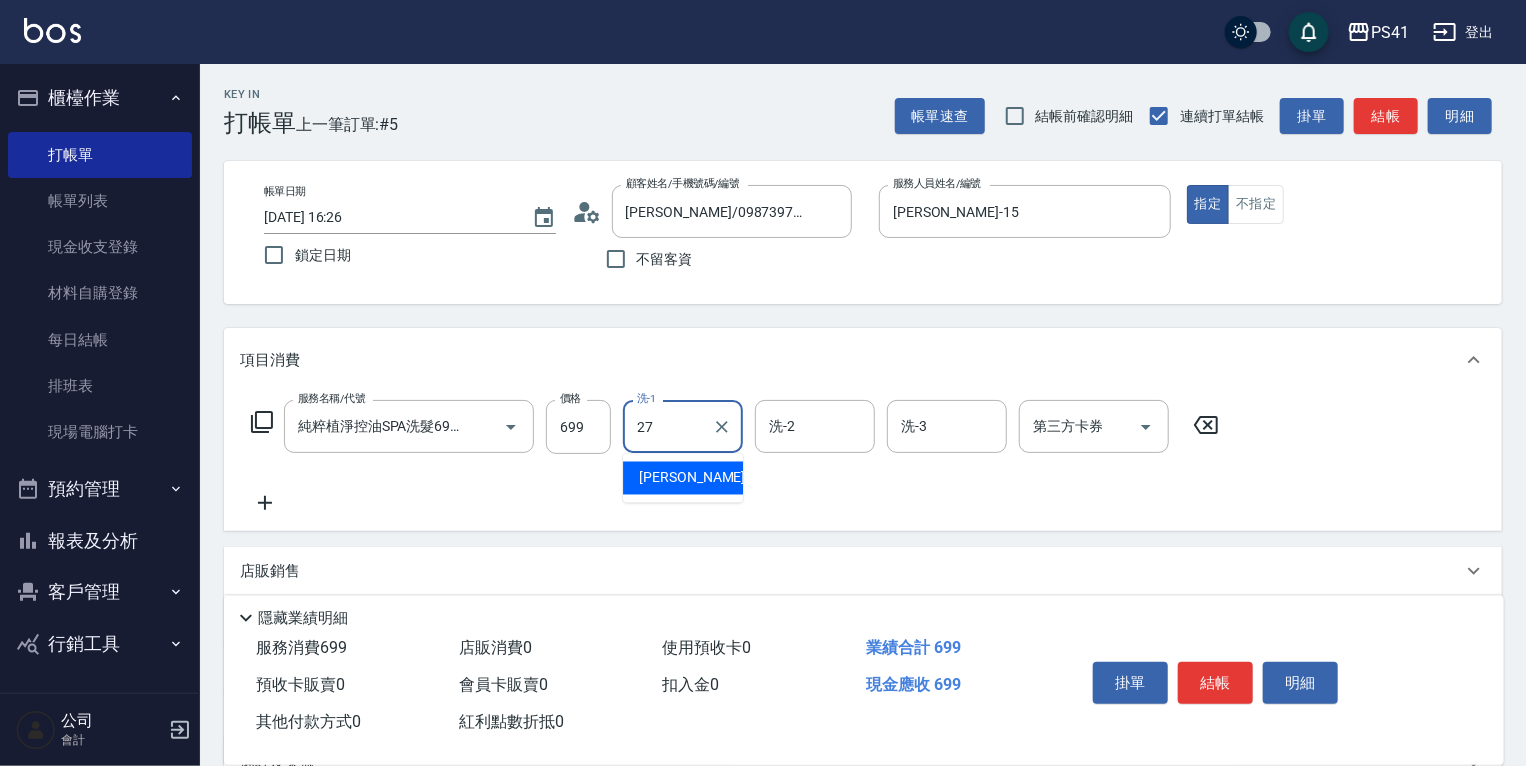 type on "佳佳-27" 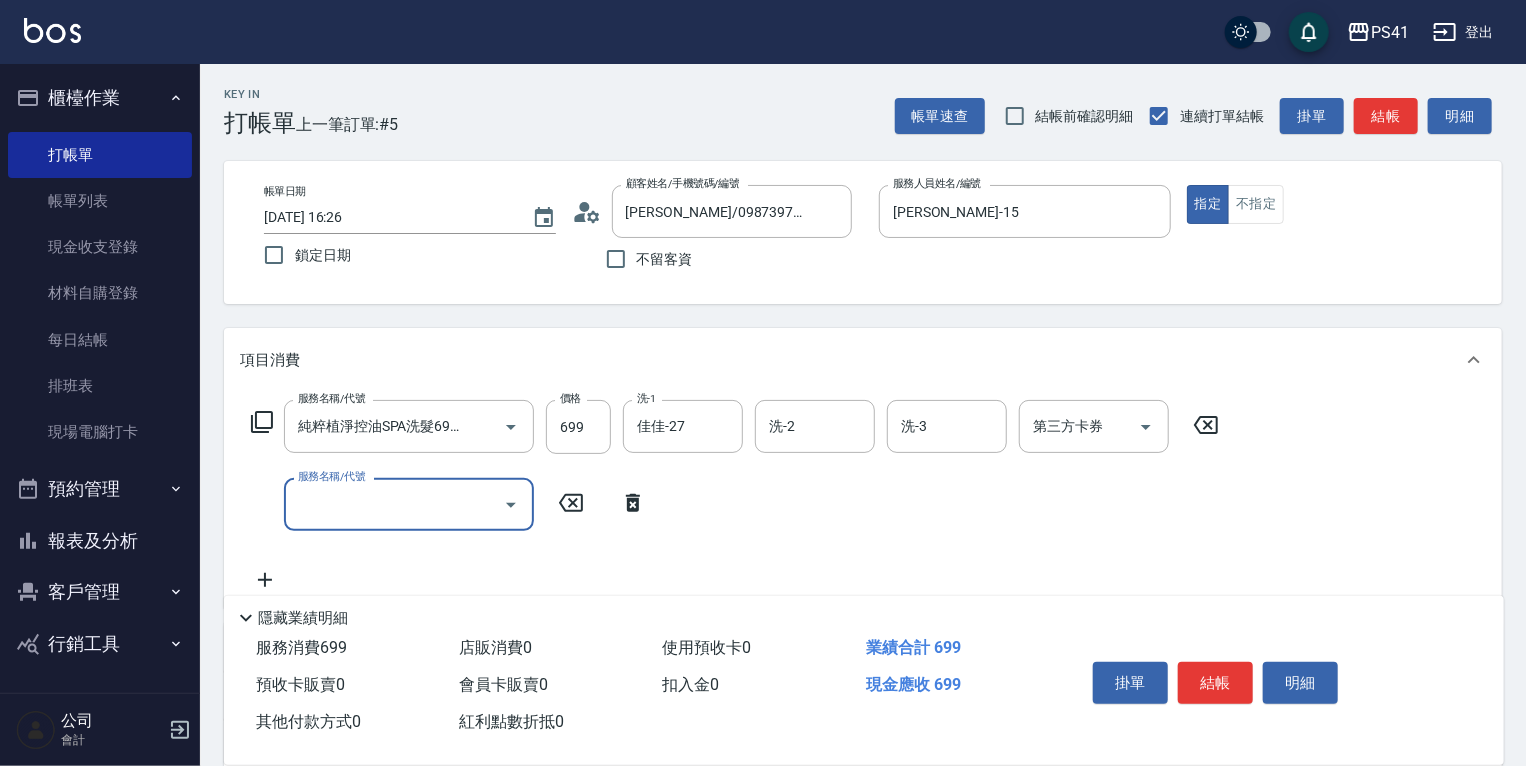 scroll, scrollTop: 0, scrollLeft: 0, axis: both 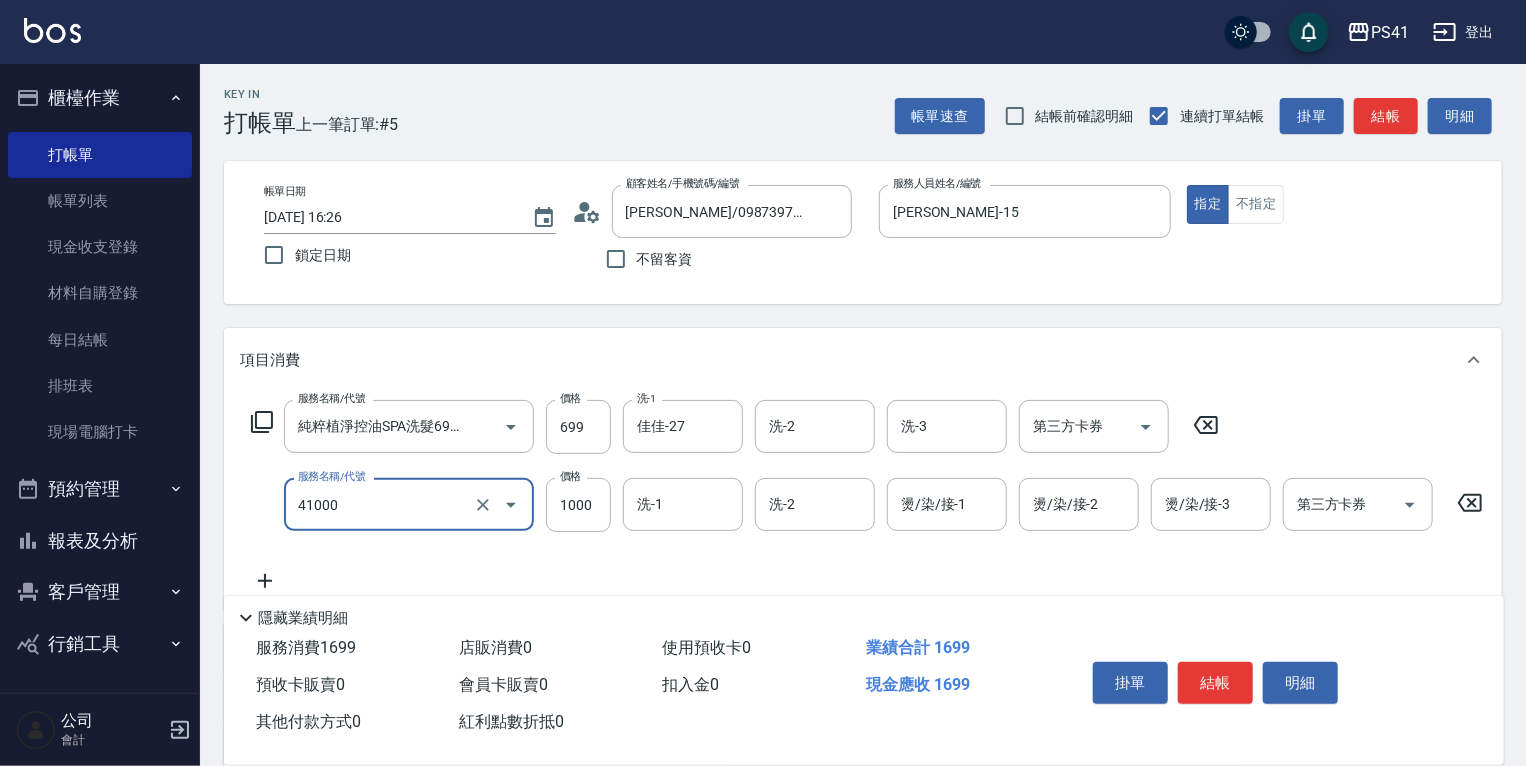type on "漂髮(41000)" 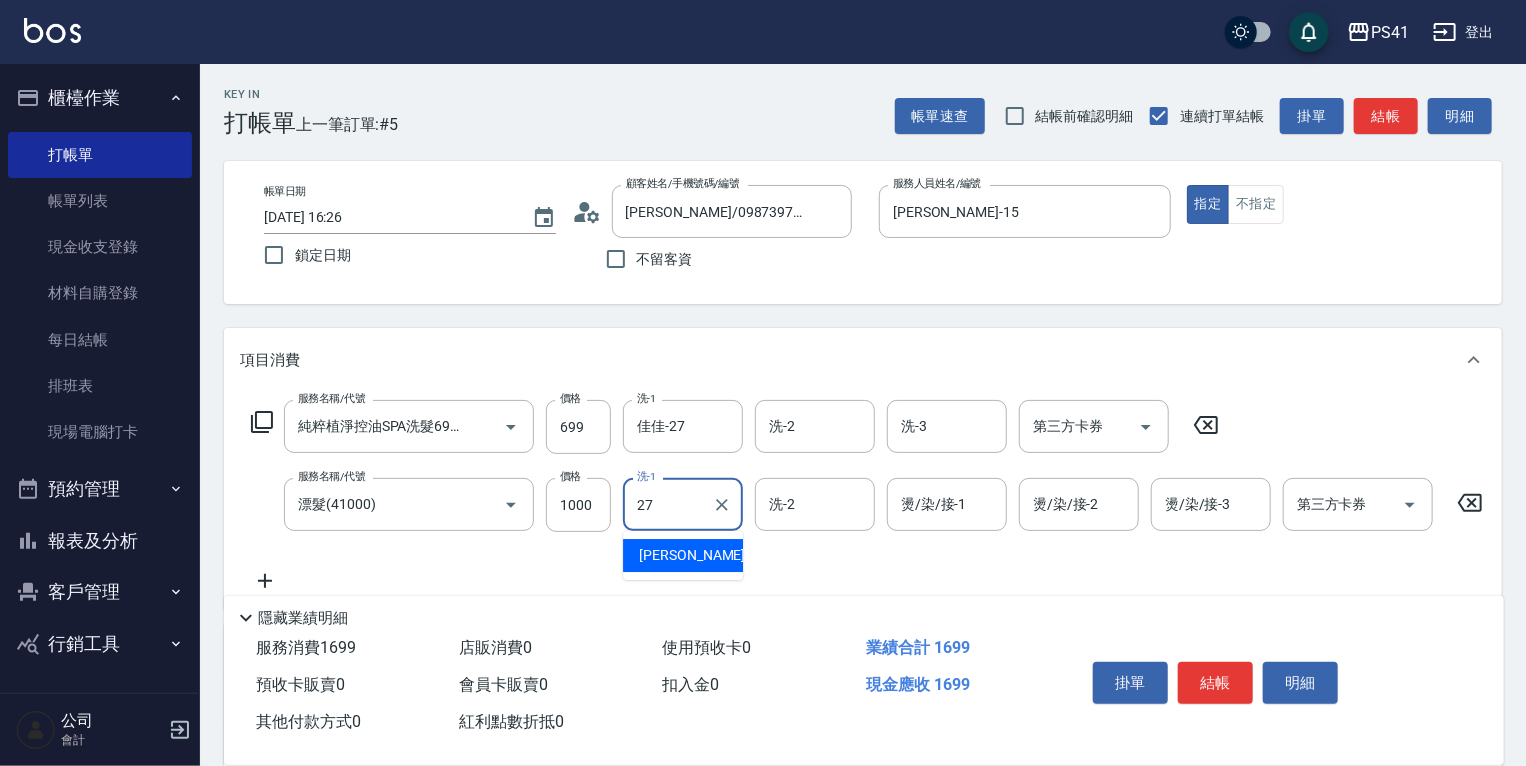 type on "佳佳-27" 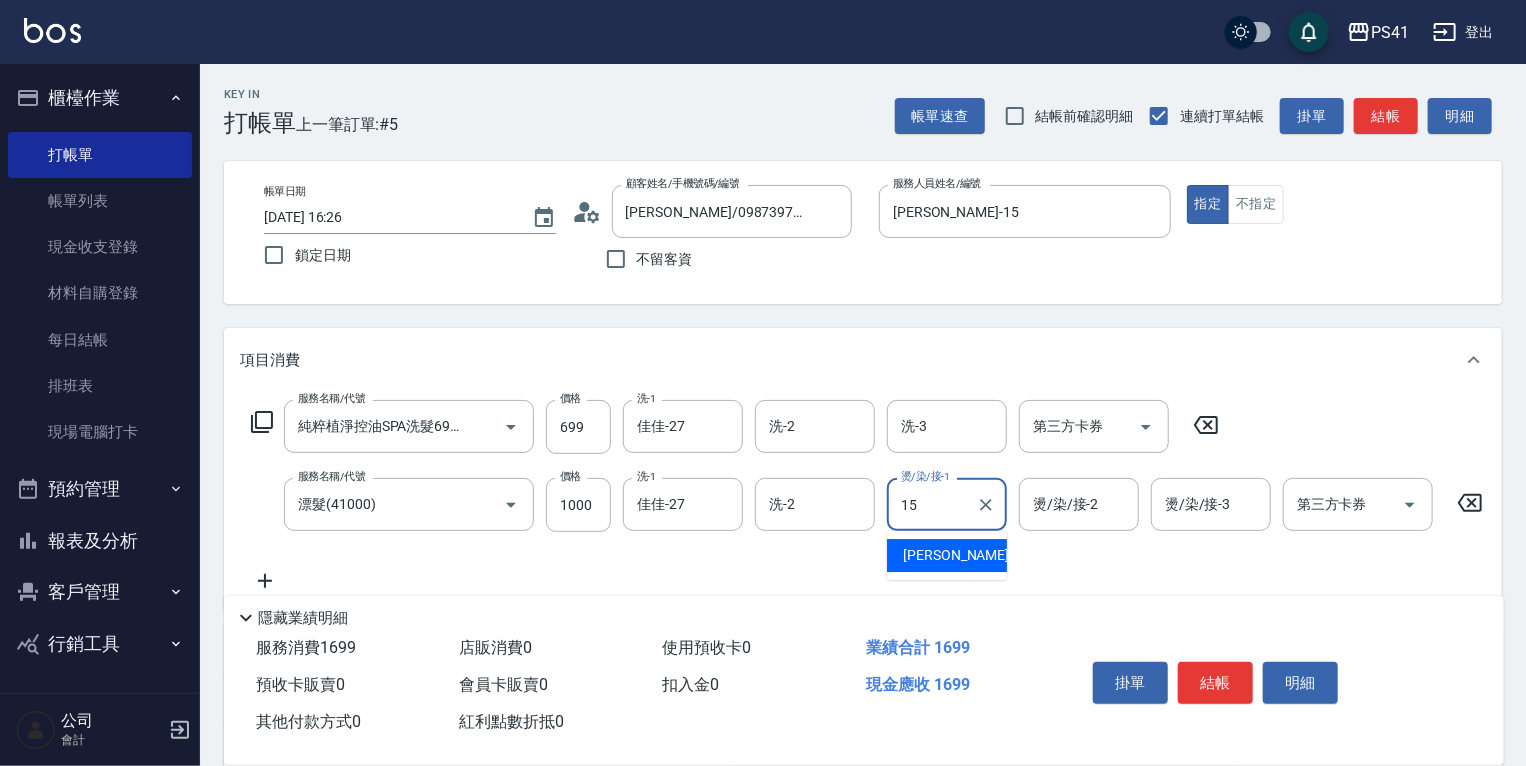 type on "李靜芳-15" 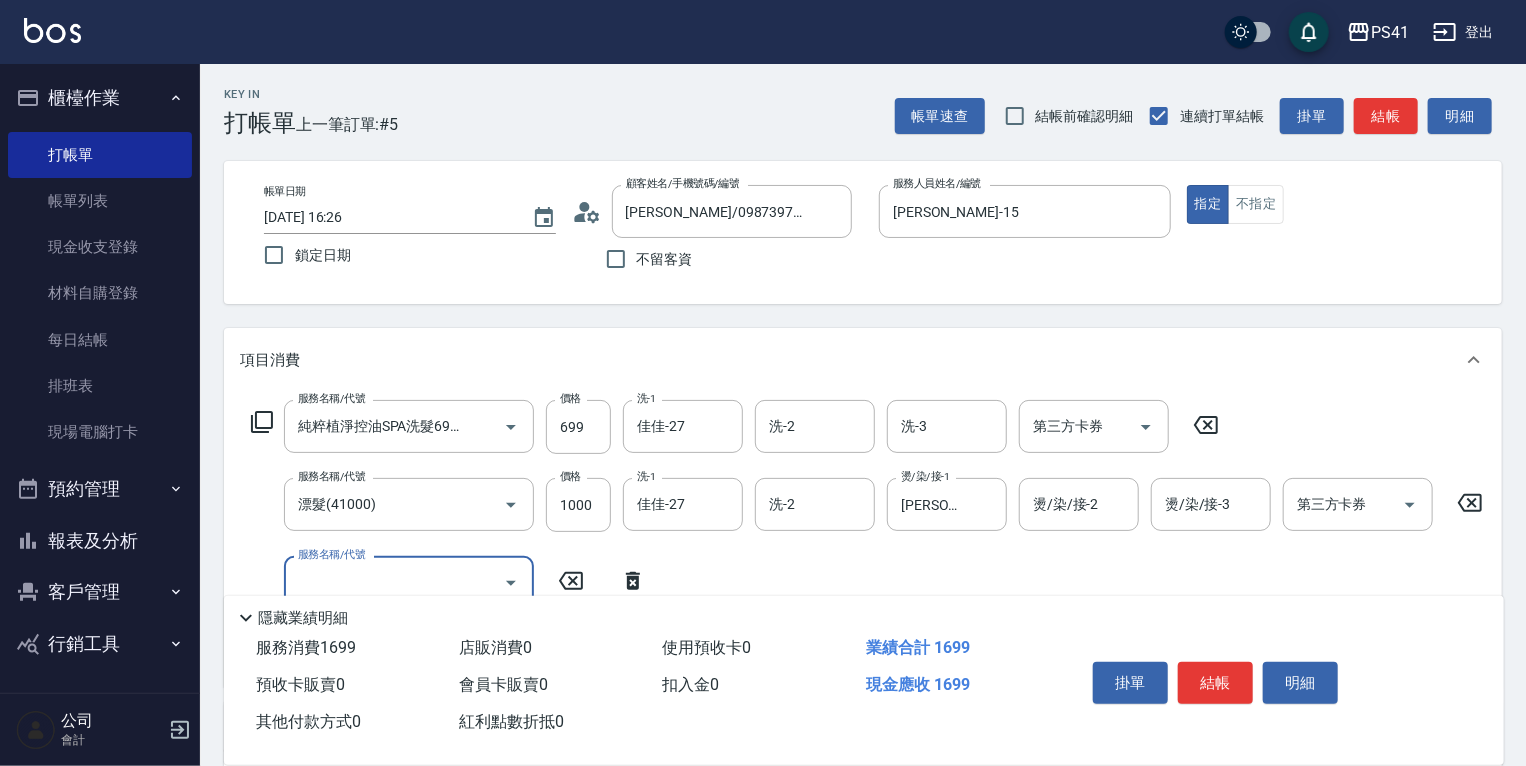 scroll, scrollTop: 0, scrollLeft: 0, axis: both 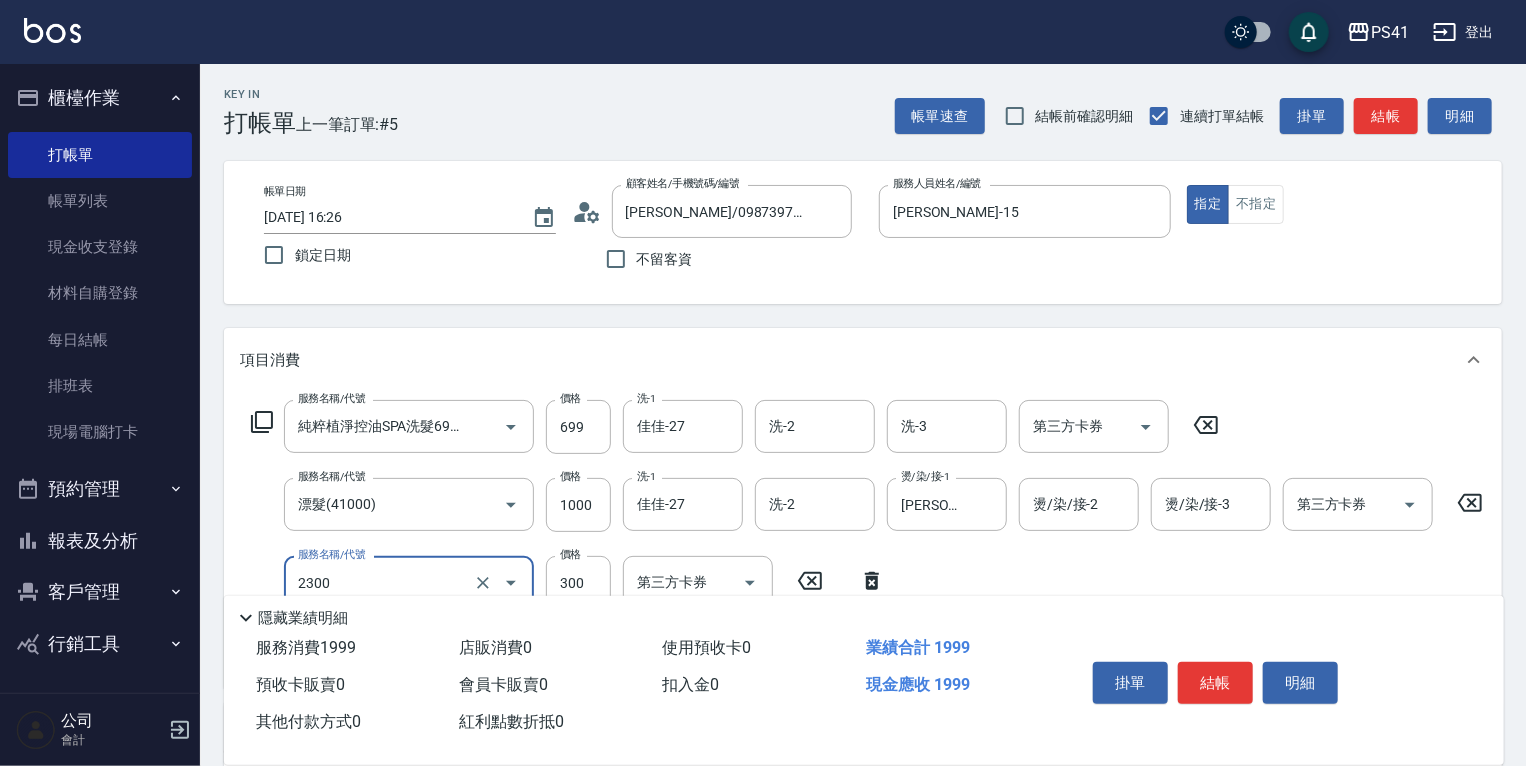 type on "剪髮(2300)" 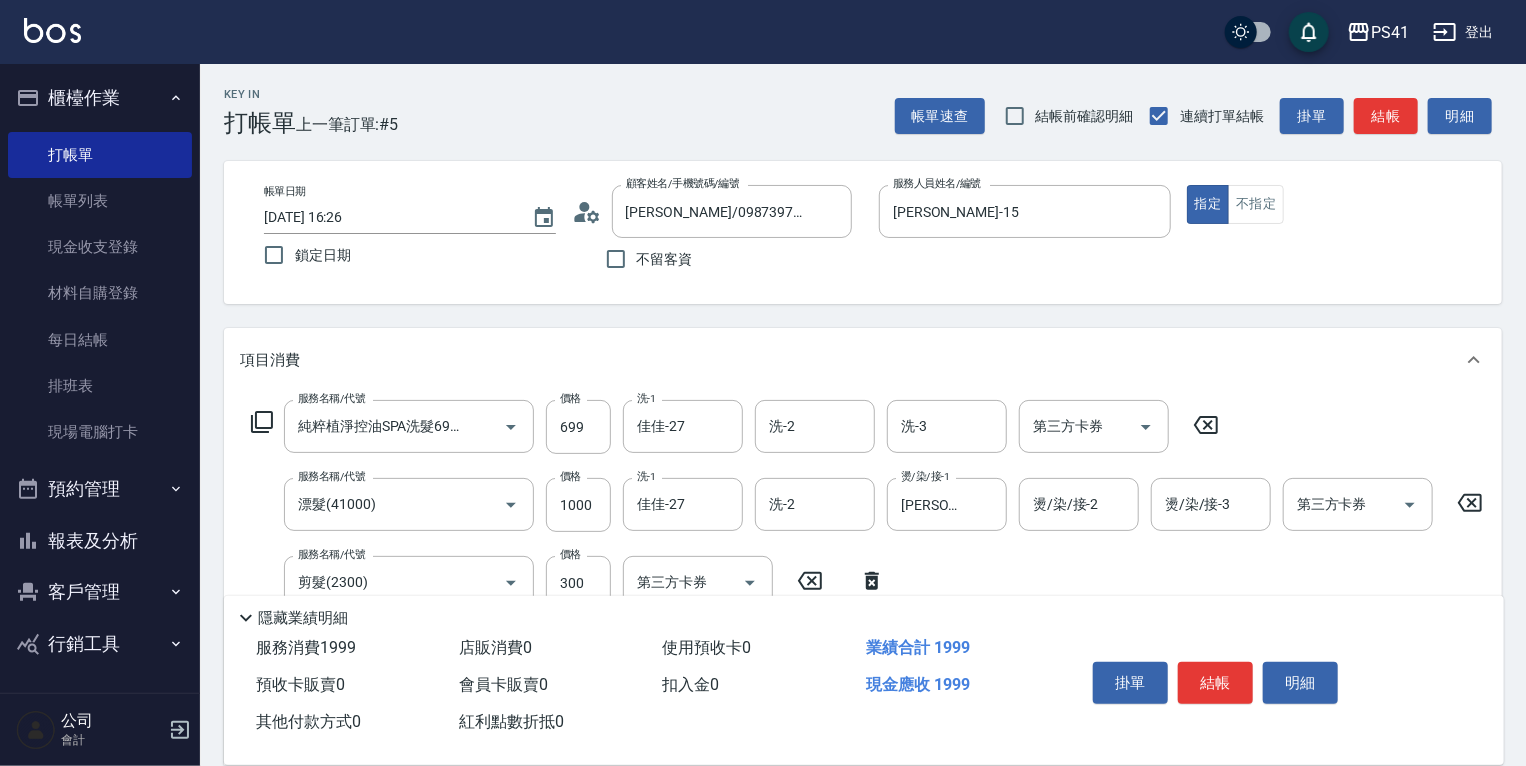 scroll, scrollTop: 0, scrollLeft: 0, axis: both 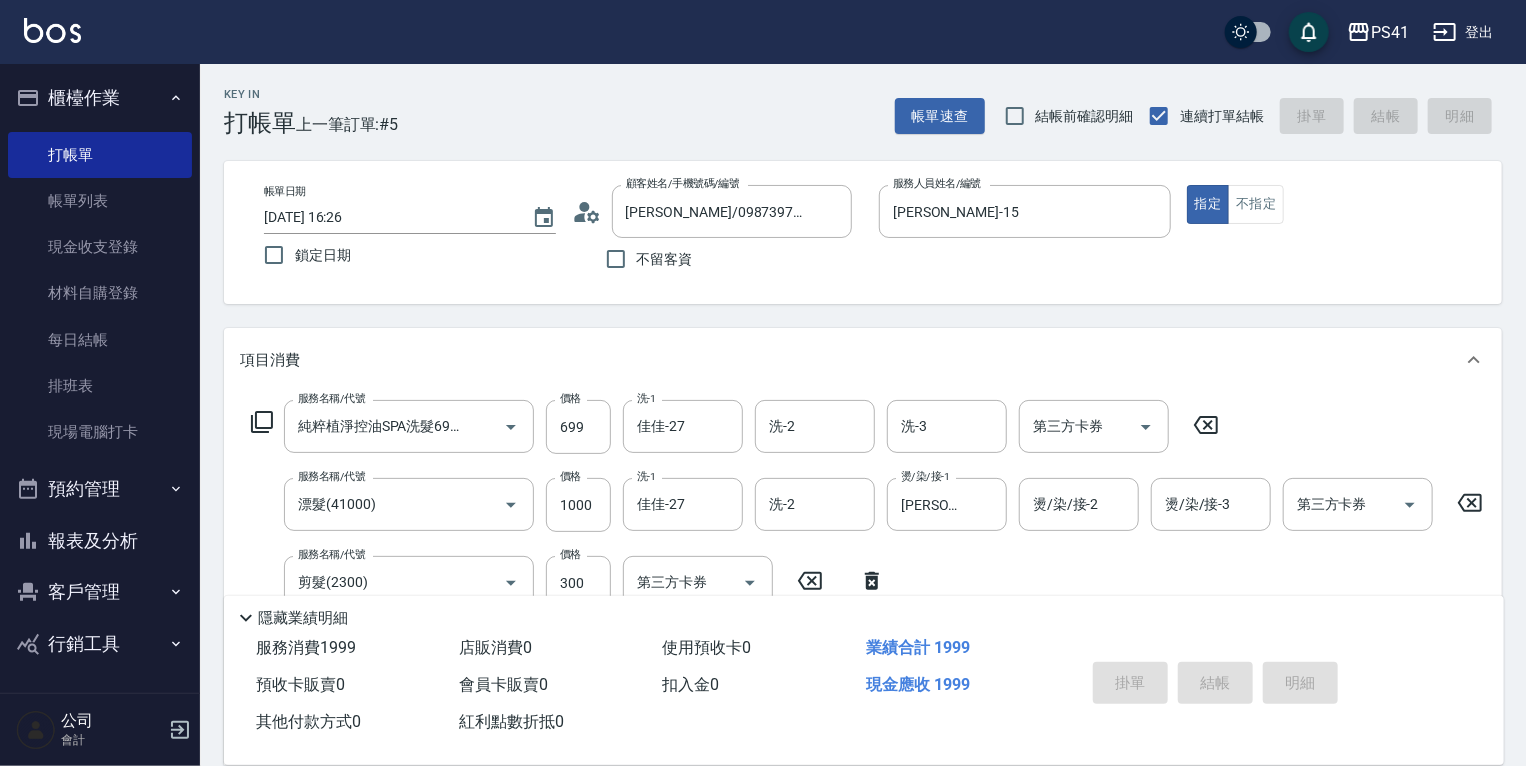 type 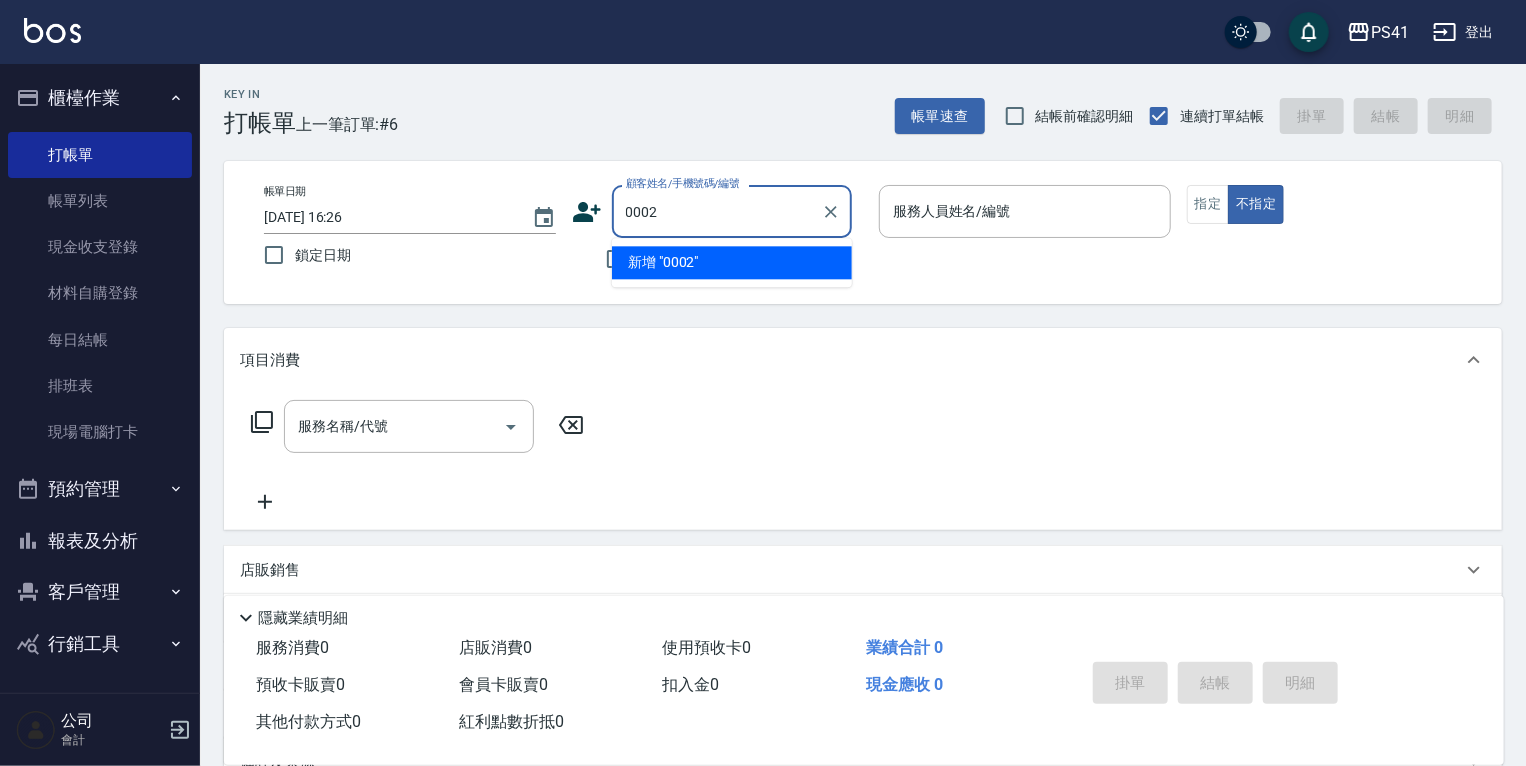 type on "0002" 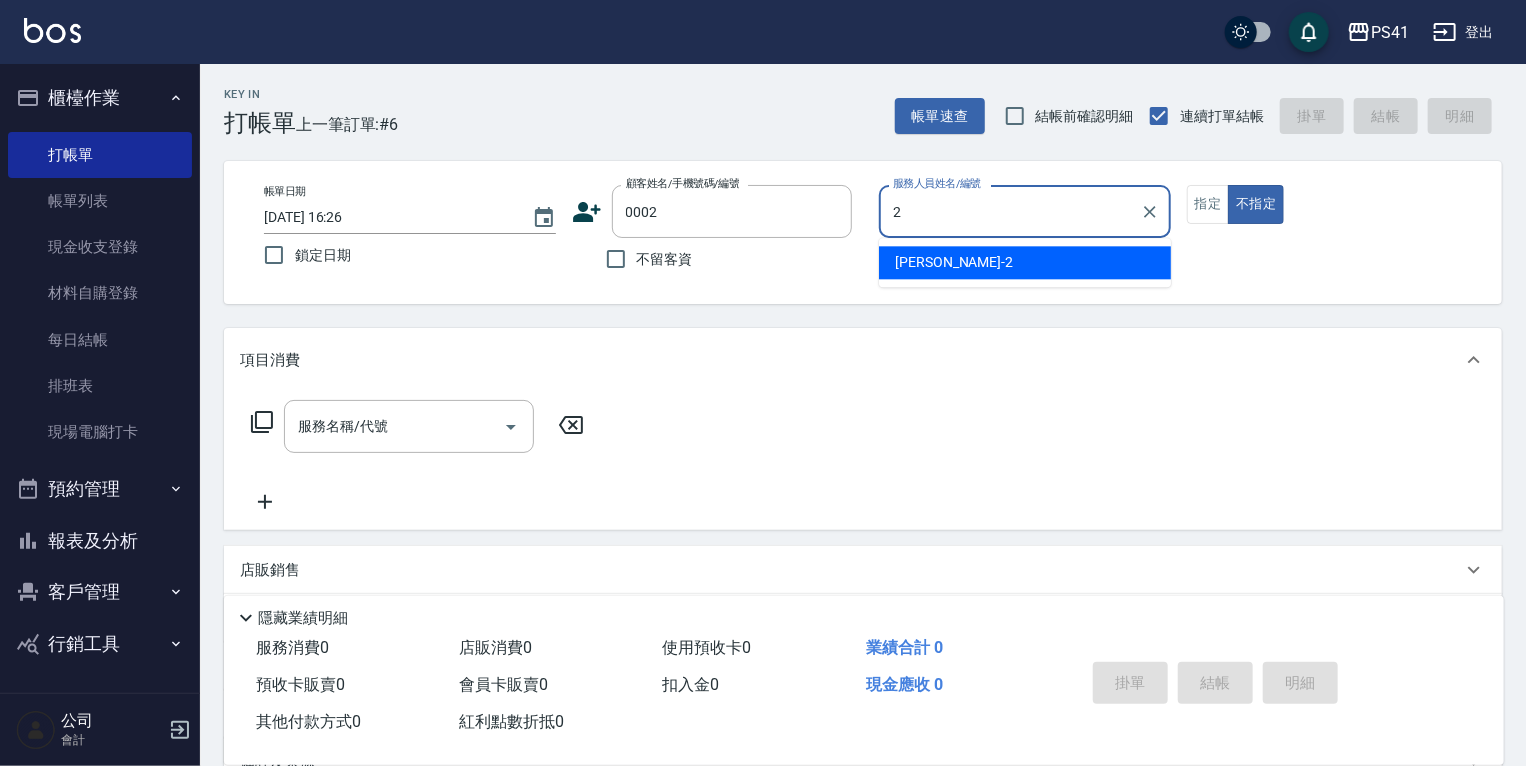 type on "謝淳蕙-2" 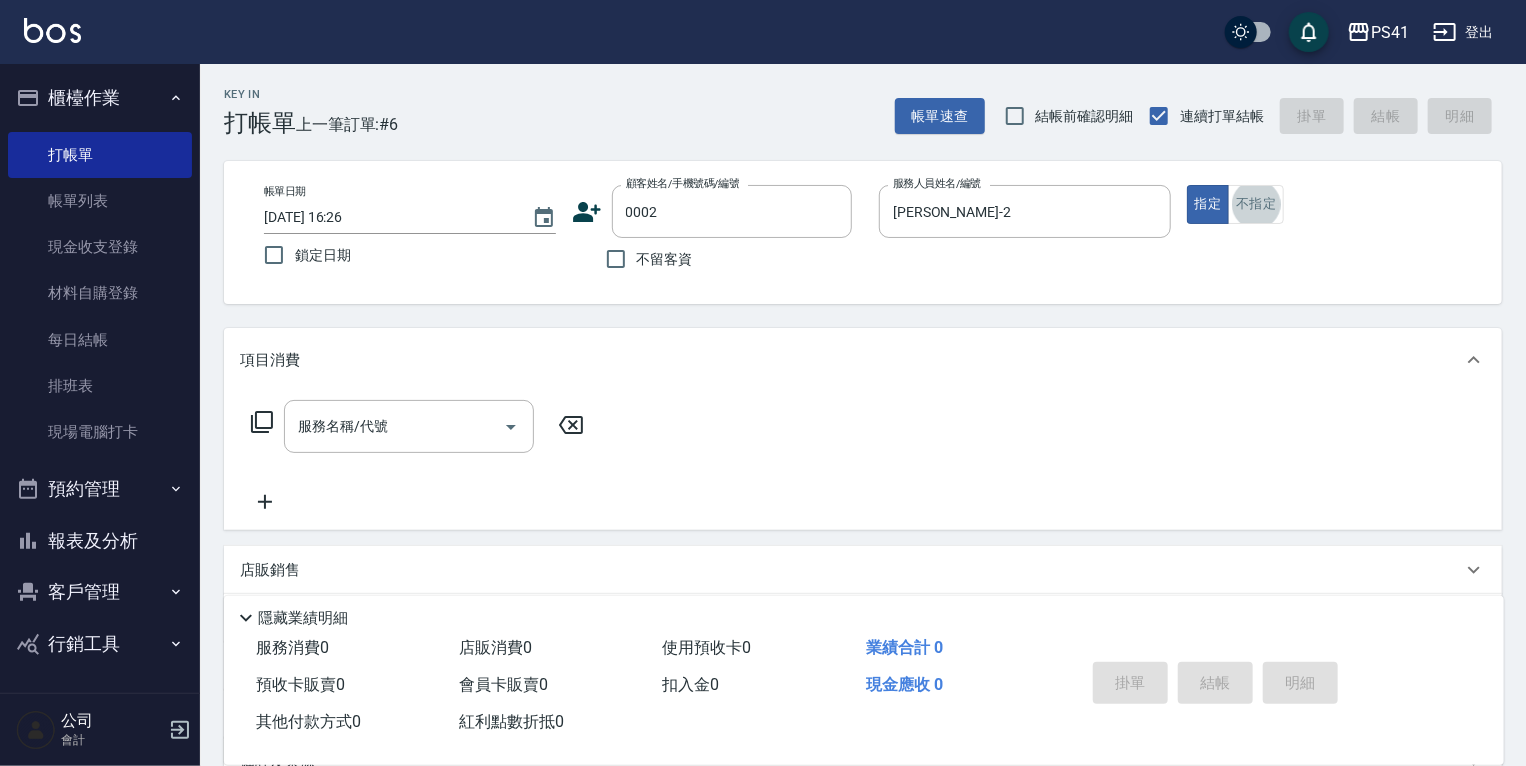 scroll, scrollTop: 32, scrollLeft: 0, axis: vertical 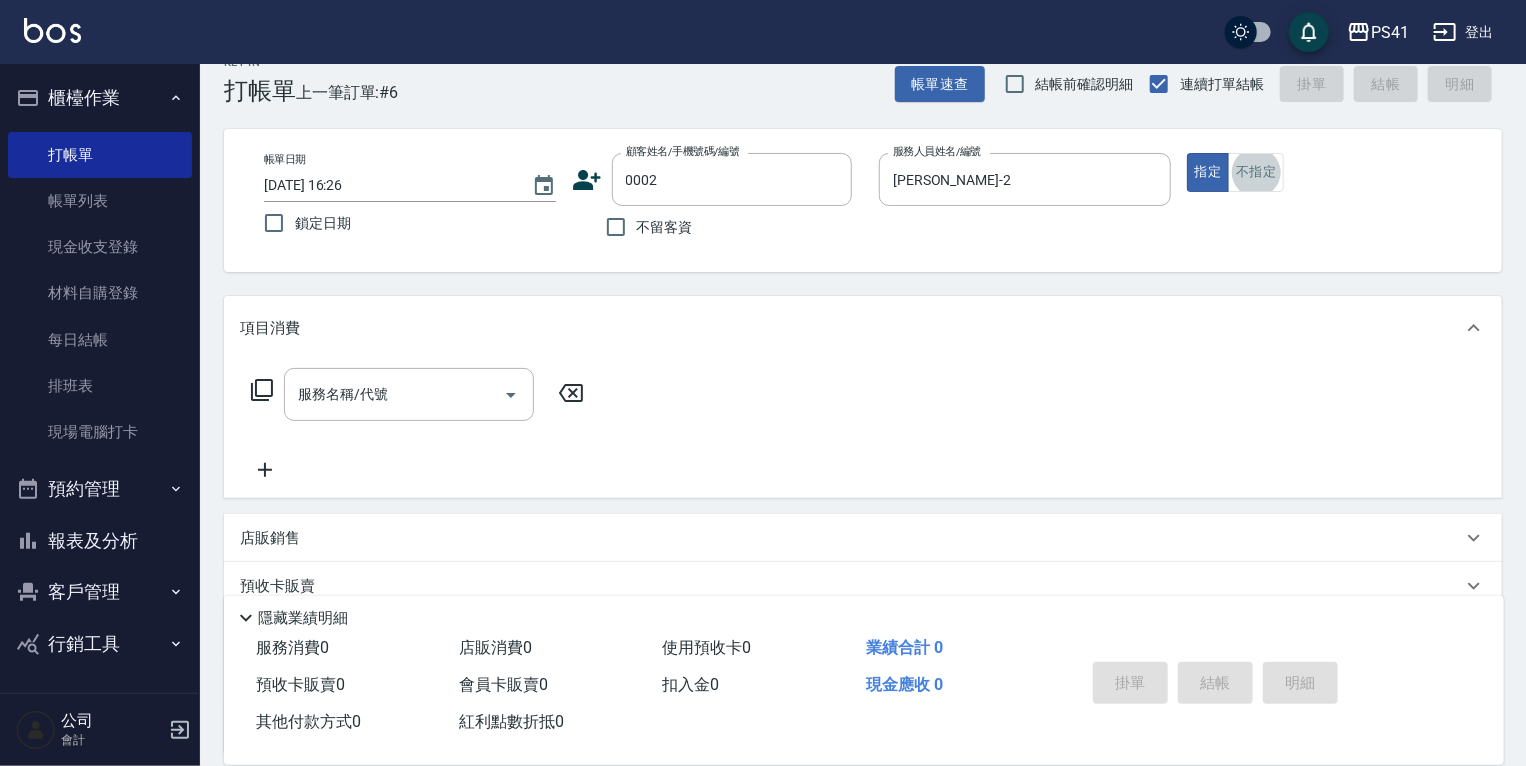 type on "Alice/Alice/0002" 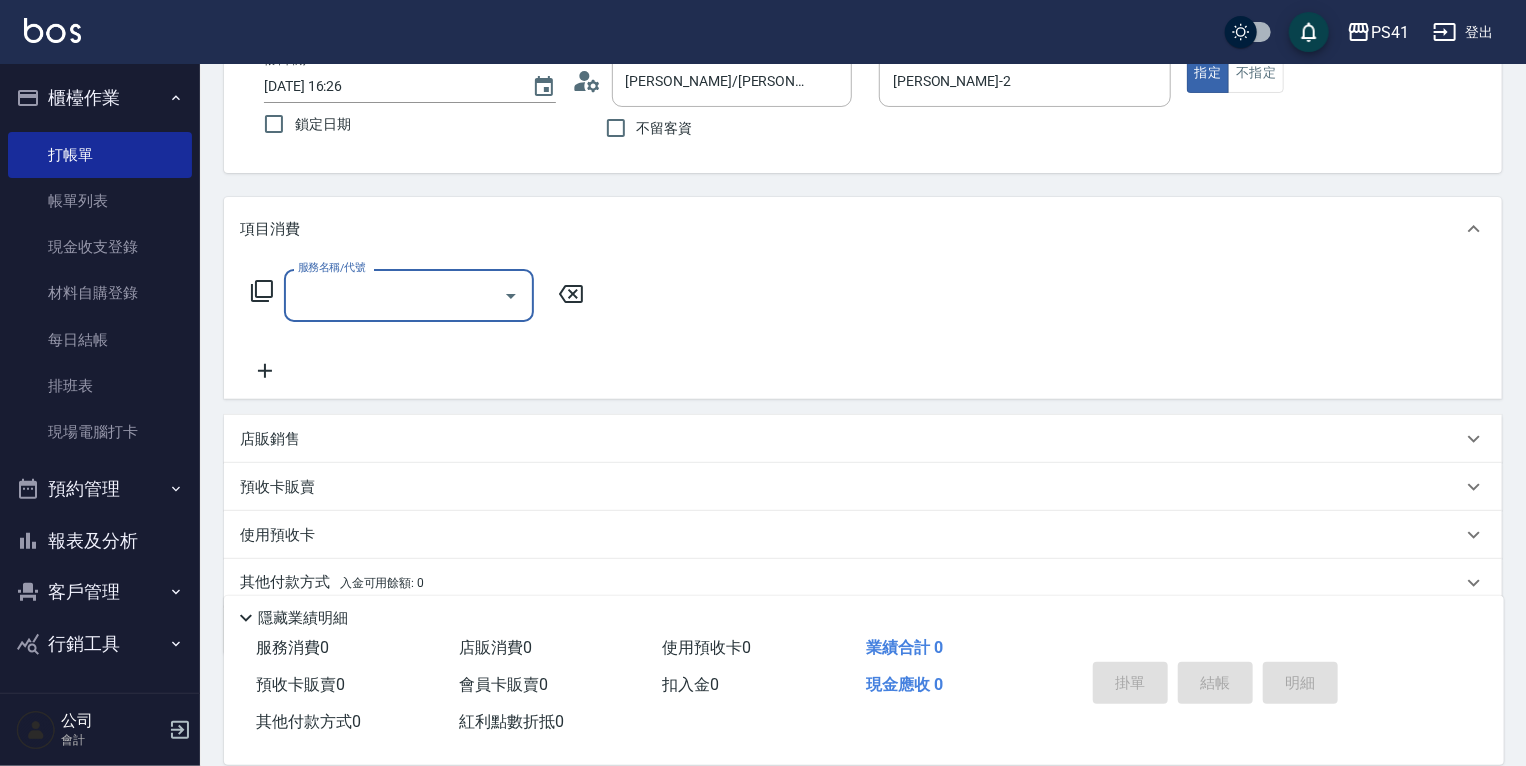 scroll, scrollTop: 209, scrollLeft: 0, axis: vertical 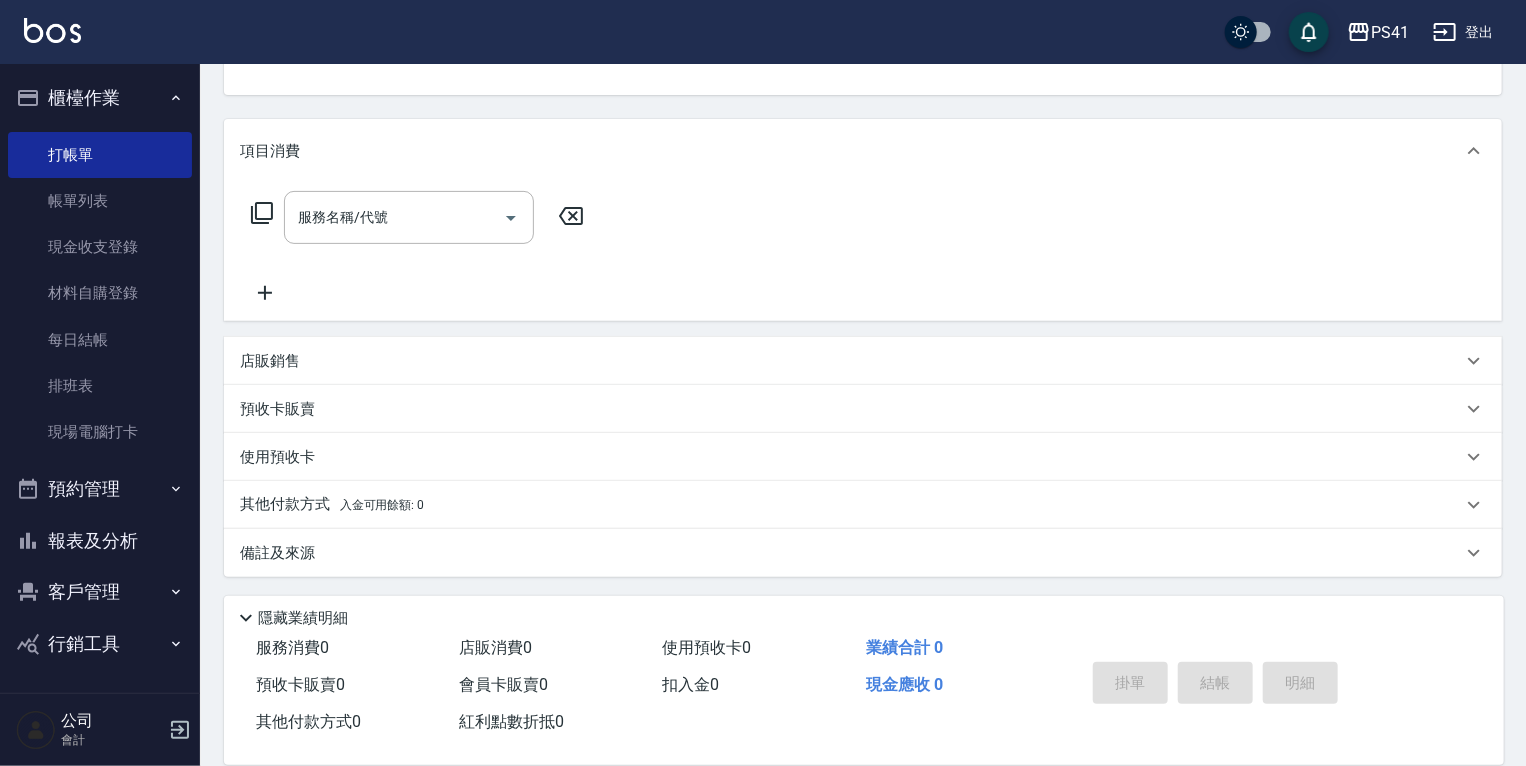 click on "其他付款方式 入金可用餘額: 0" at bounding box center (863, 505) 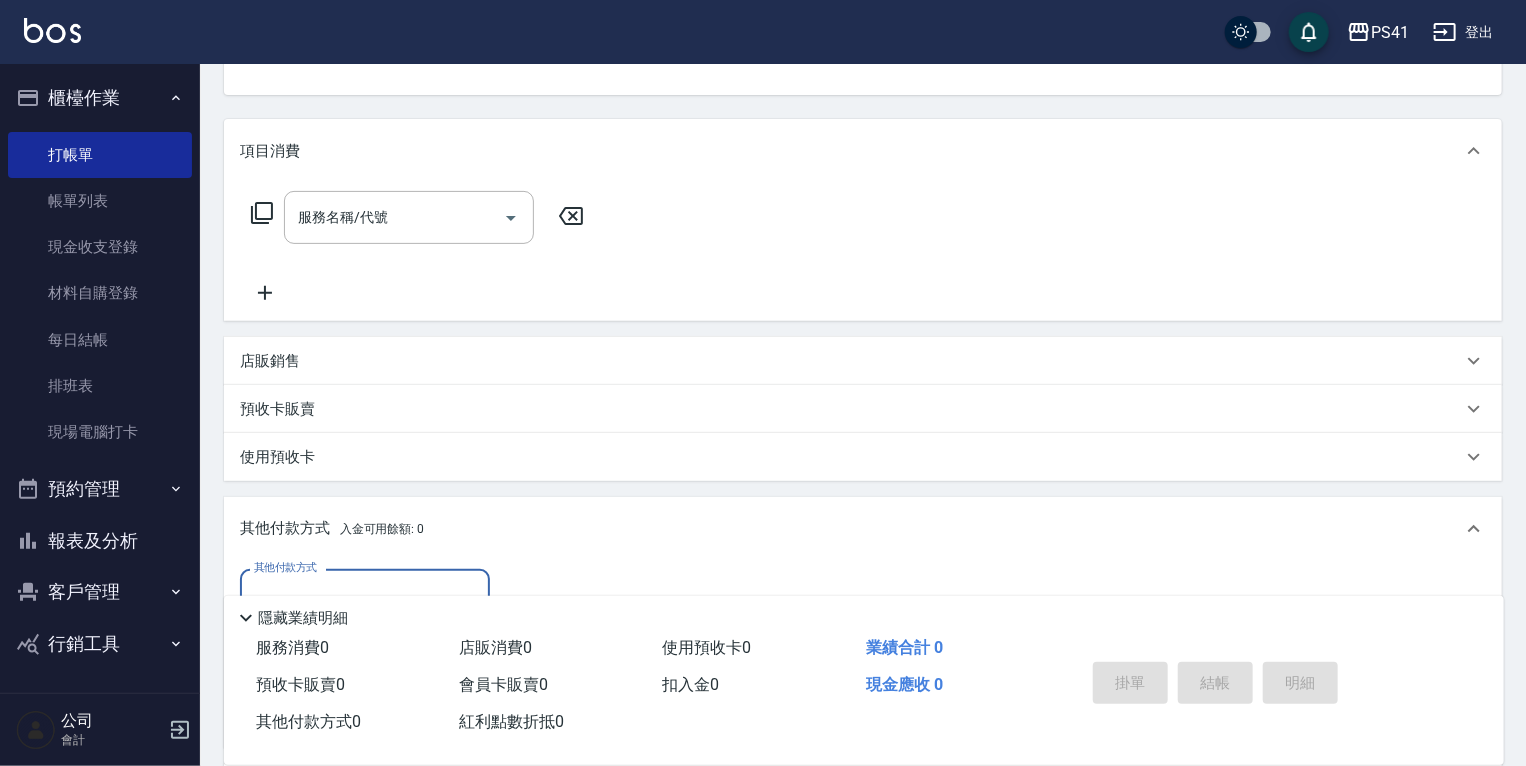 scroll, scrollTop: 228, scrollLeft: 0, axis: vertical 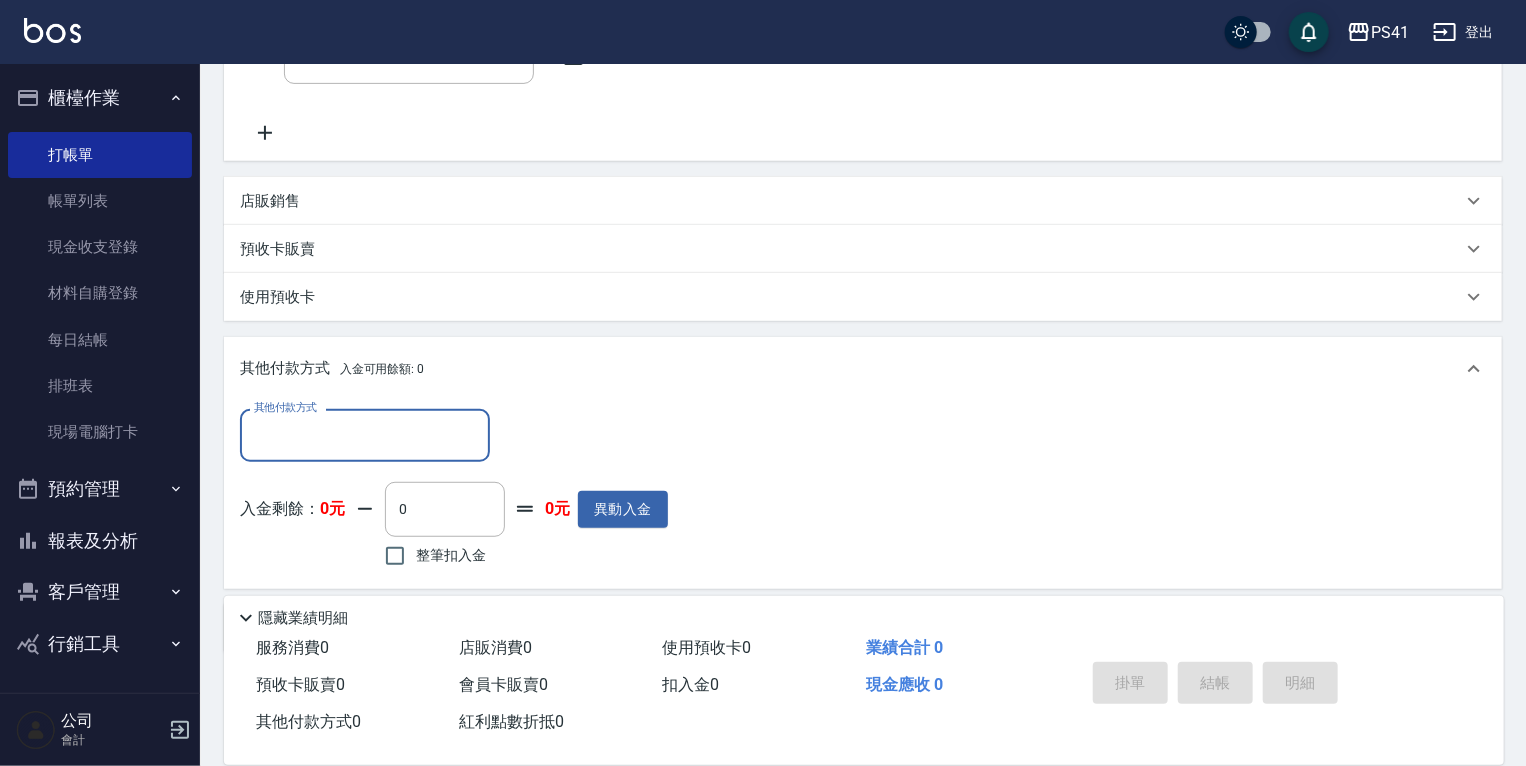 click on "店販銷售" at bounding box center [851, 201] 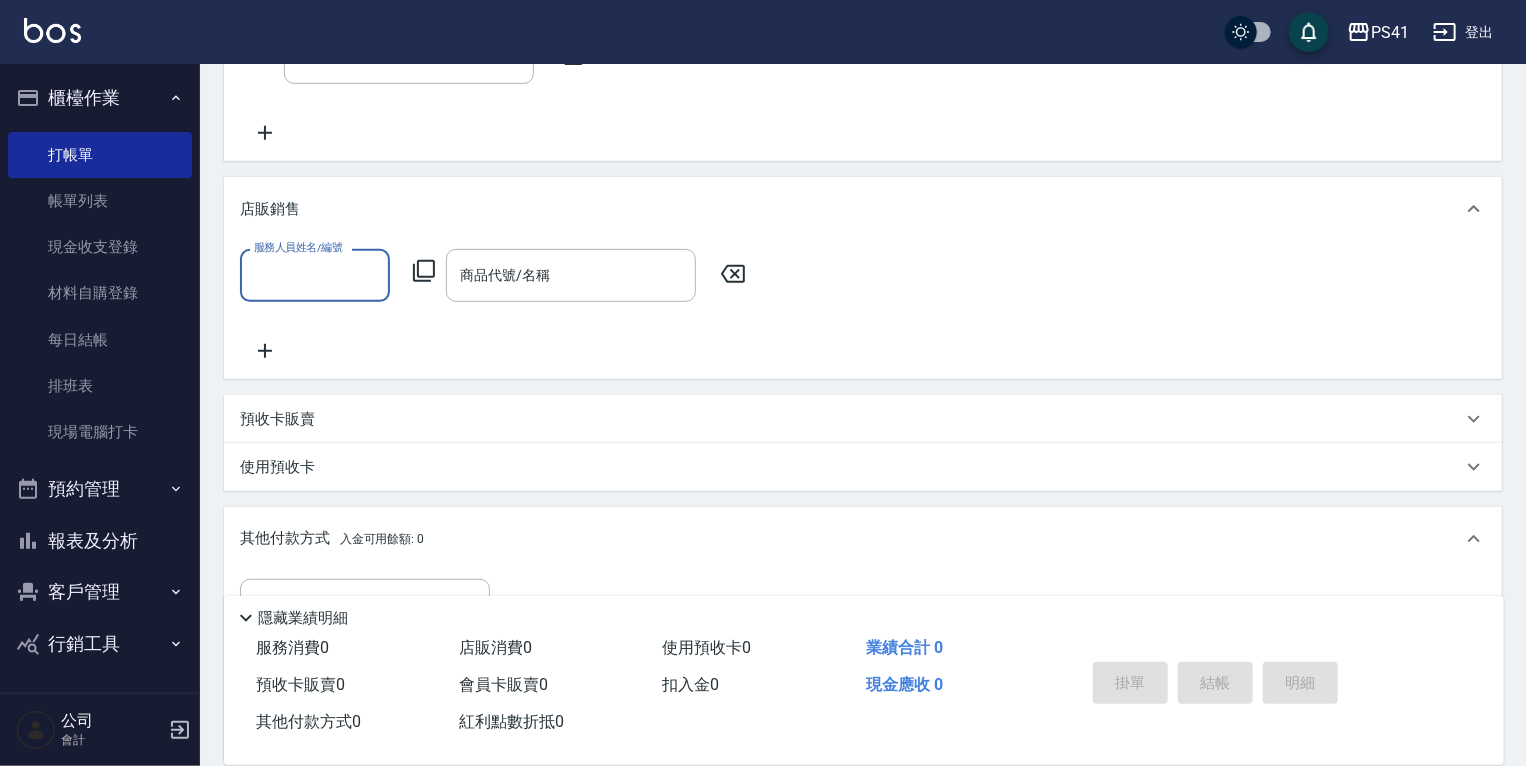 scroll, scrollTop: 0, scrollLeft: 0, axis: both 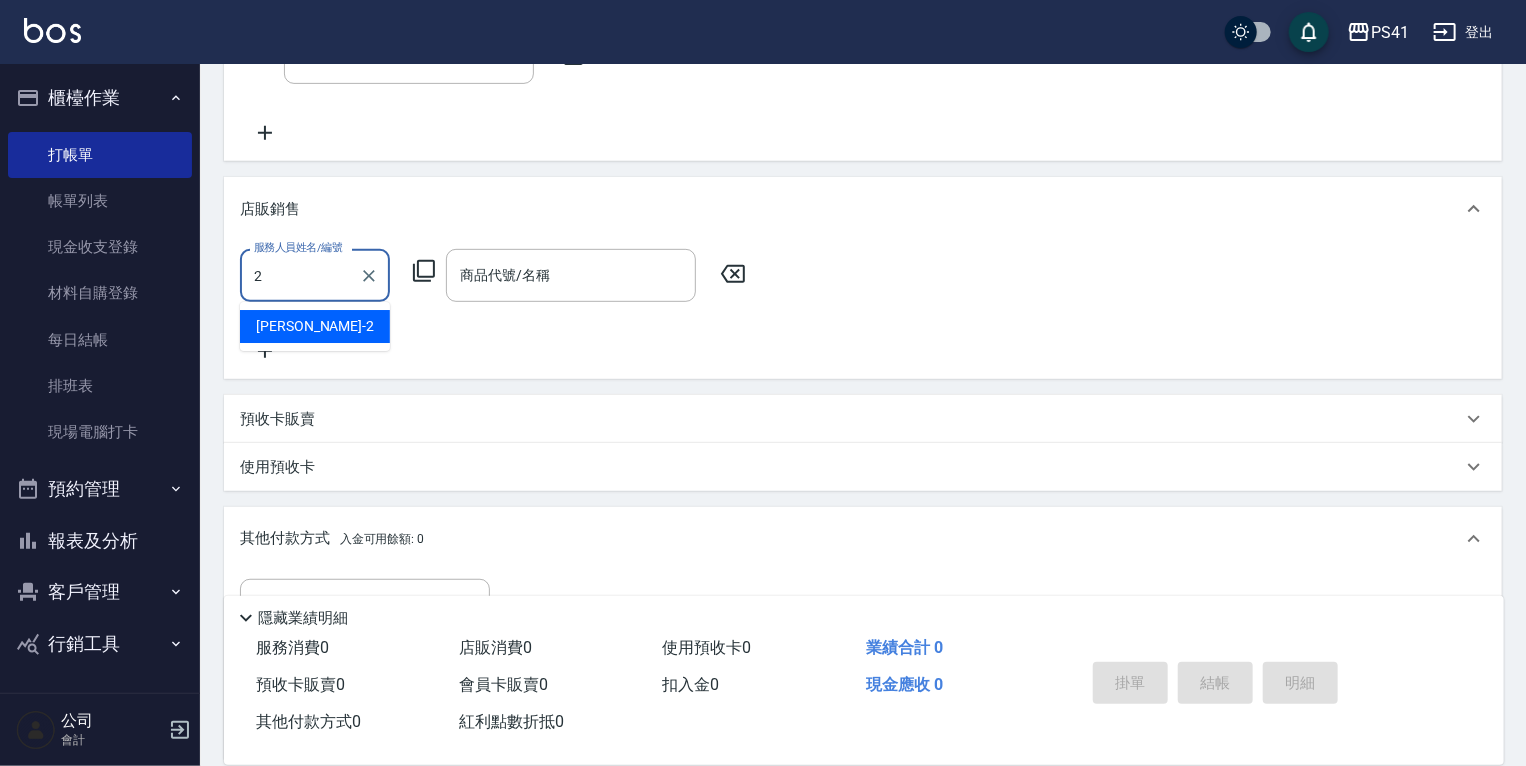type on "謝淳蕙-2" 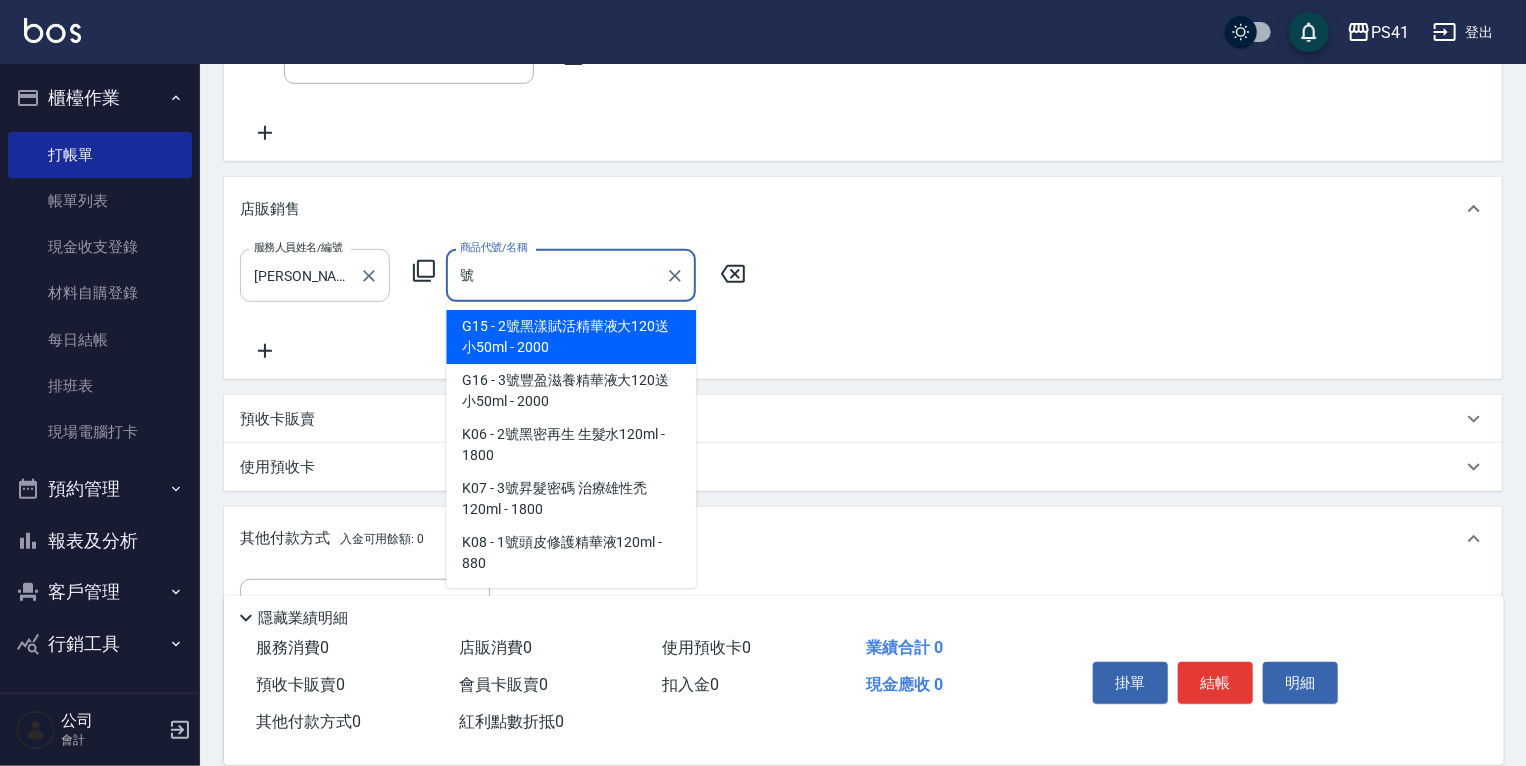 type on "2號黑漾賦活精華液大120送小50ml" 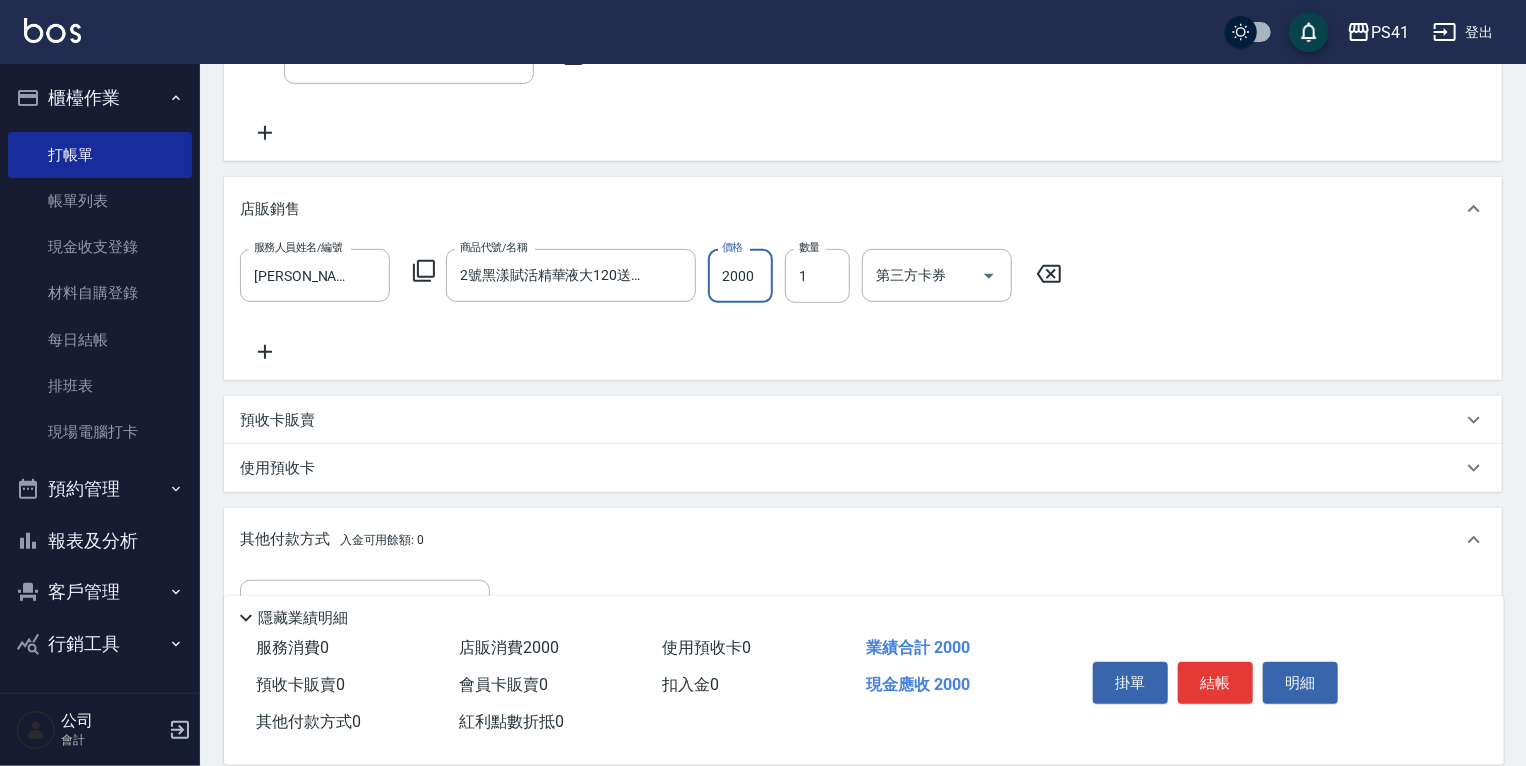 click 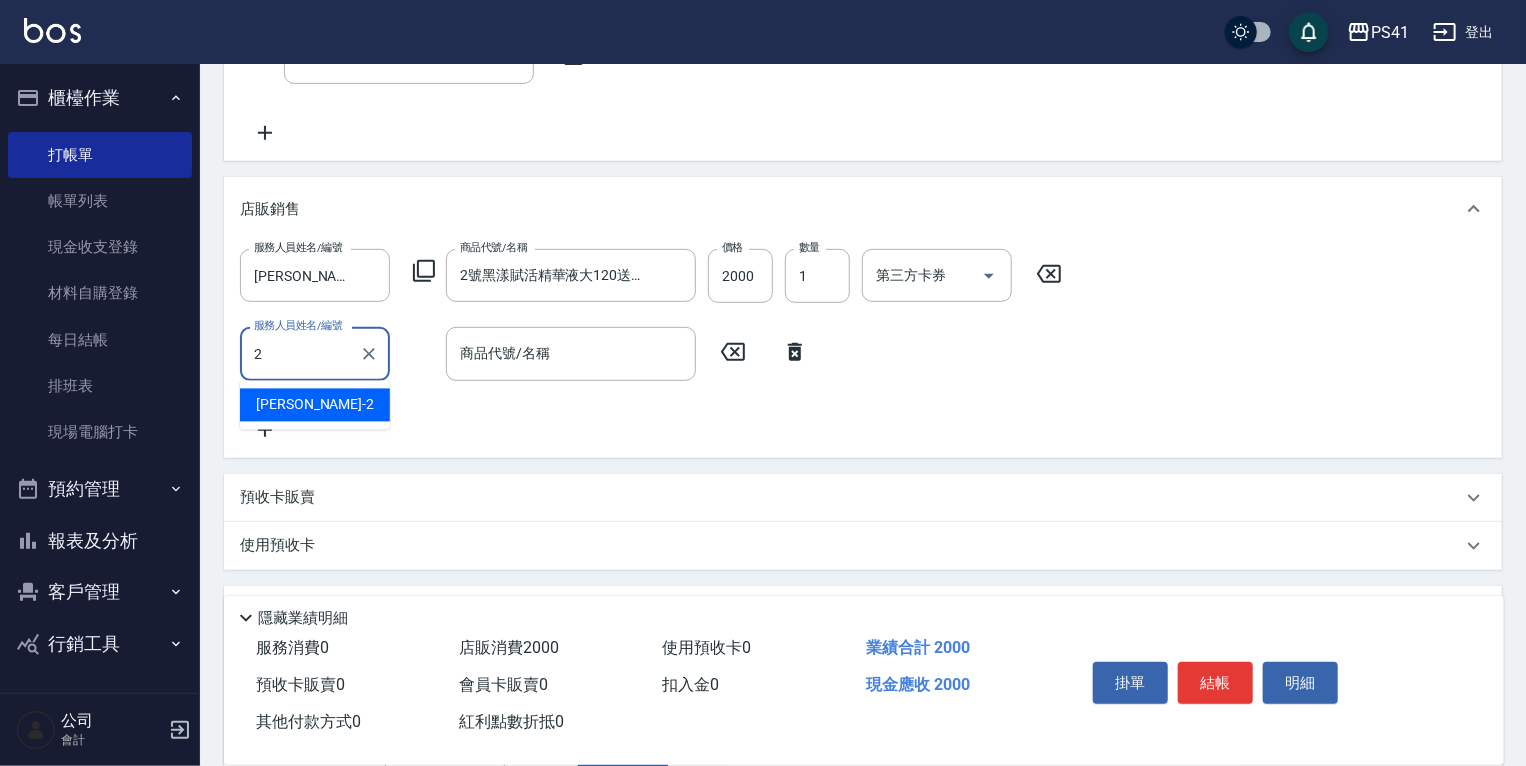 type on "謝淳蕙-2" 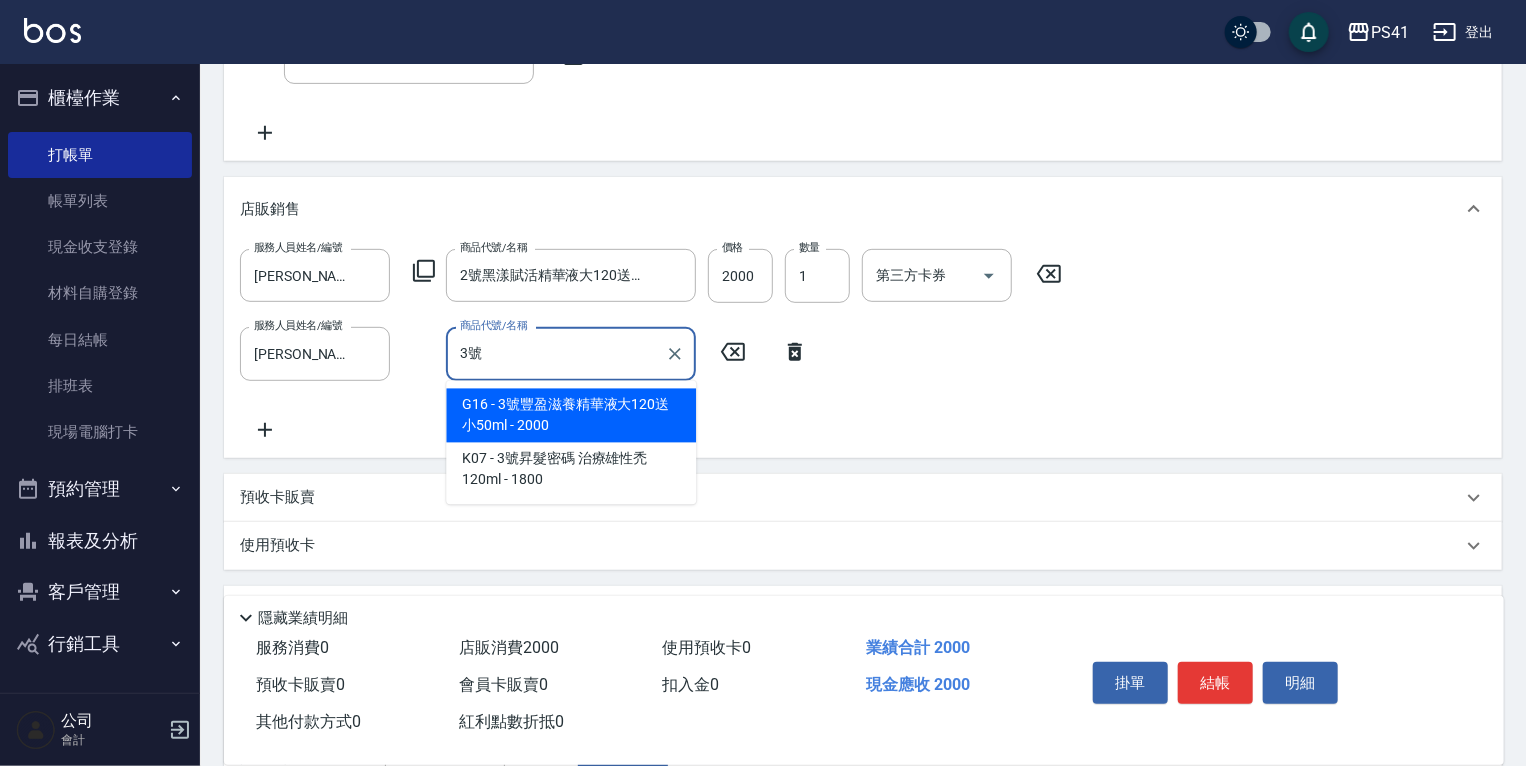 type on "3號豐盈滋養精華液大120送小50ml" 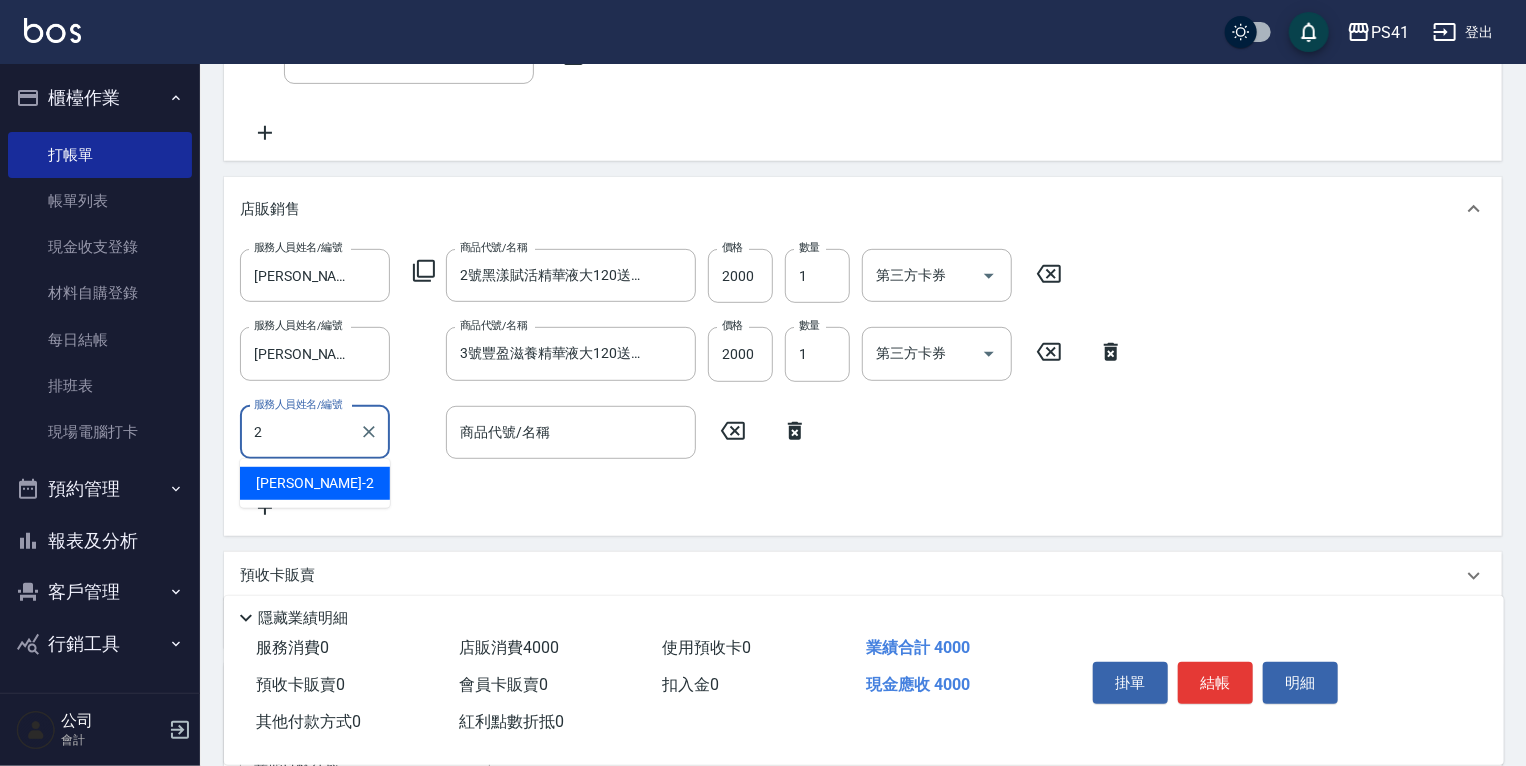 type on "謝淳蕙-2" 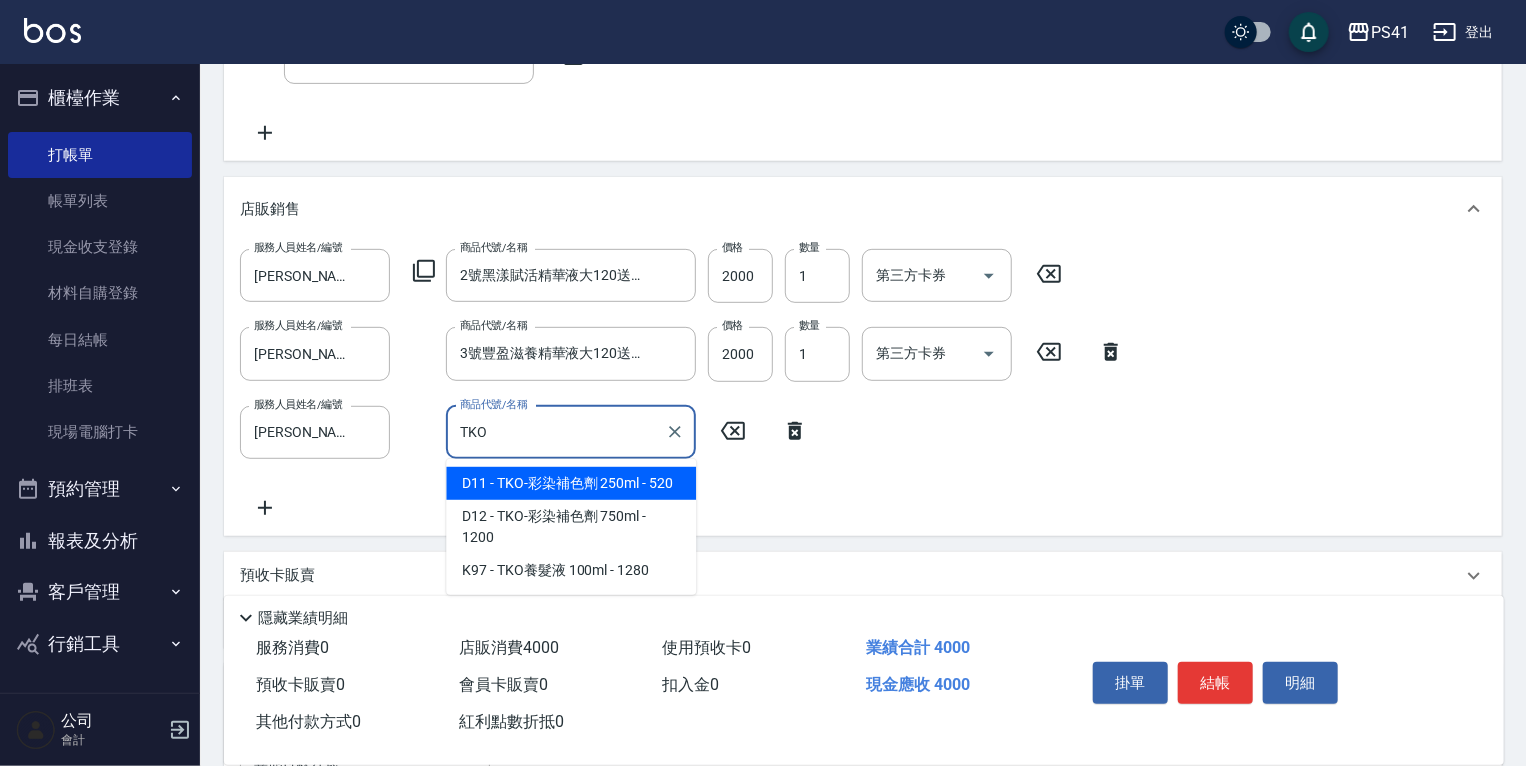 type on "TKO-彩染補色劑  250ml" 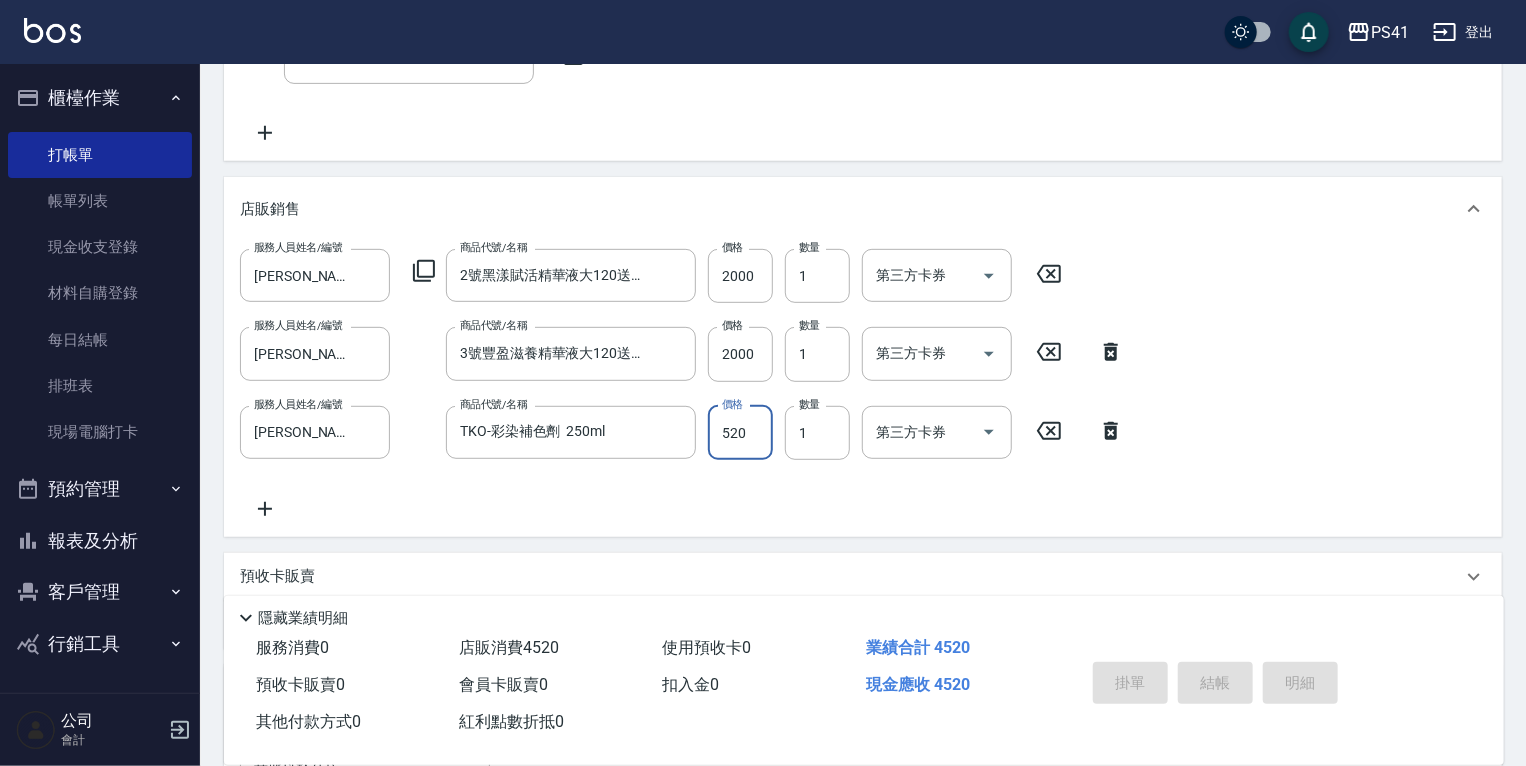 type 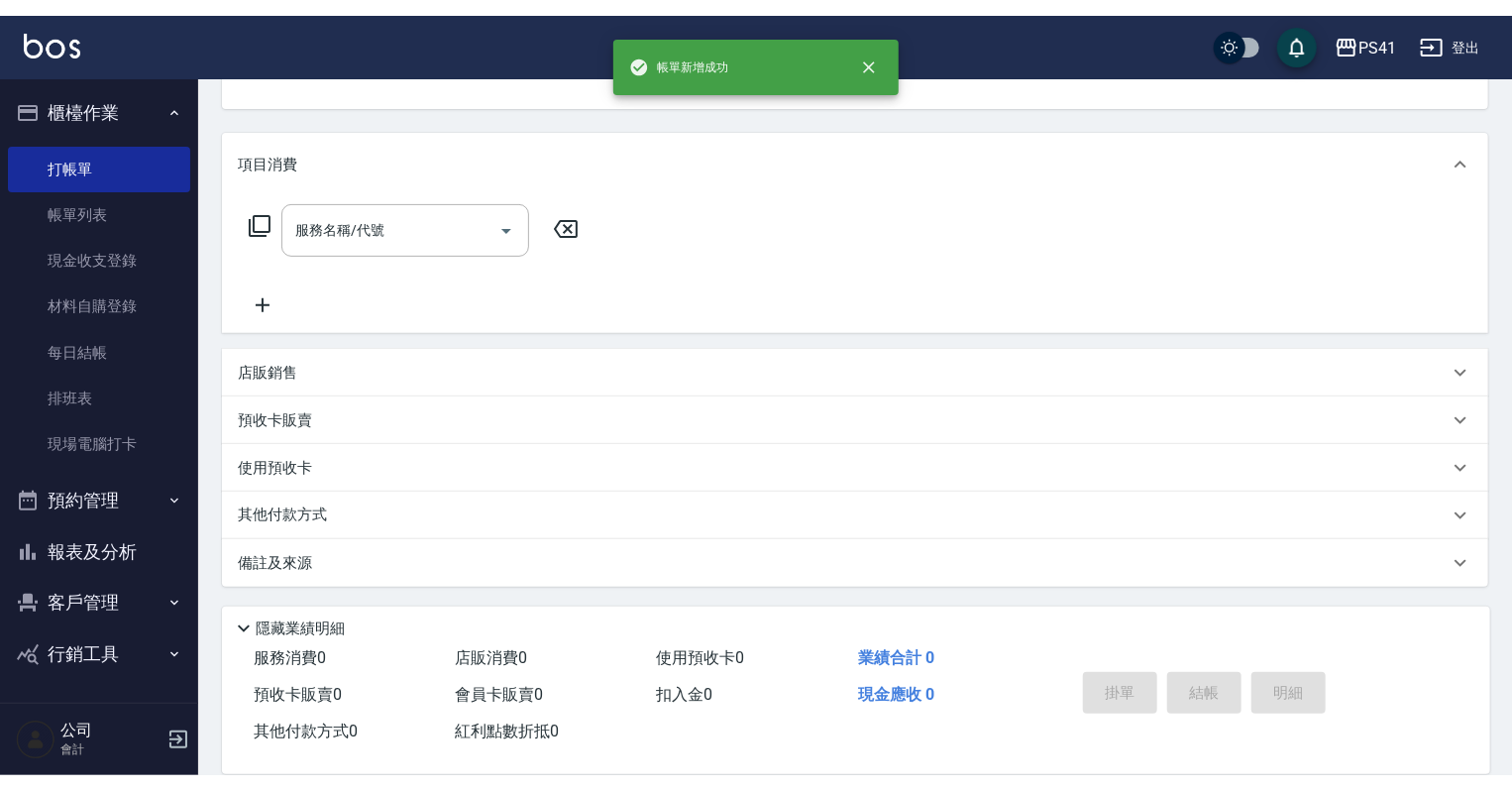 scroll, scrollTop: 0, scrollLeft: 0, axis: both 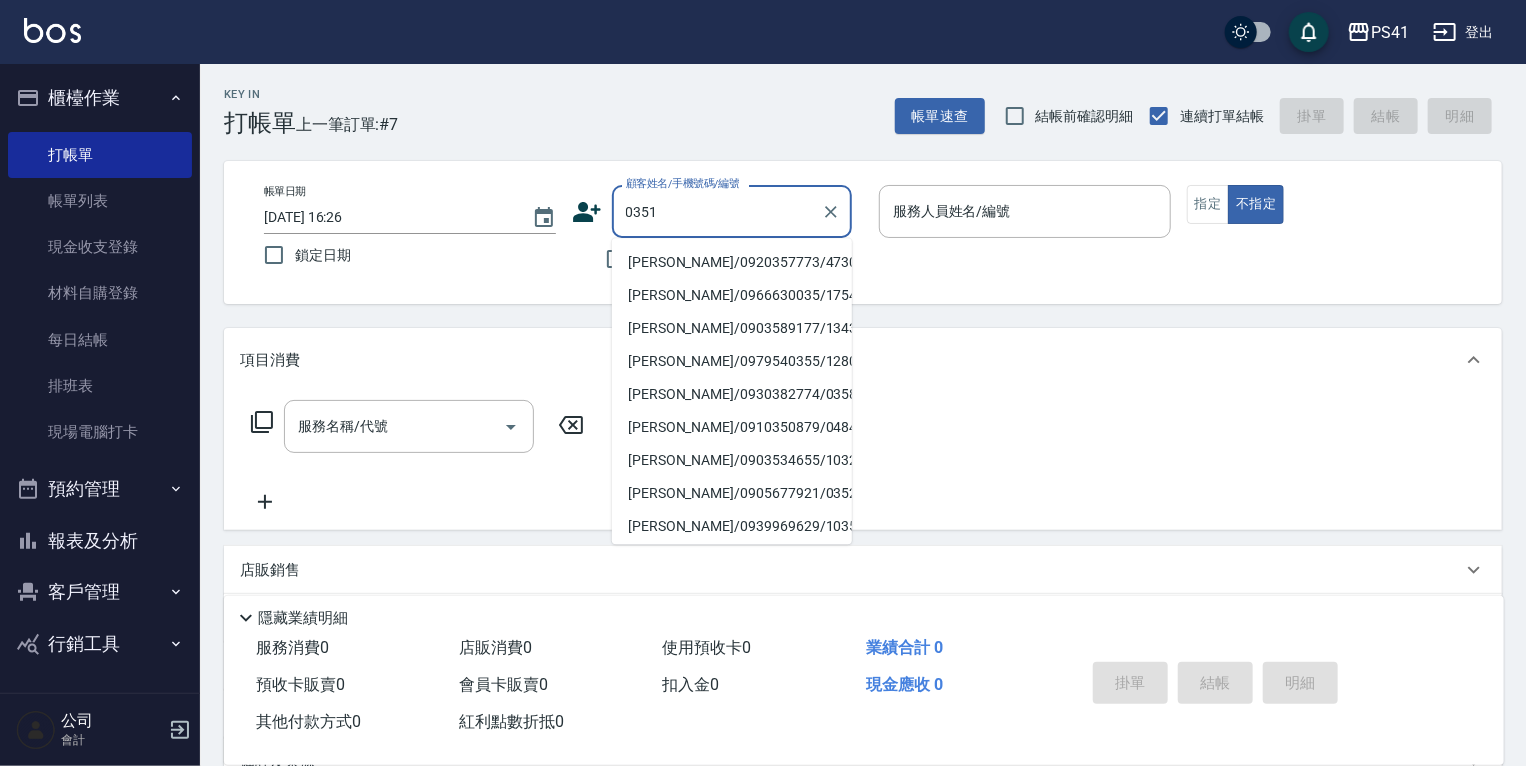 type on "游晴茶/0910351166/4567" 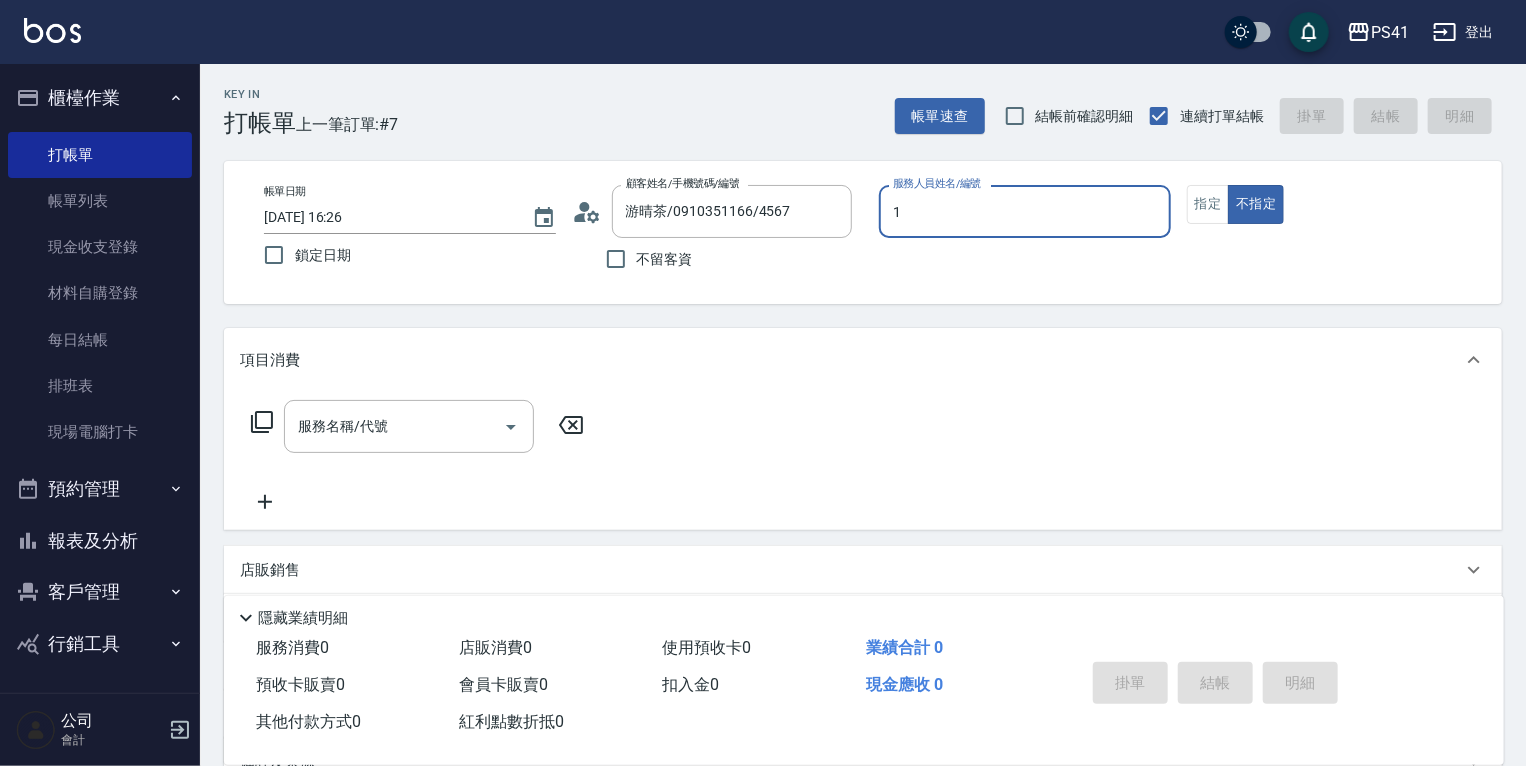 type on "15" 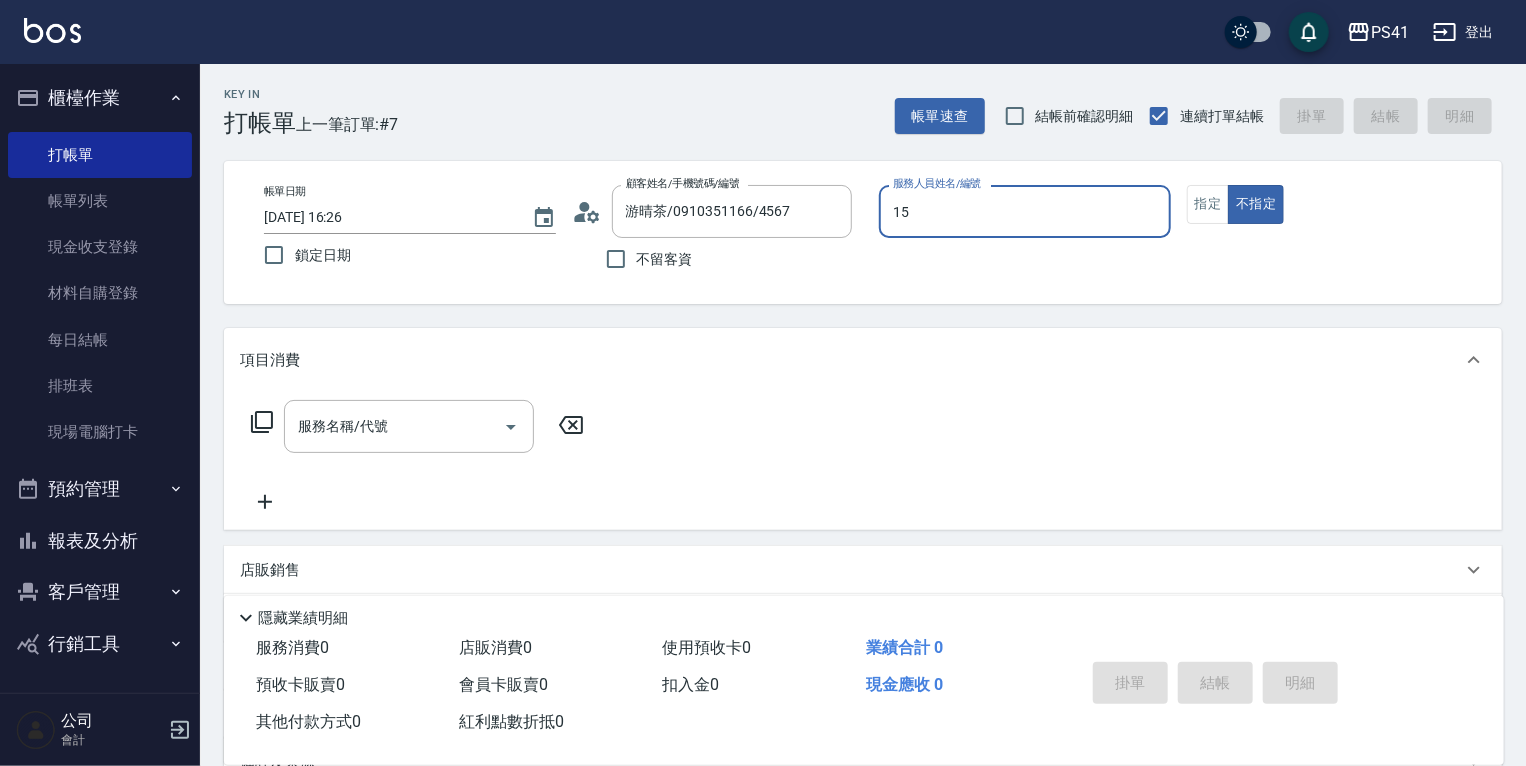 type on "鄭鳳嬌/0930705782/0351" 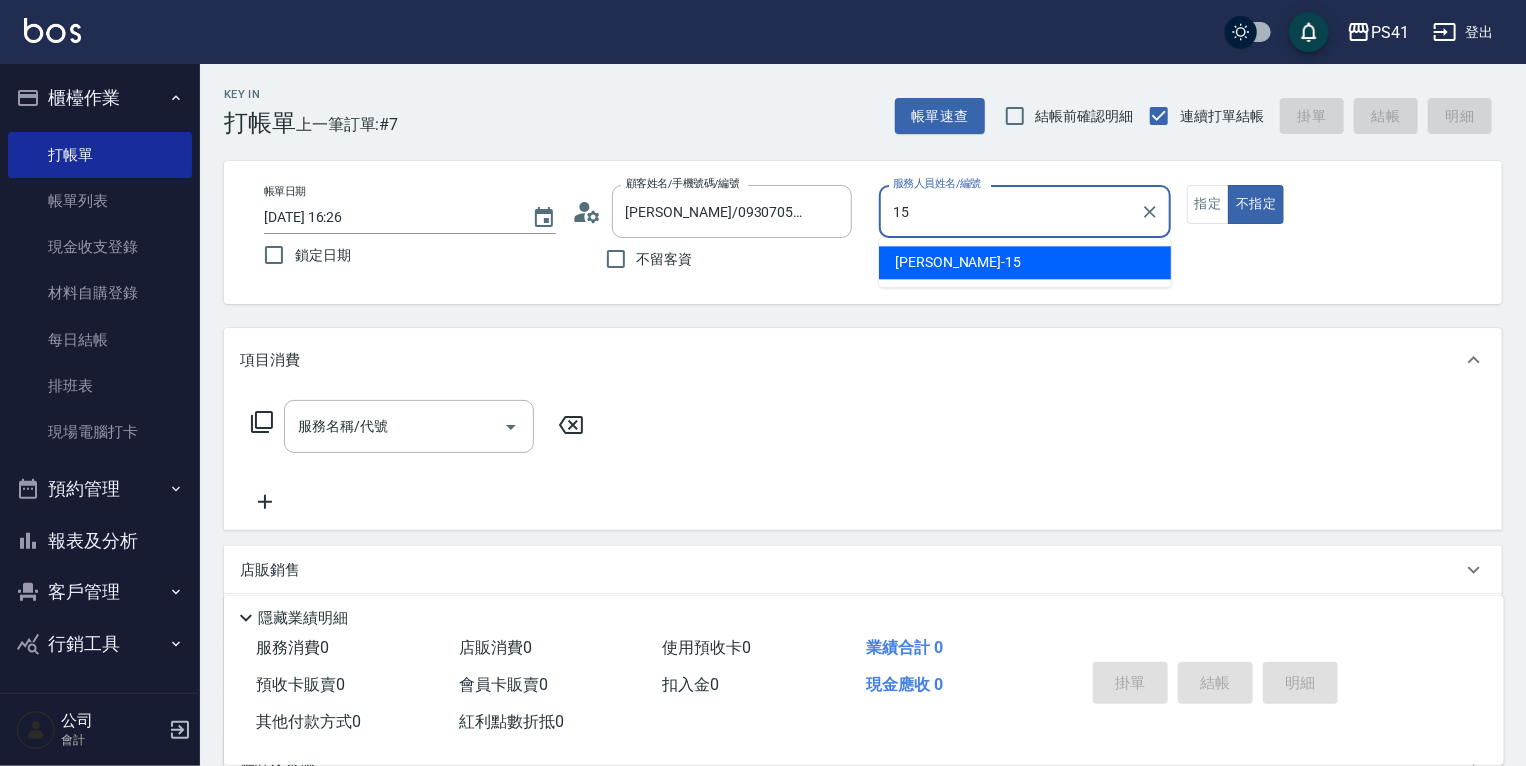 type on "李靜芳-15" 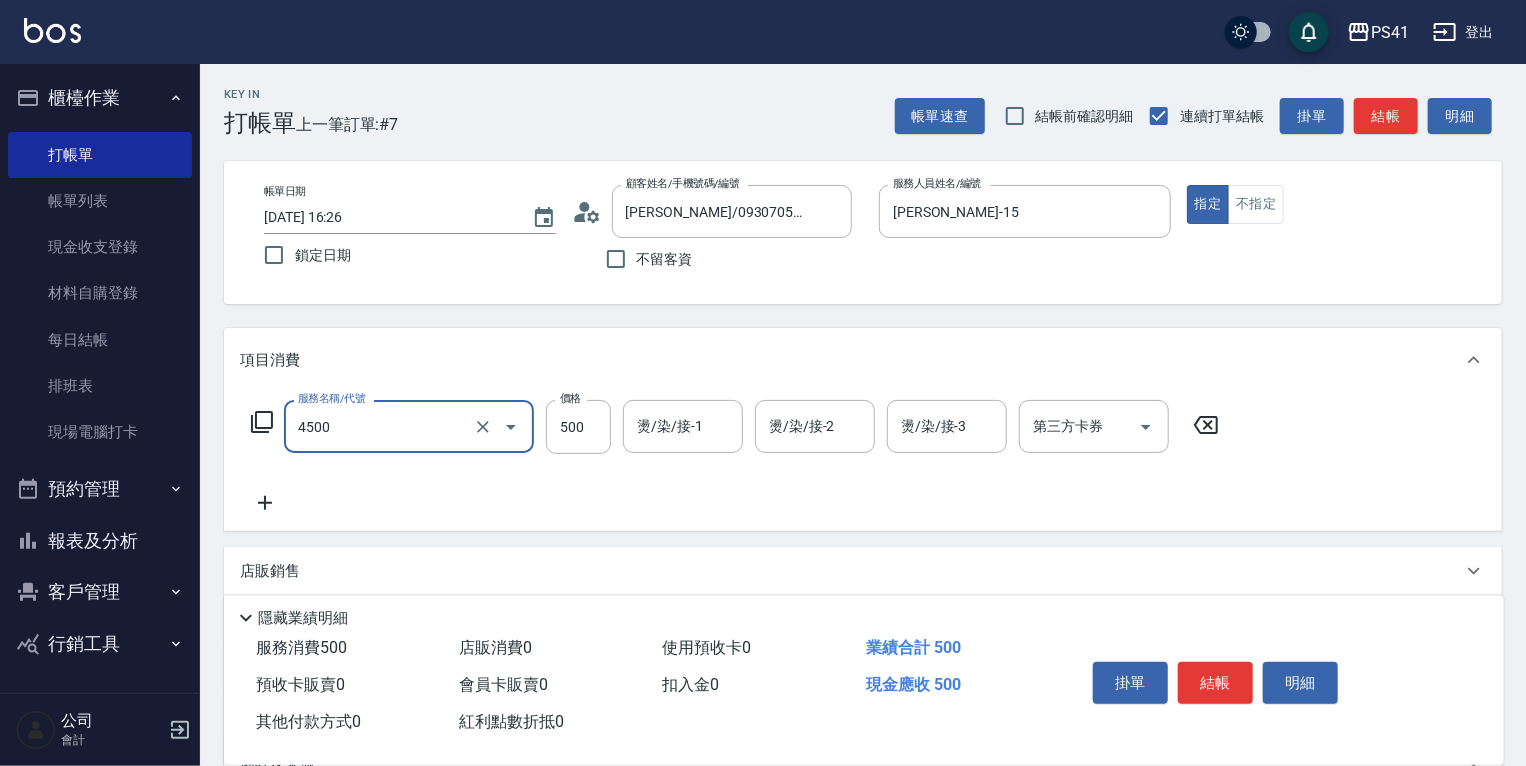 type on "補染(4500)" 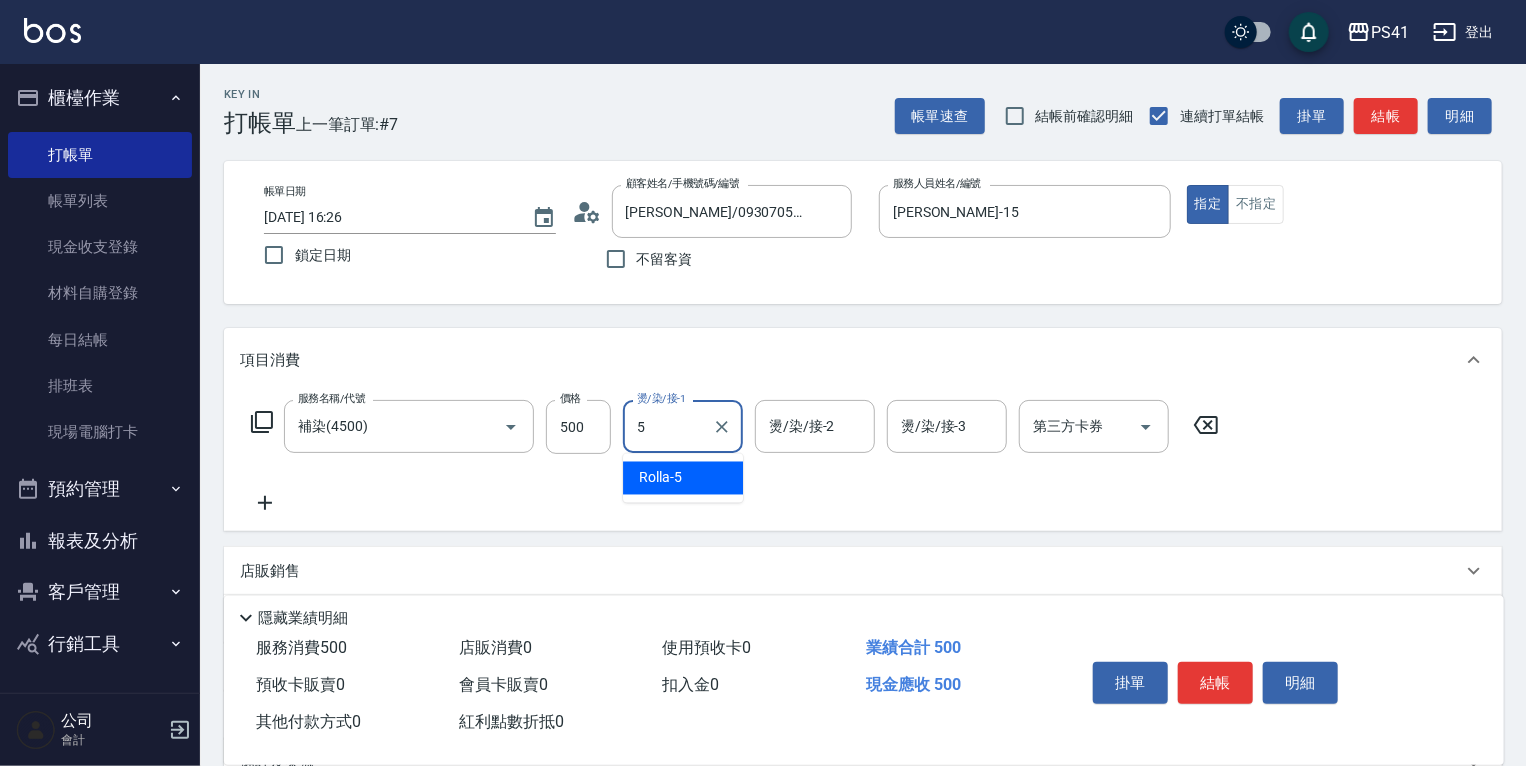 type on "Rolla-5" 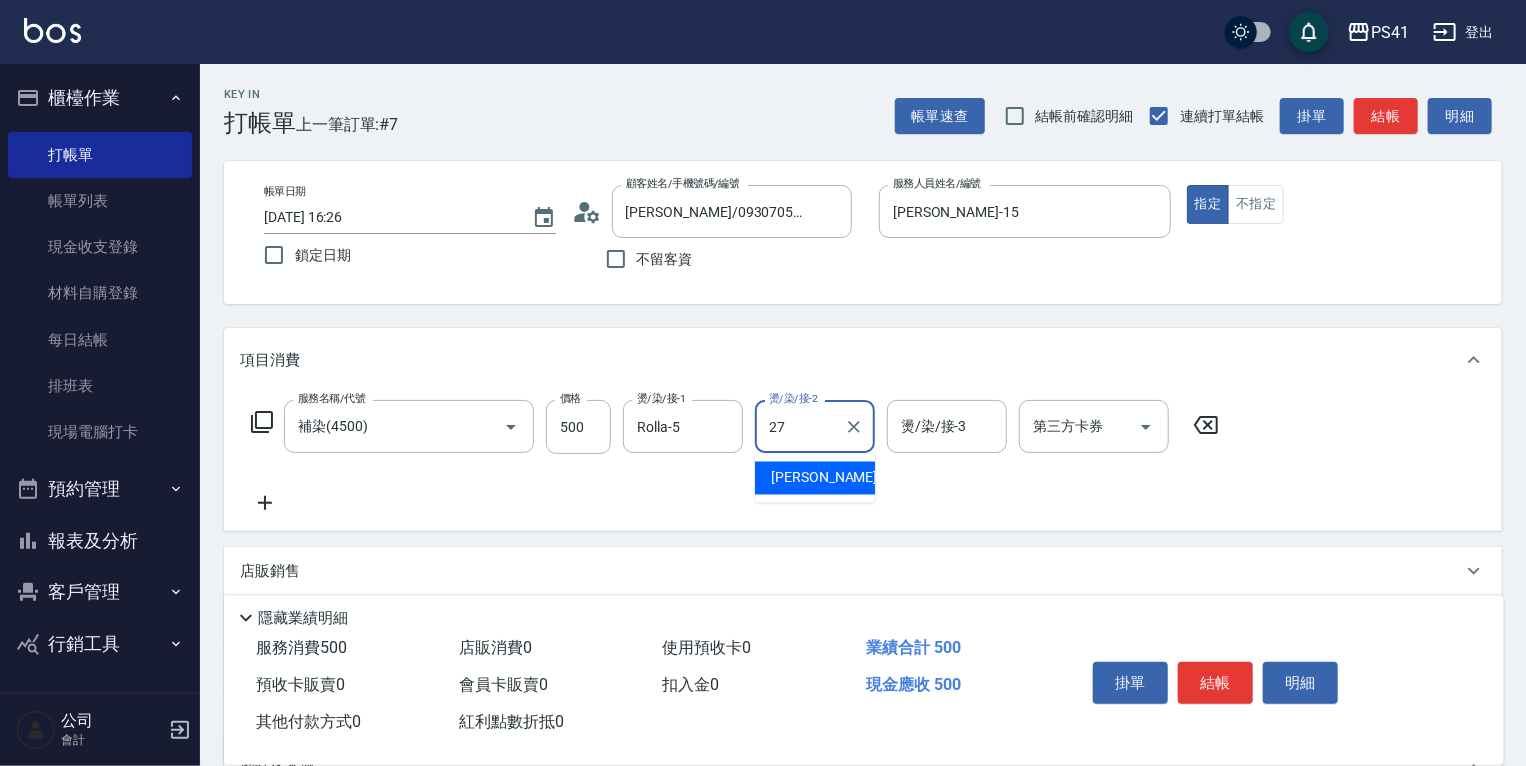 type on "佳佳-27" 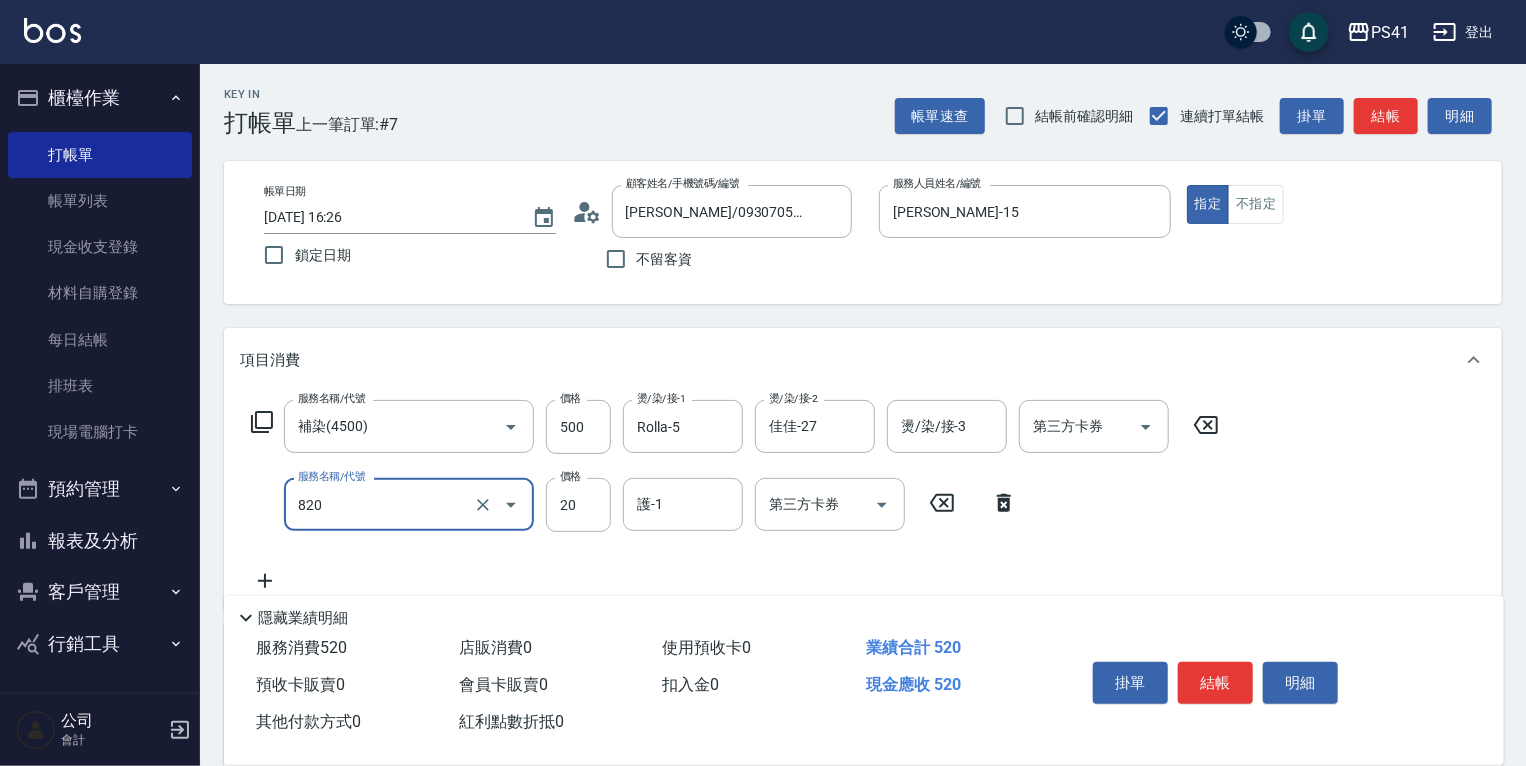 type on "潤絲(820)" 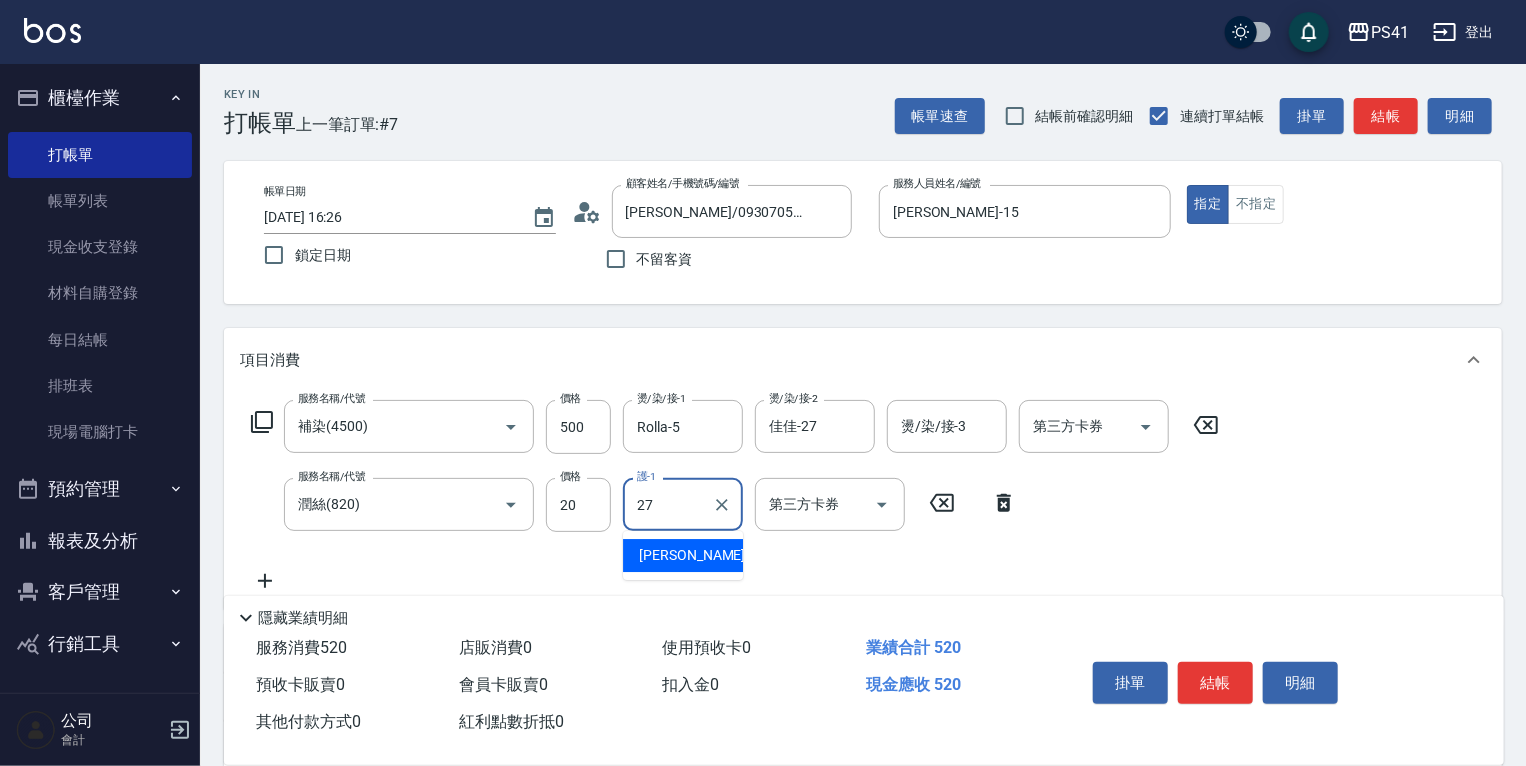 type on "佳佳-27" 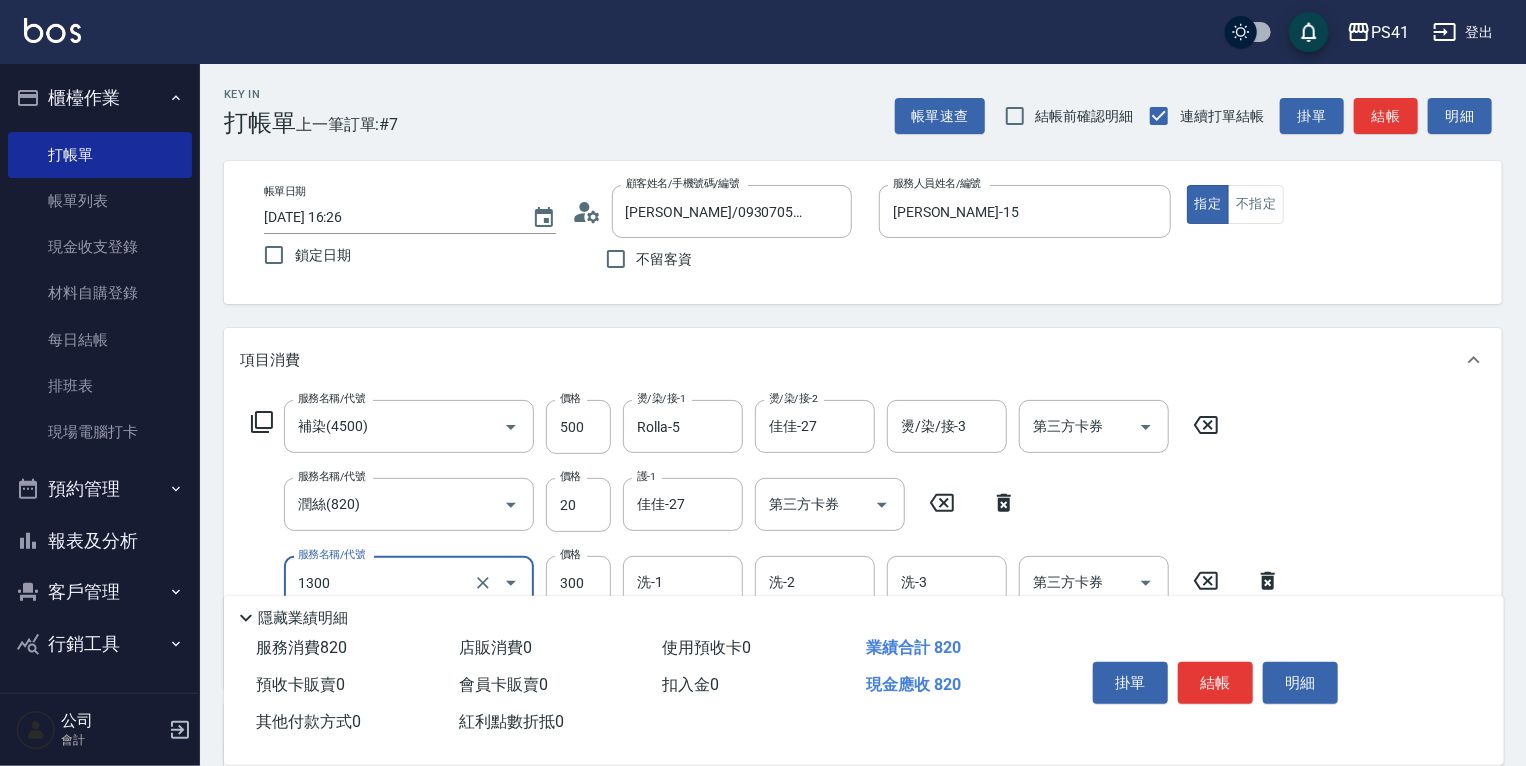 type on "洗髮300(1300)" 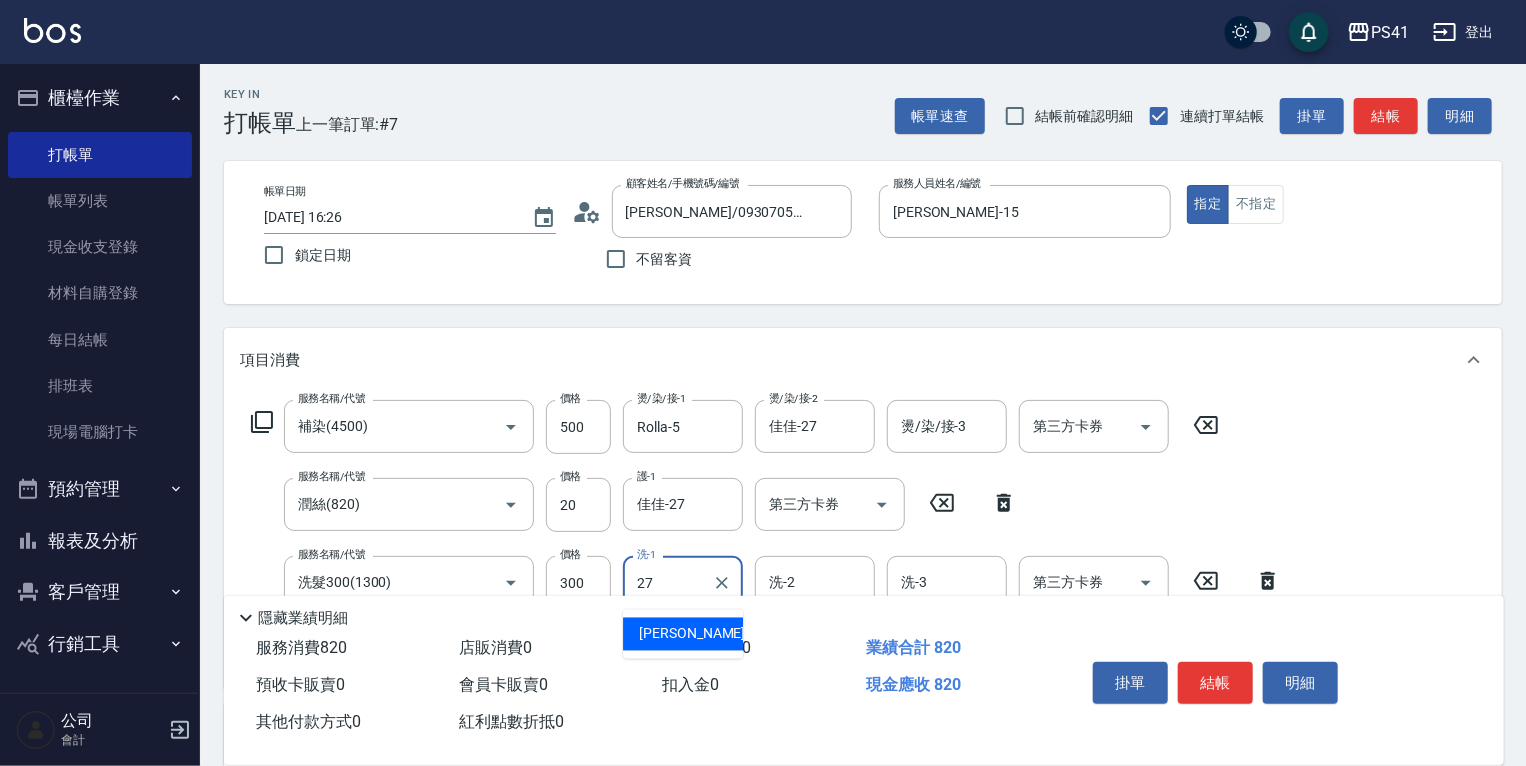 type on "佳佳-27" 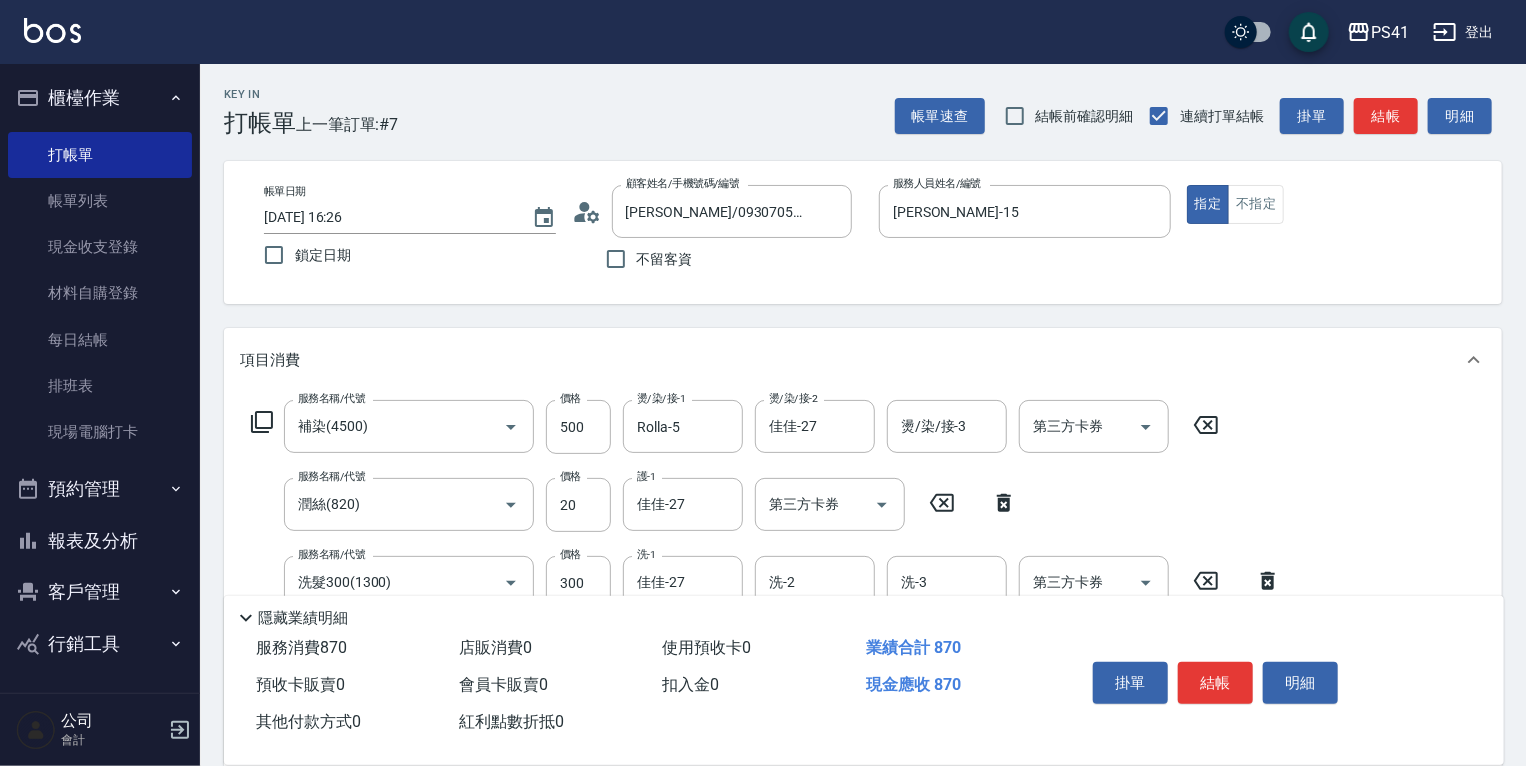 type on "剪瀏海(250)" 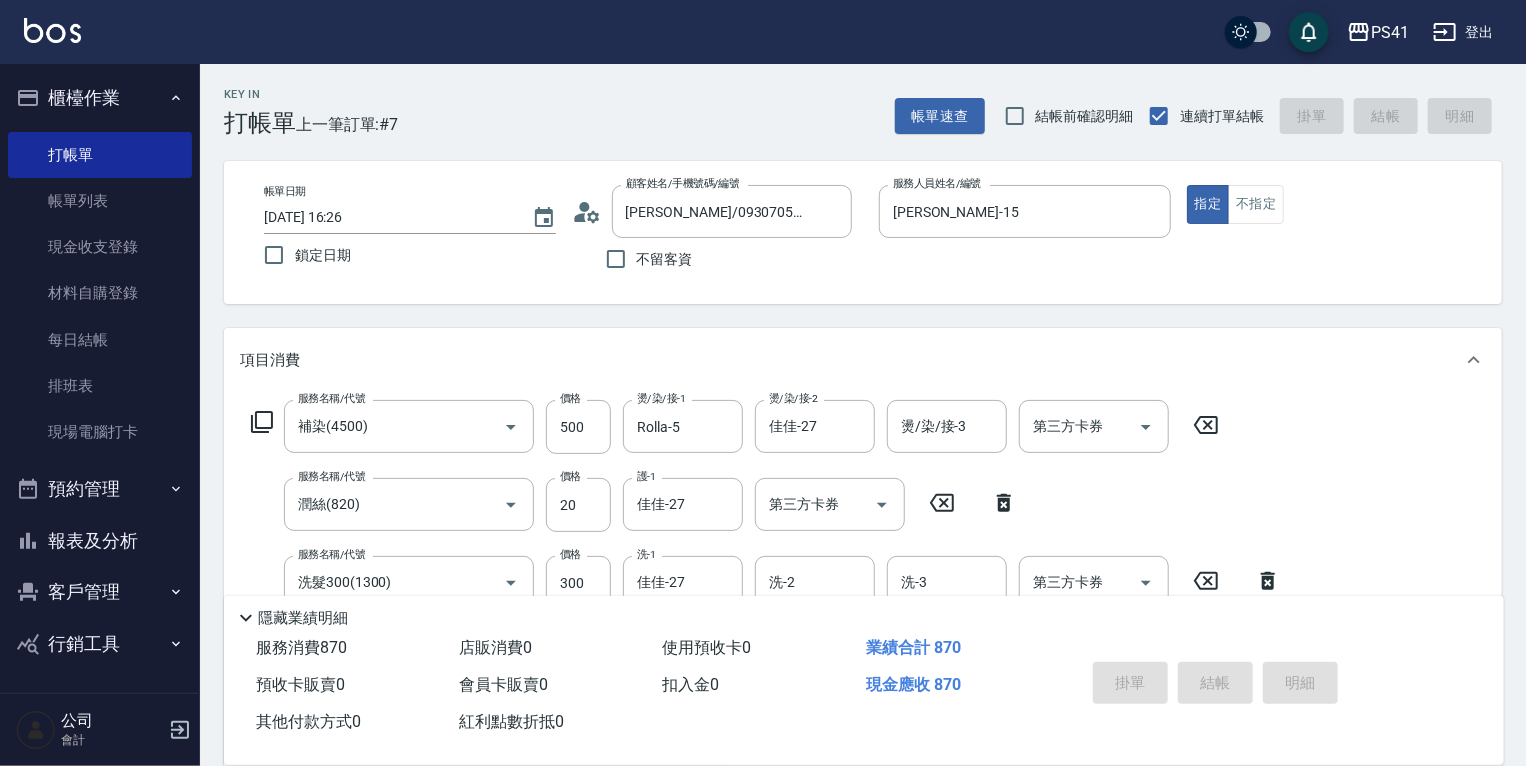 type on "2025/07/10 16:27" 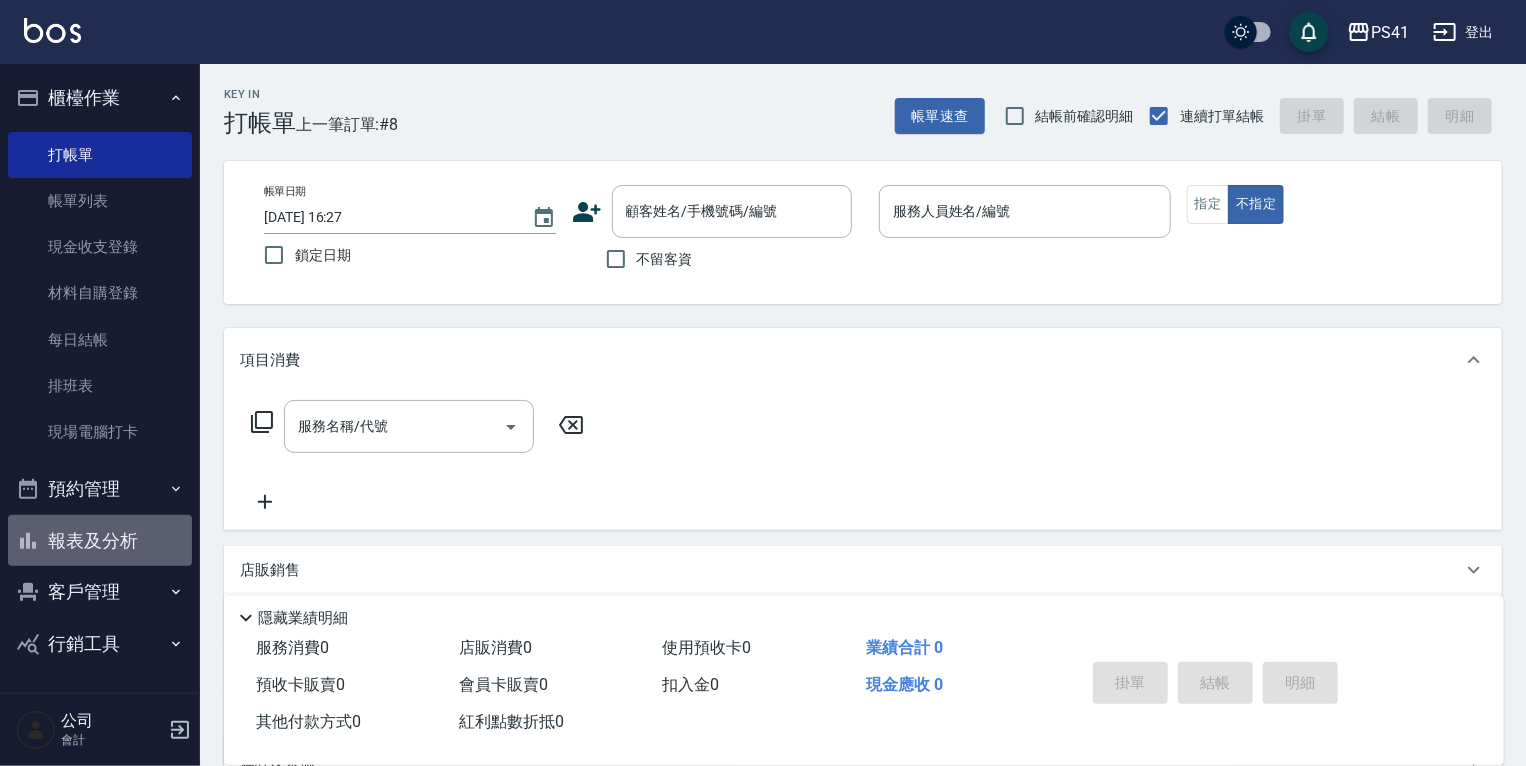click on "報表及分析" at bounding box center (100, 541) 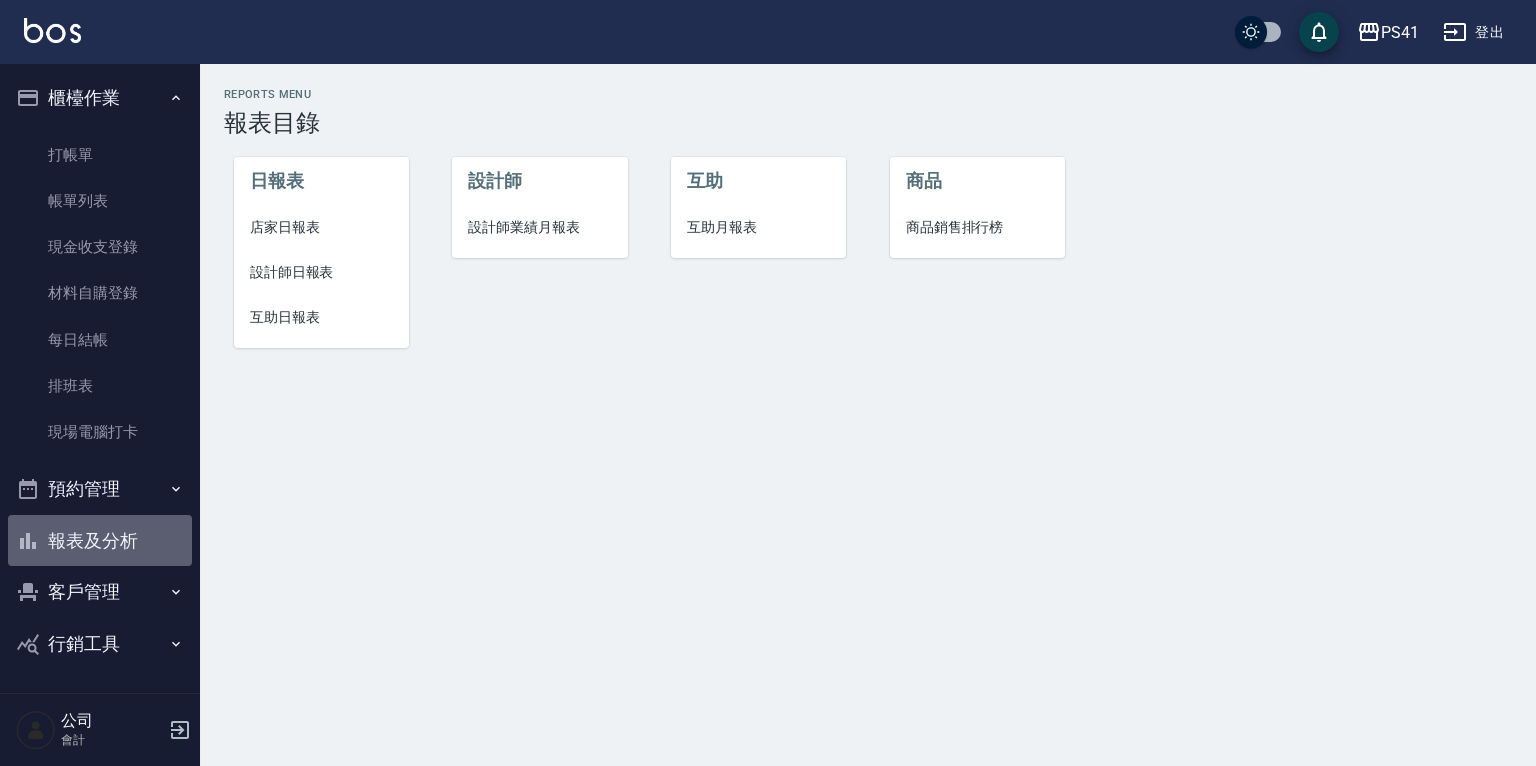 click on "報表及分析" at bounding box center (100, 541) 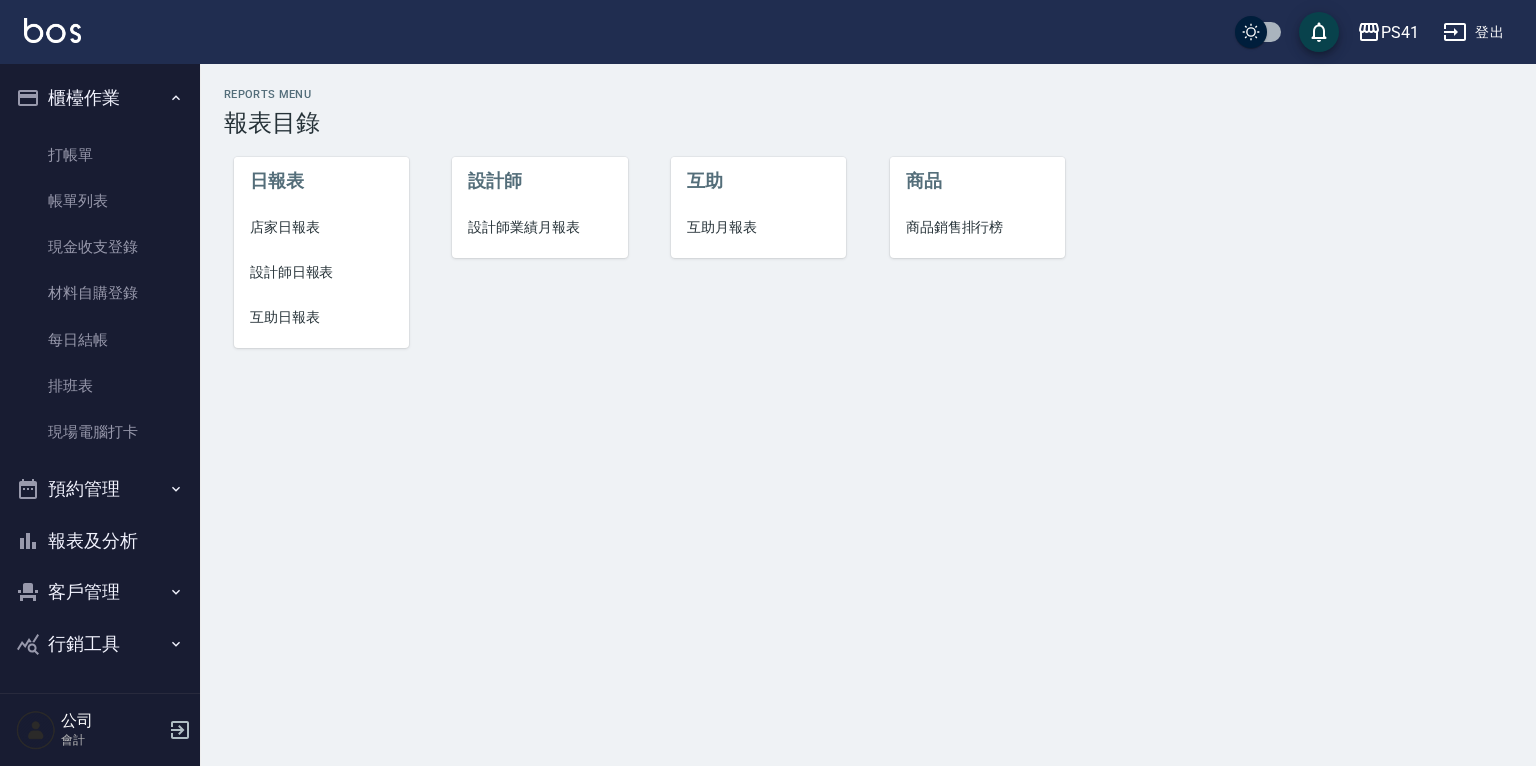 click on "預約管理" at bounding box center (100, 489) 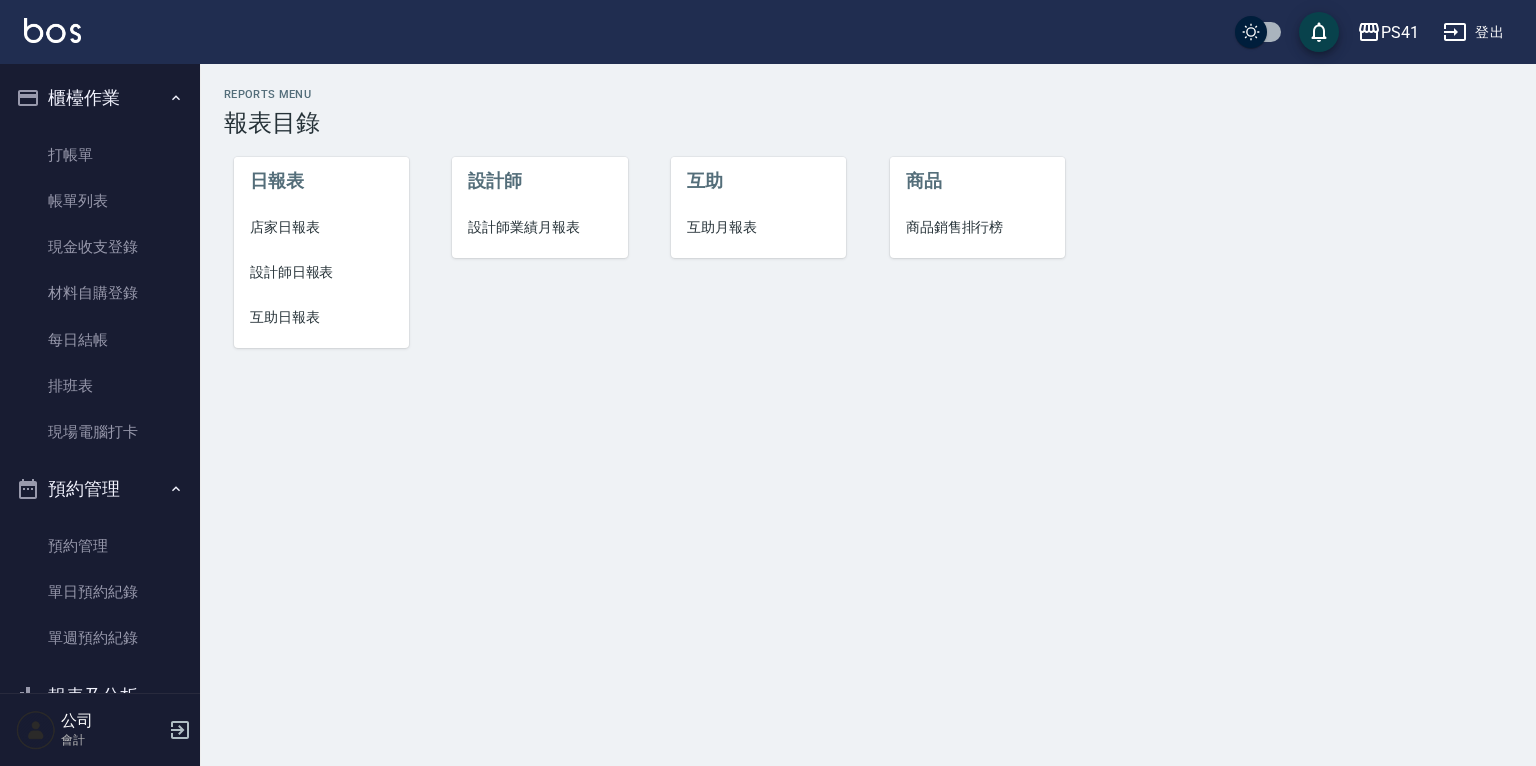 click on "預約管理" at bounding box center (100, 489) 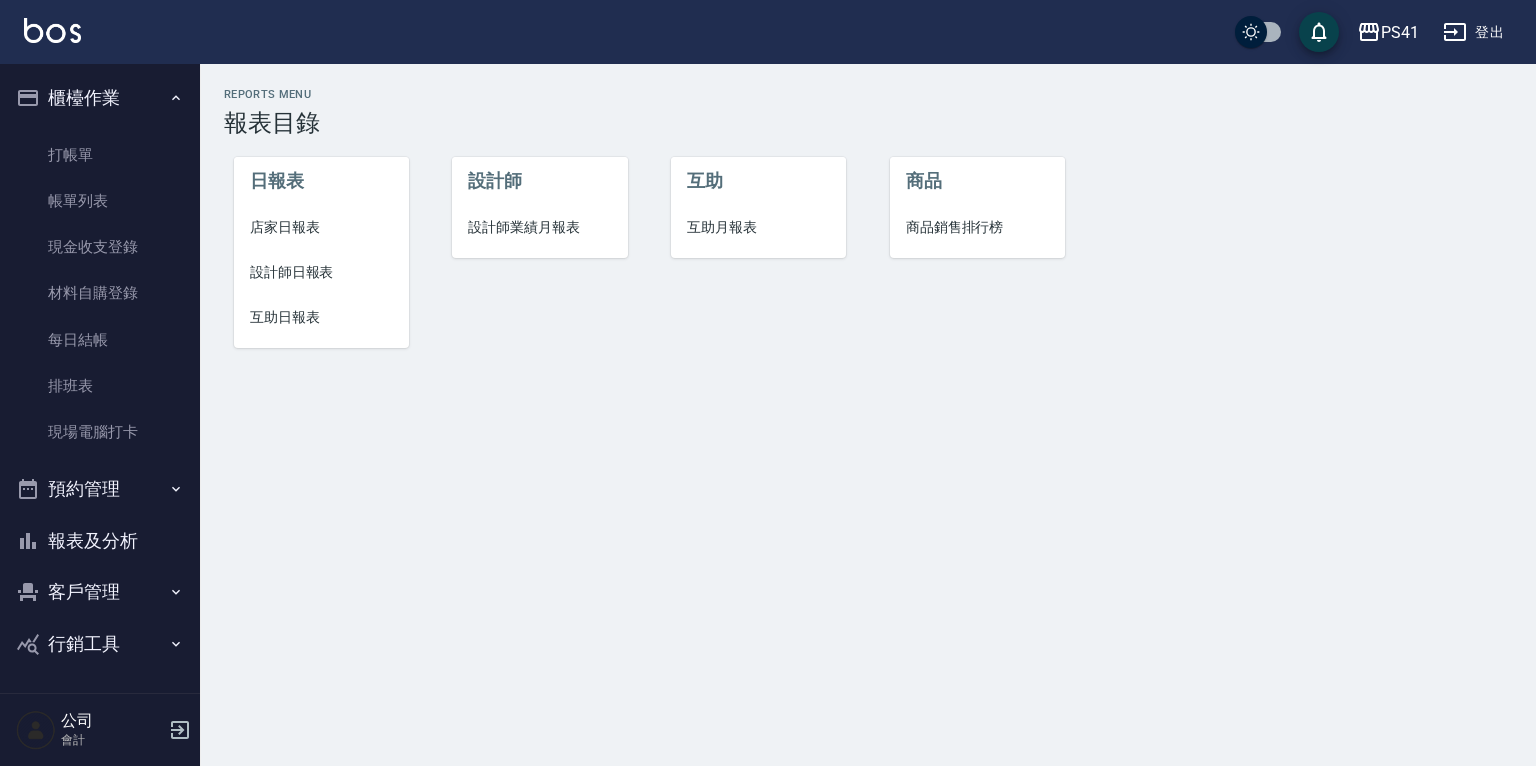 click on "客戶管理" at bounding box center [100, 592] 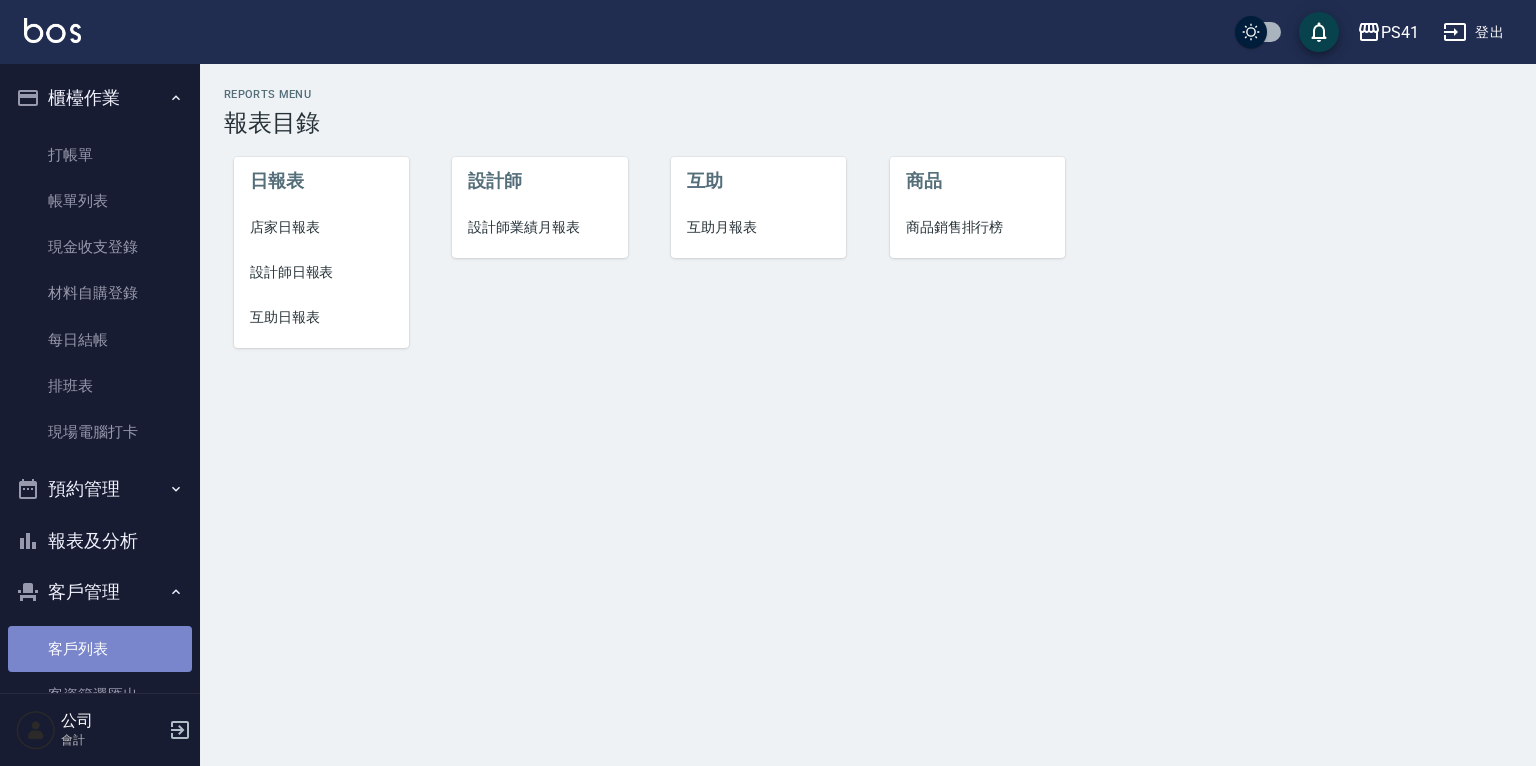 click on "客戶列表" at bounding box center (100, 649) 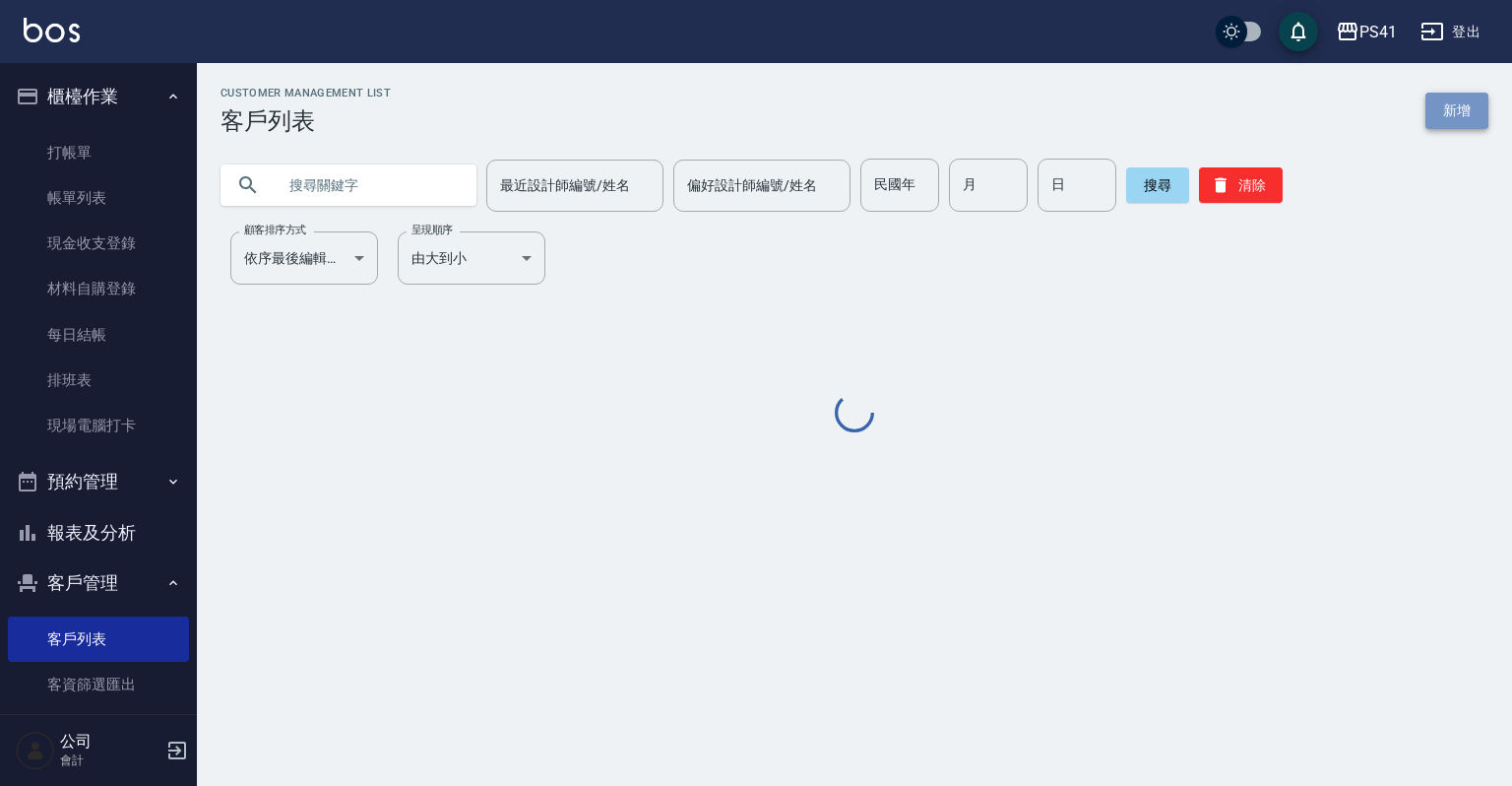 click on "新增" at bounding box center [1457, 110] 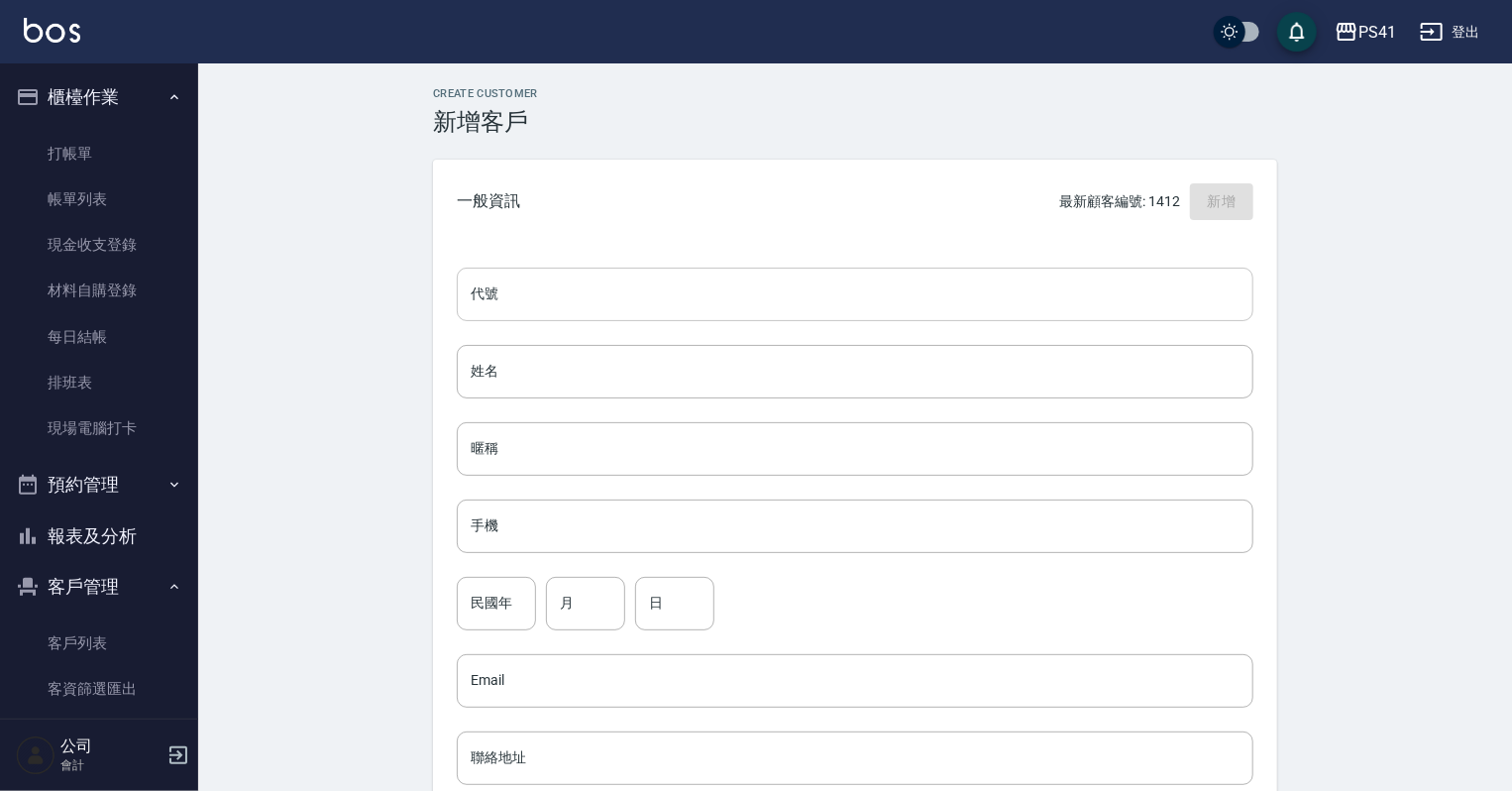 click on "代號" at bounding box center (855, 294) 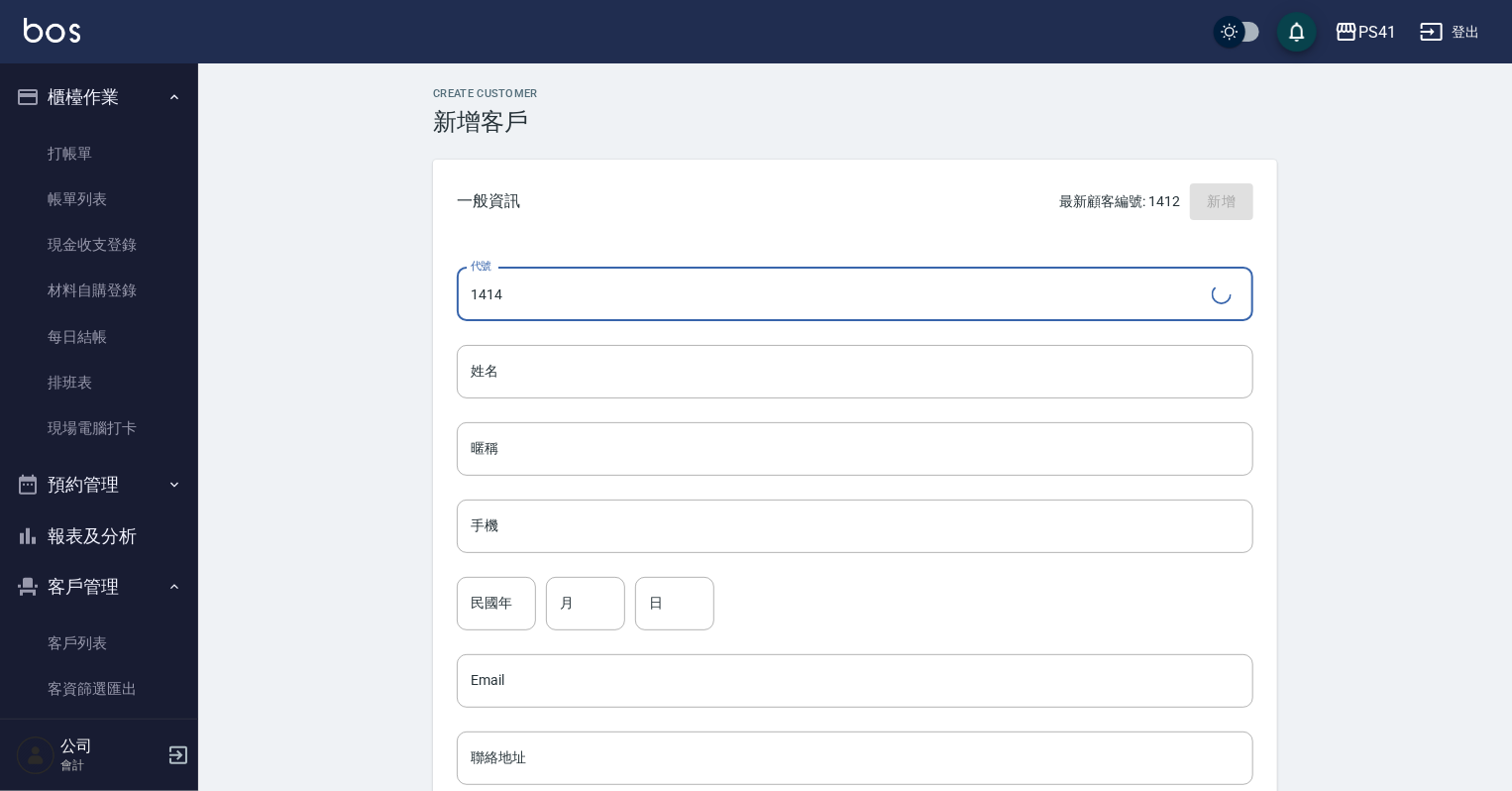 type on "1414" 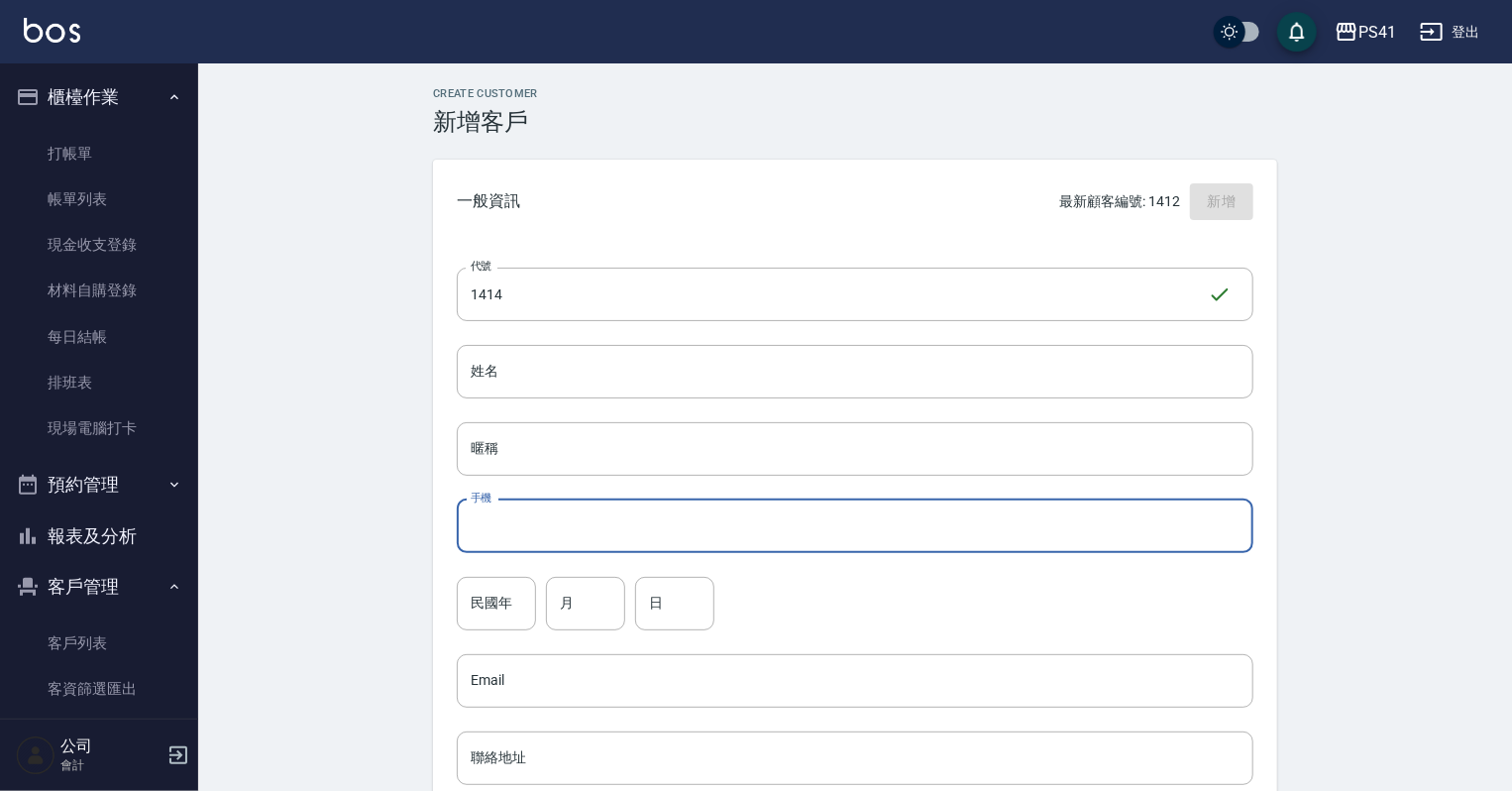 click on "手機" at bounding box center (855, 526) 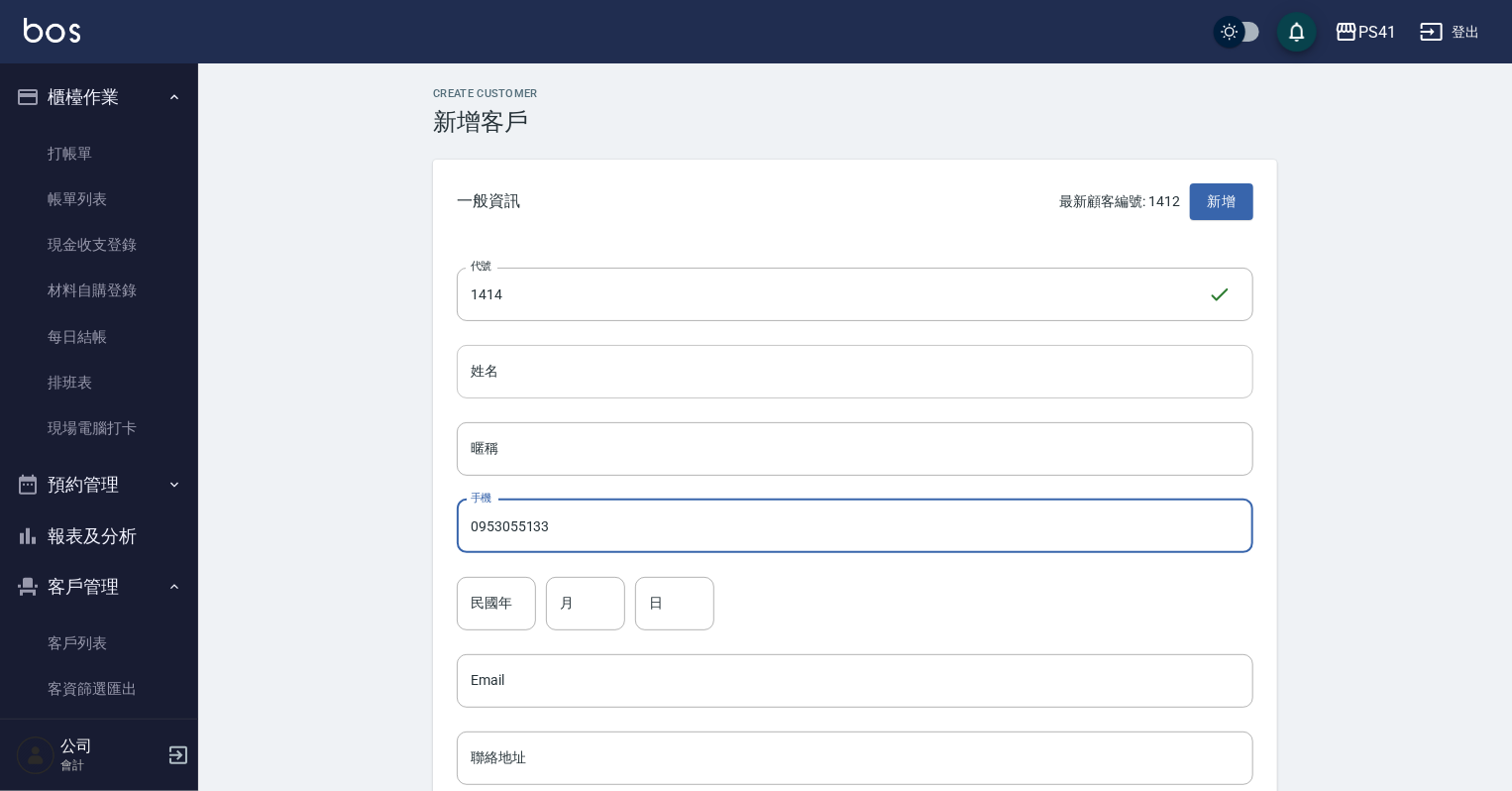 type on "0953055133" 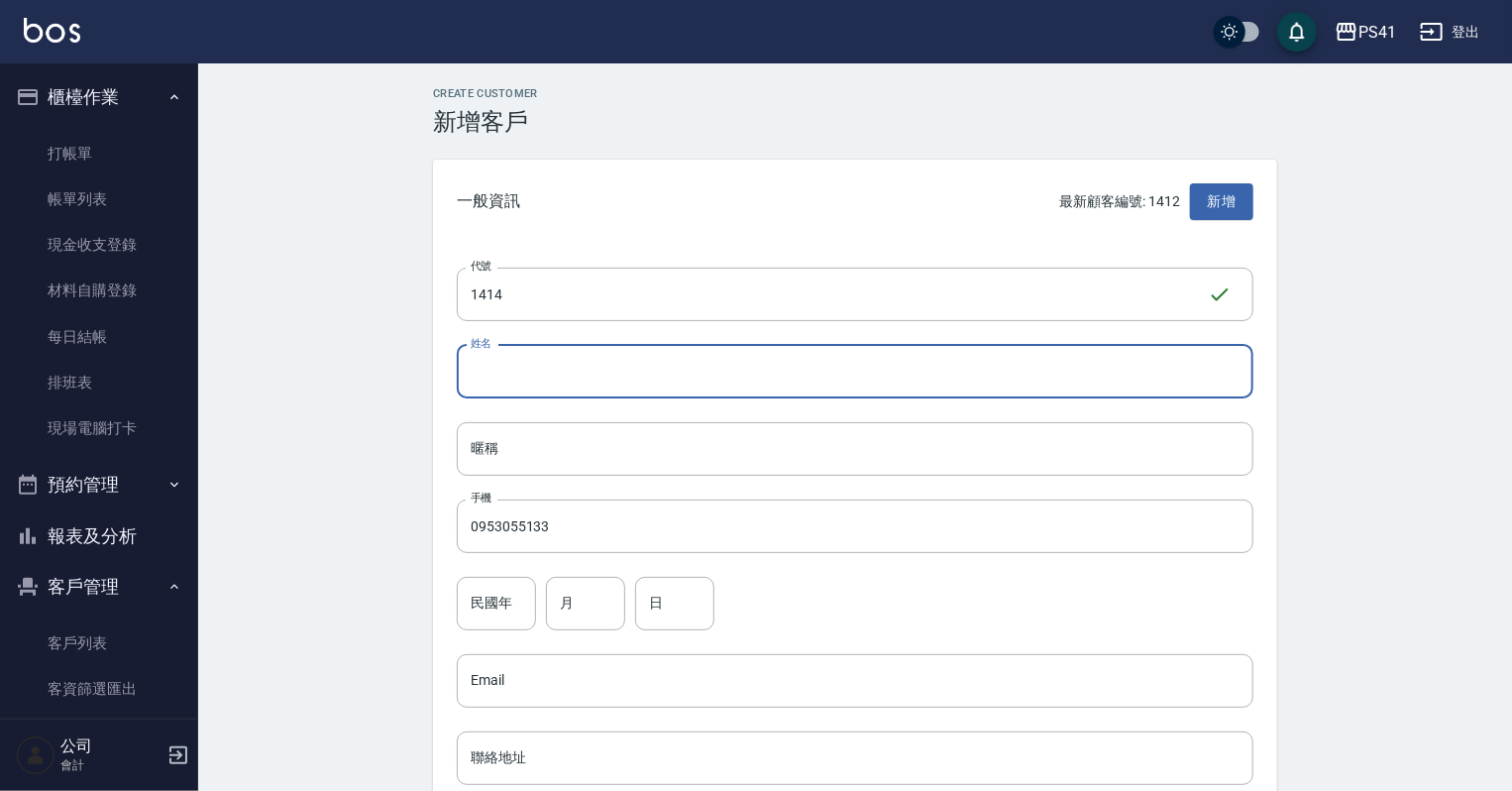 click on "姓名" at bounding box center (855, 372) 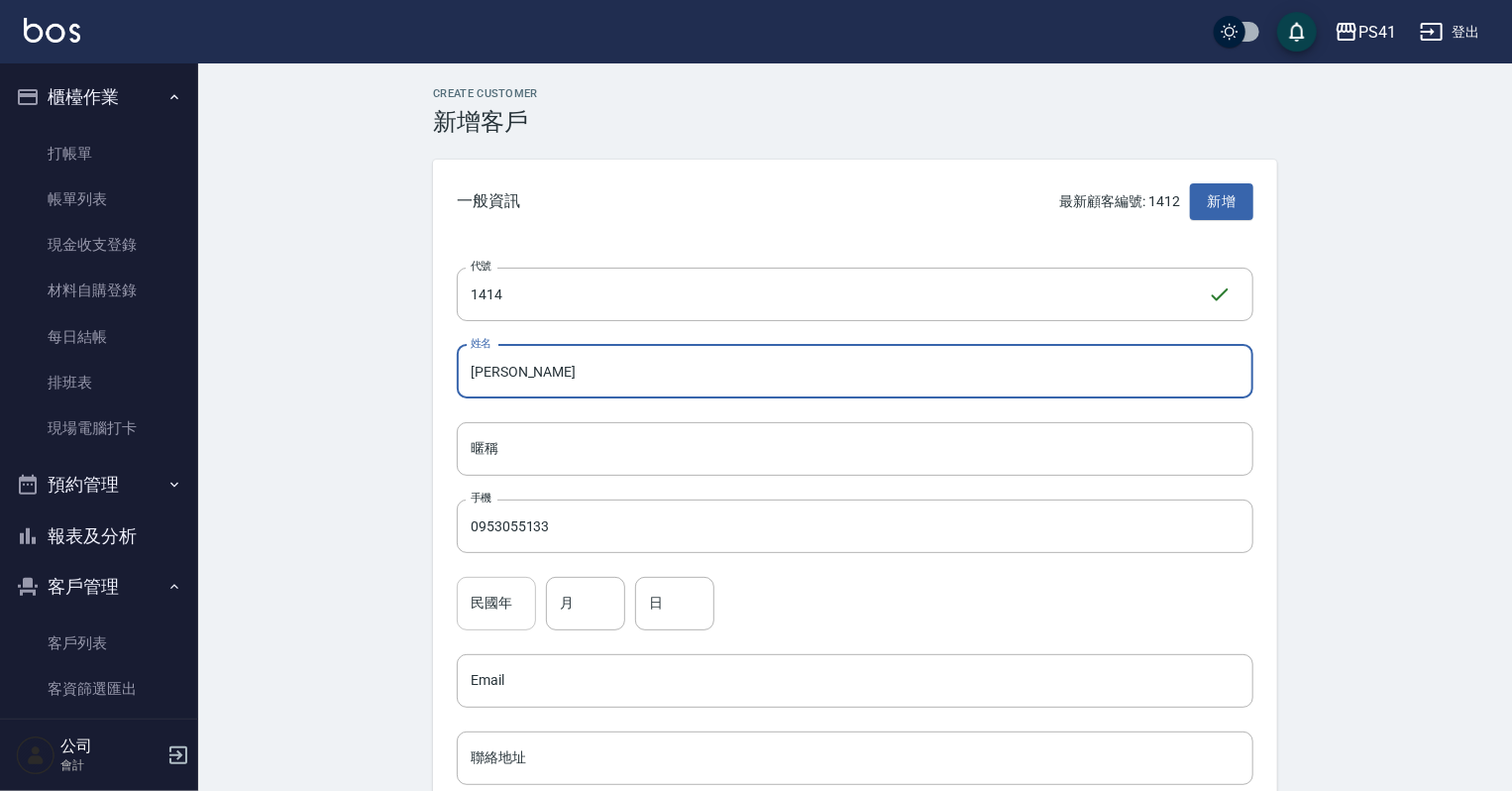 type on "李庭誼" 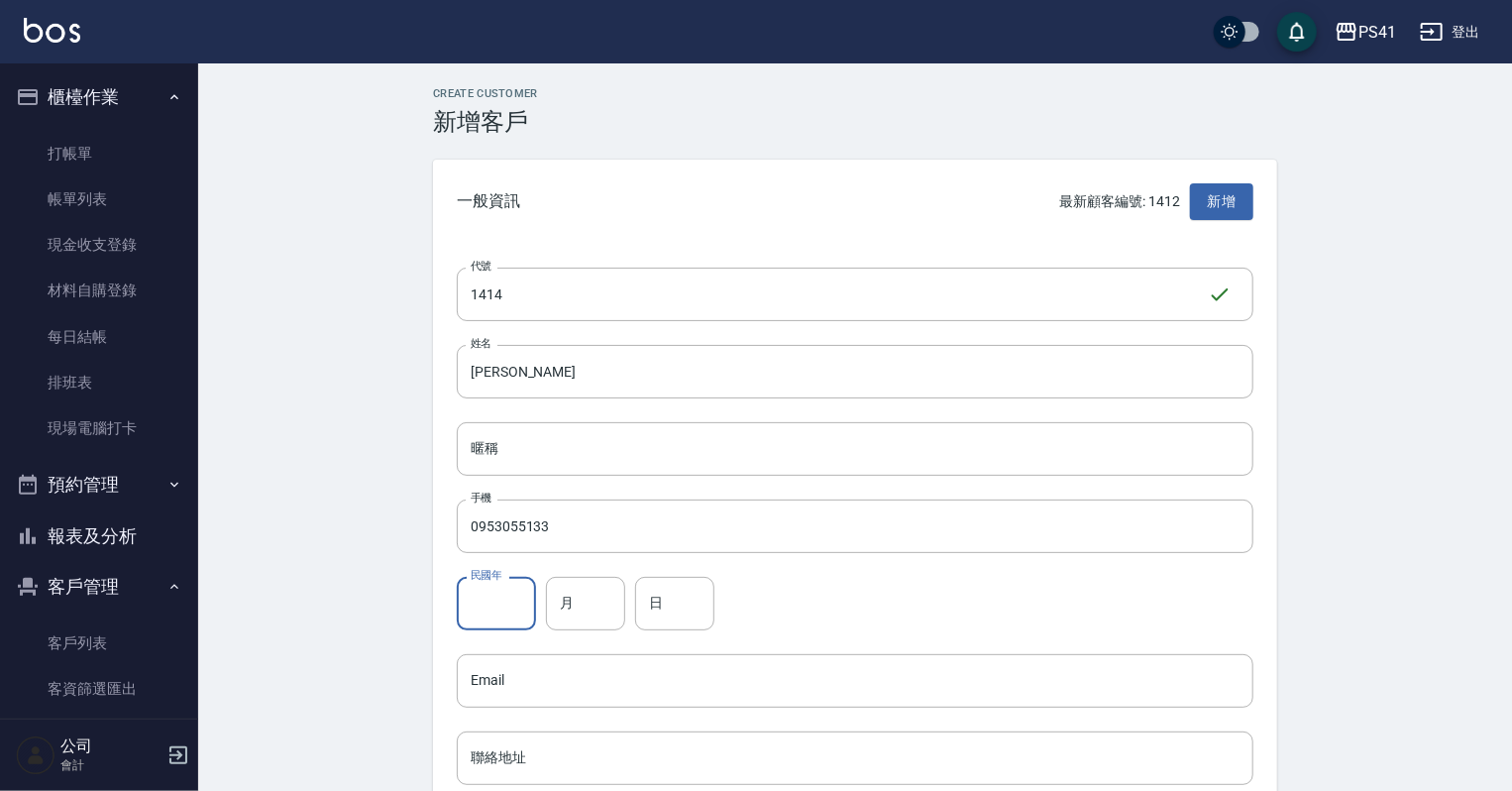 click on "民國年" at bounding box center (496, 604) 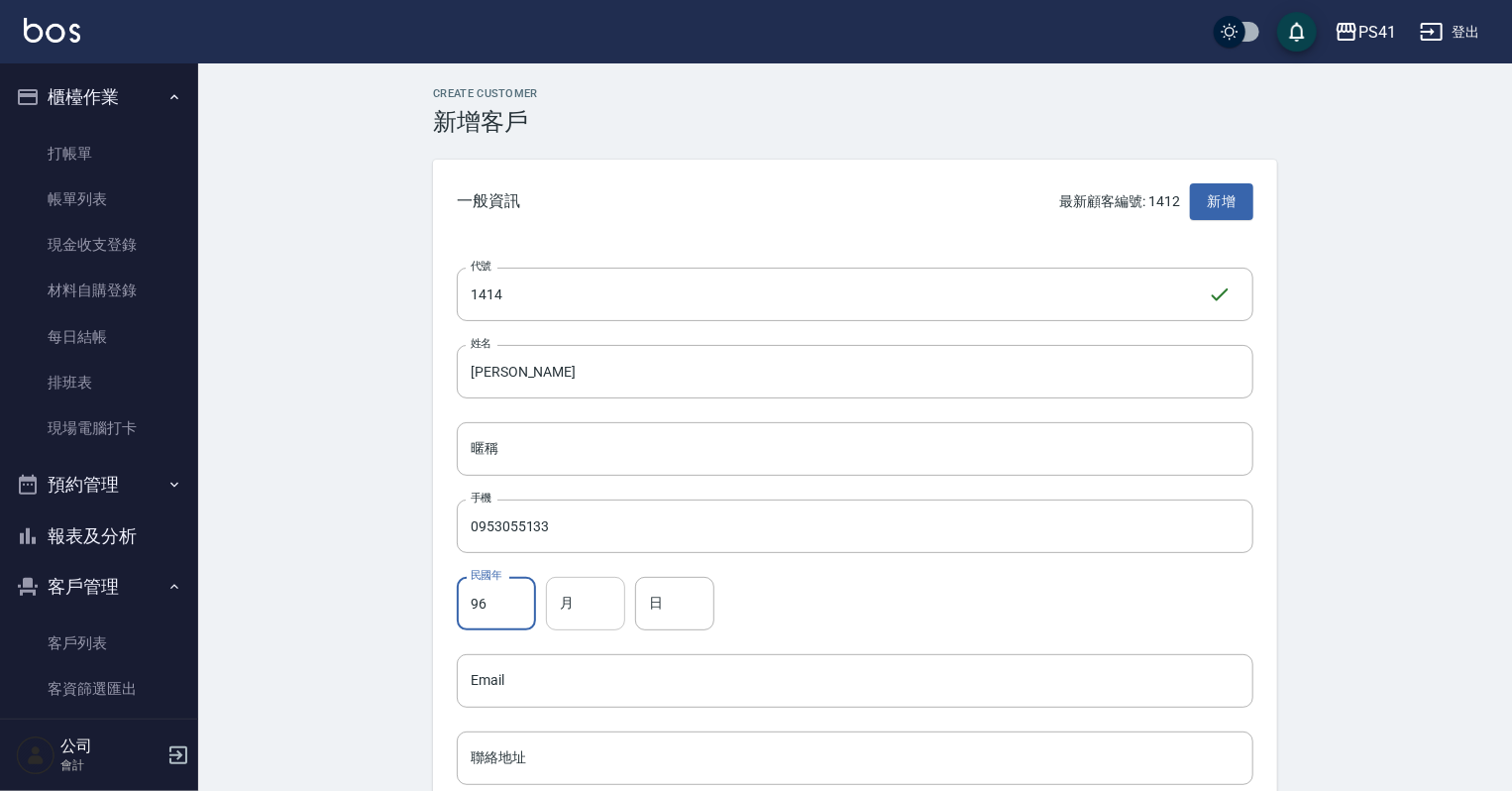 type on "96" 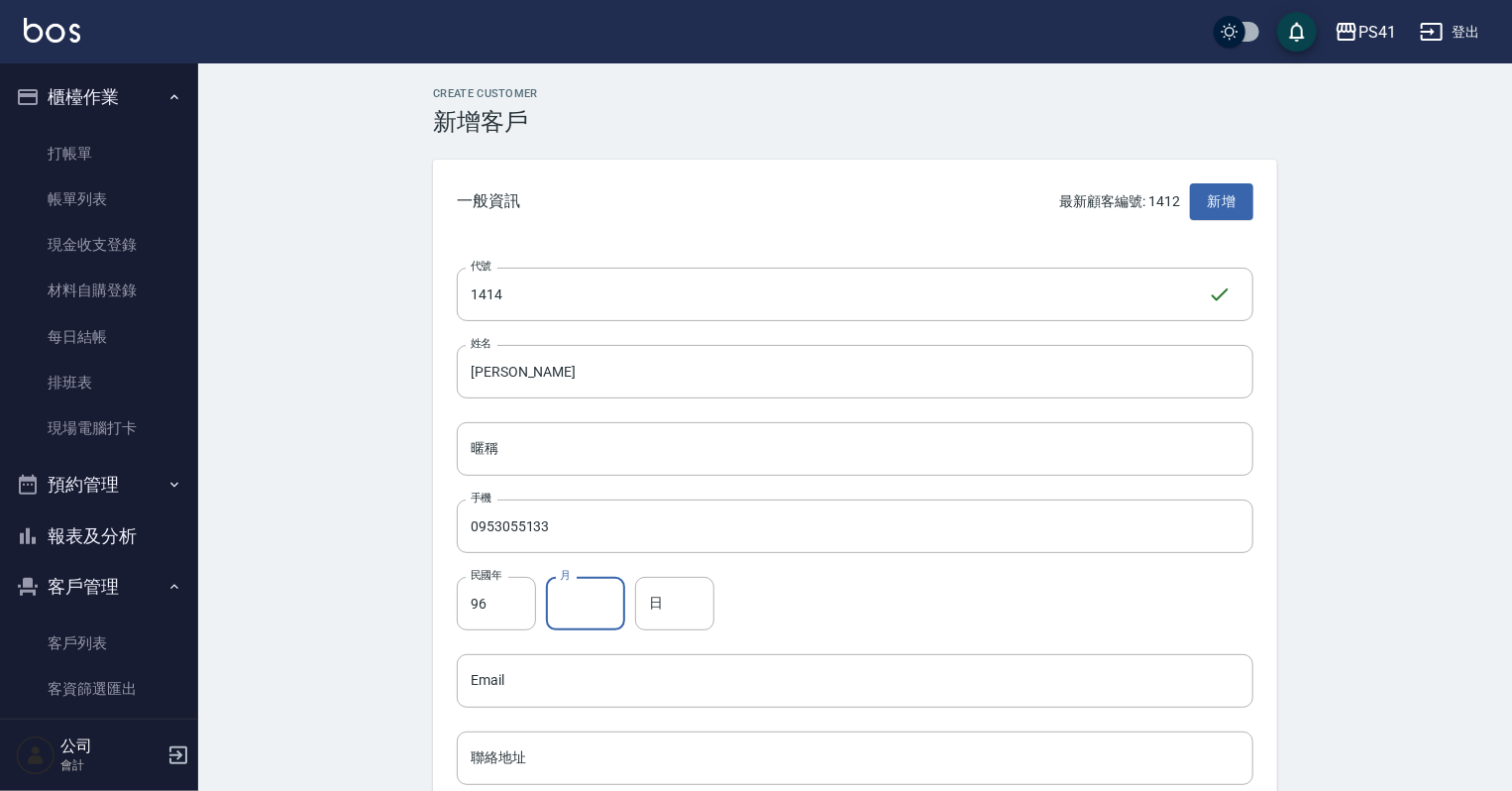 click on "月" at bounding box center (586, 604) 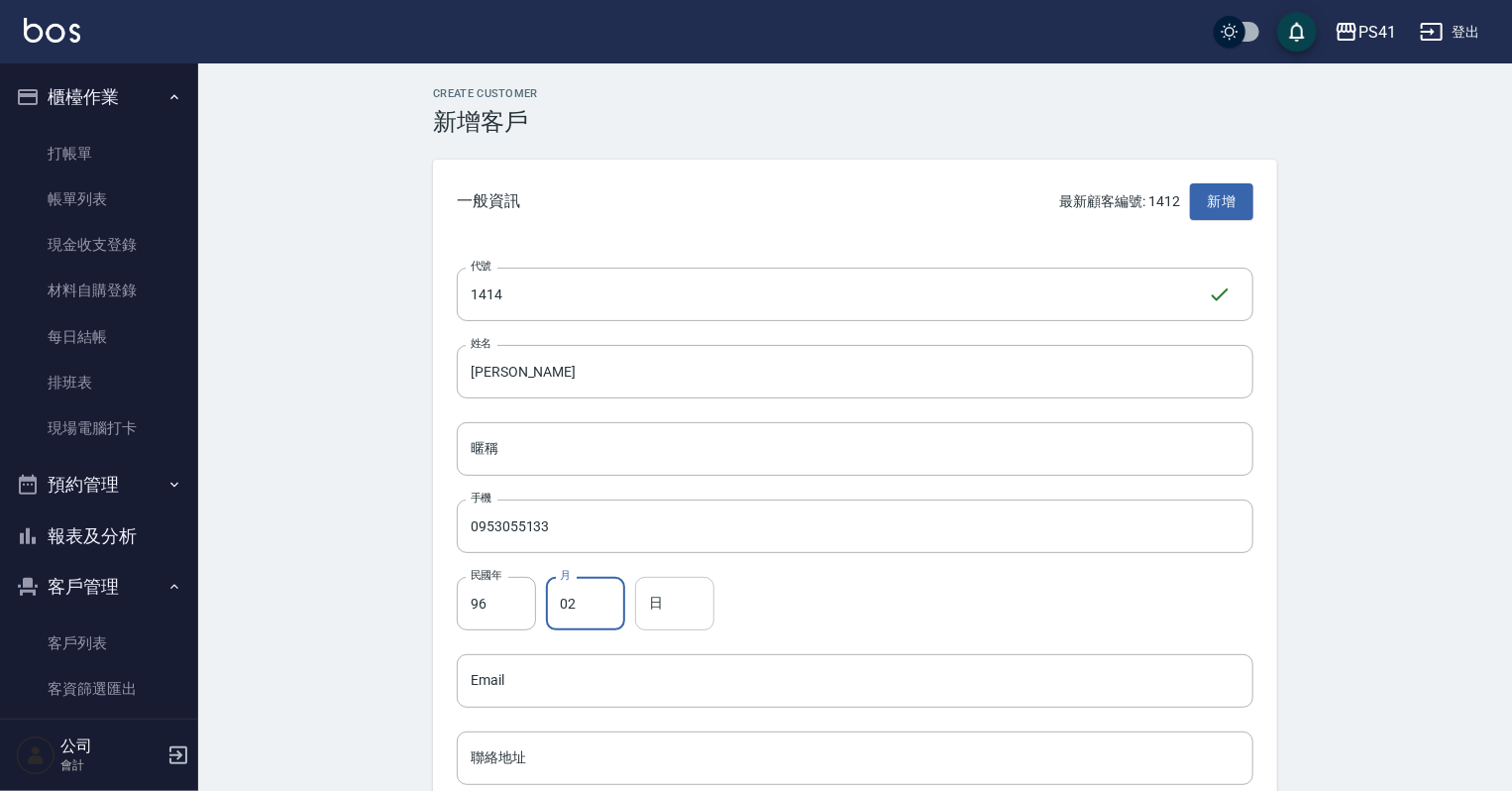 type on "02" 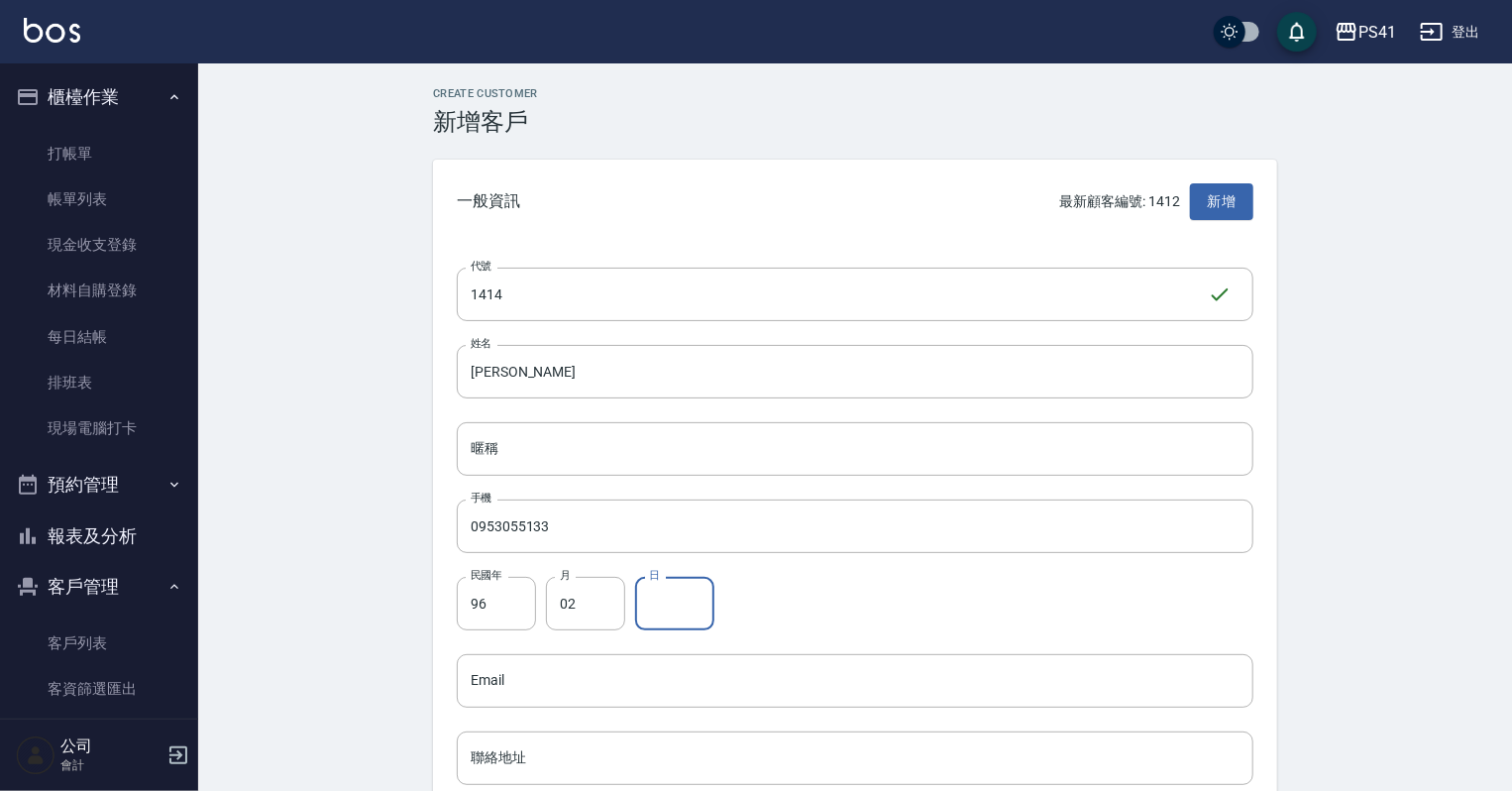 click on "日" at bounding box center (675, 604) 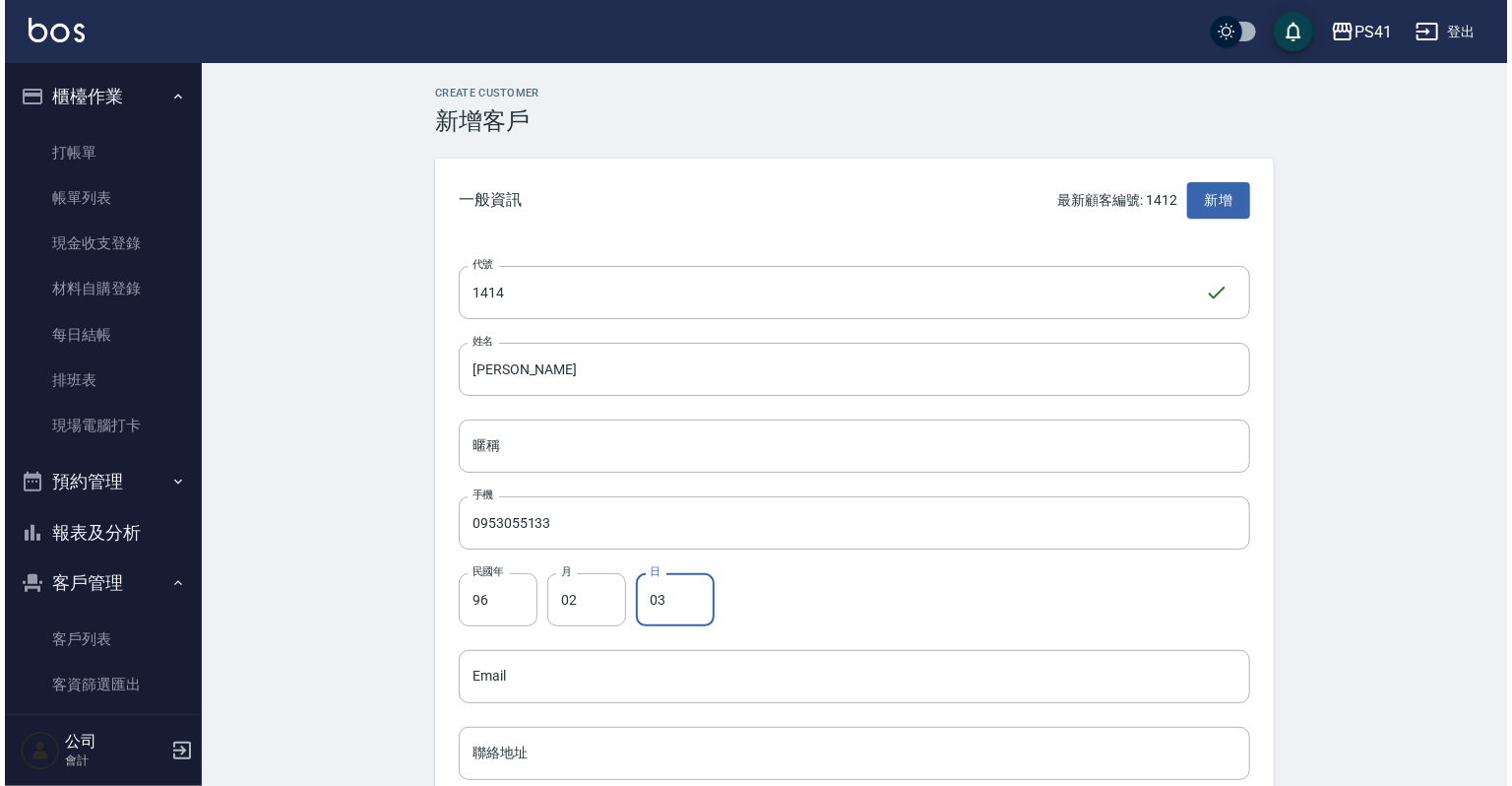 scroll, scrollTop: 394, scrollLeft: 0, axis: vertical 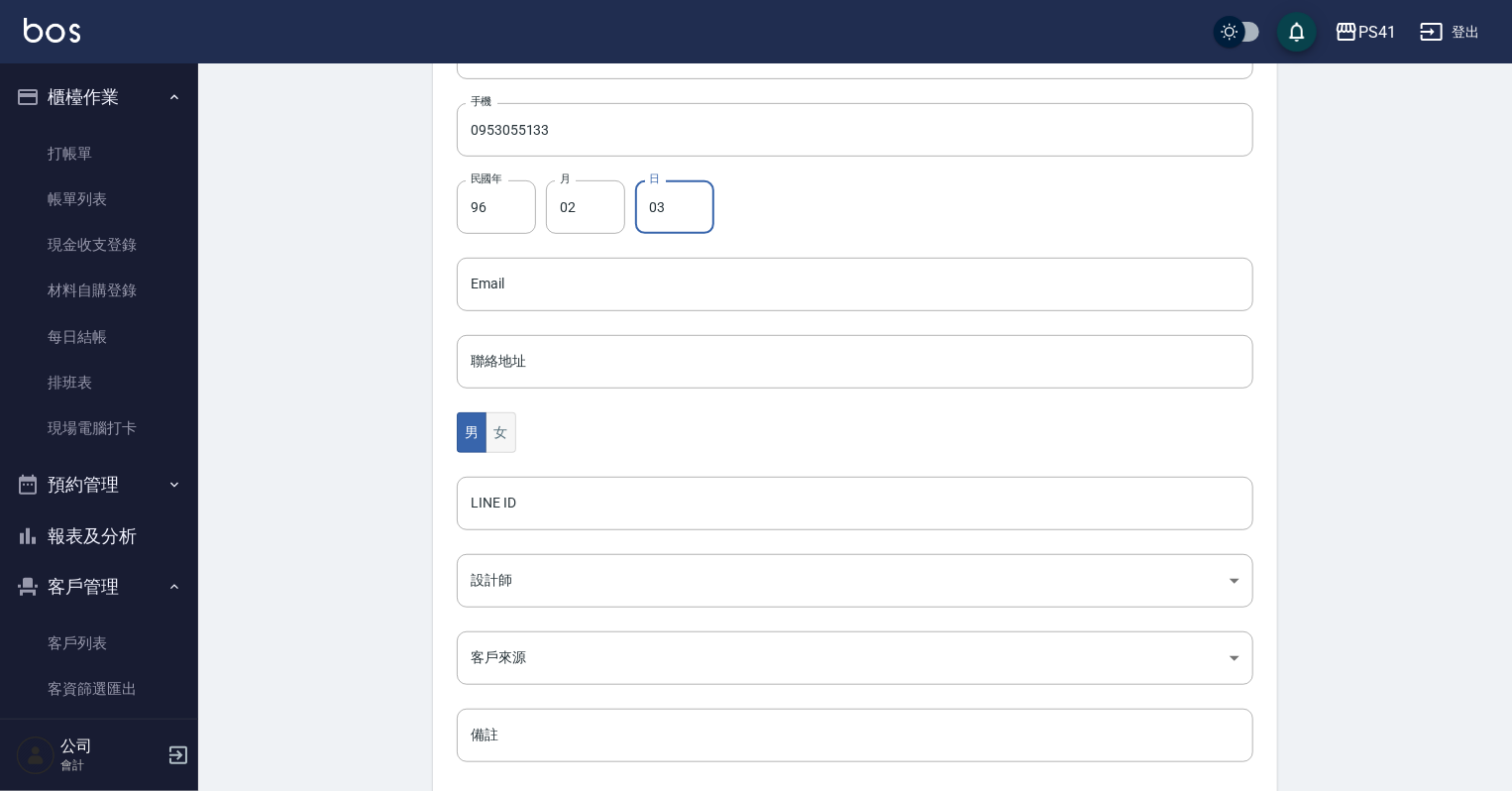 type on "03" 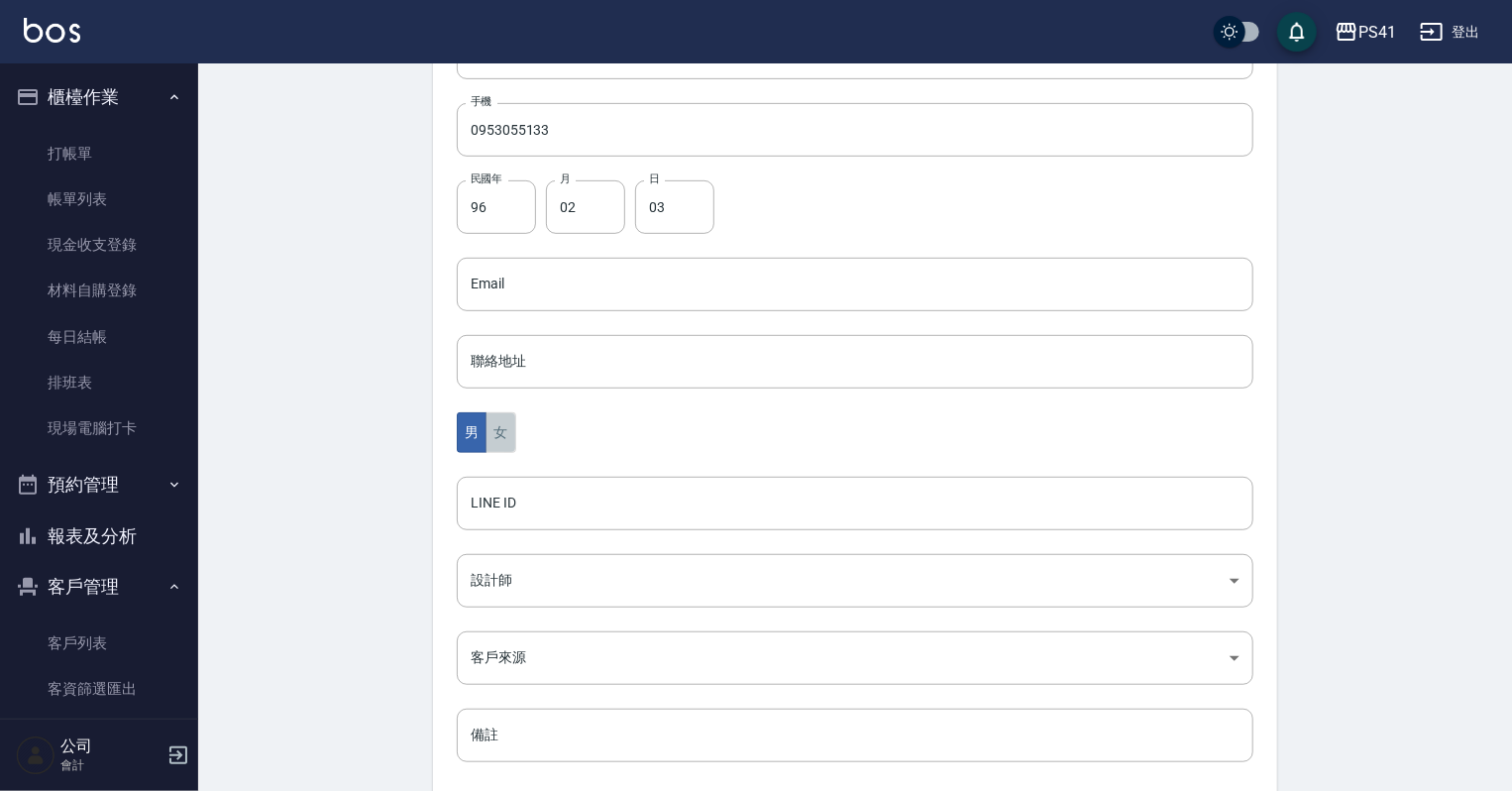click on "女" at bounding box center (500, 432) 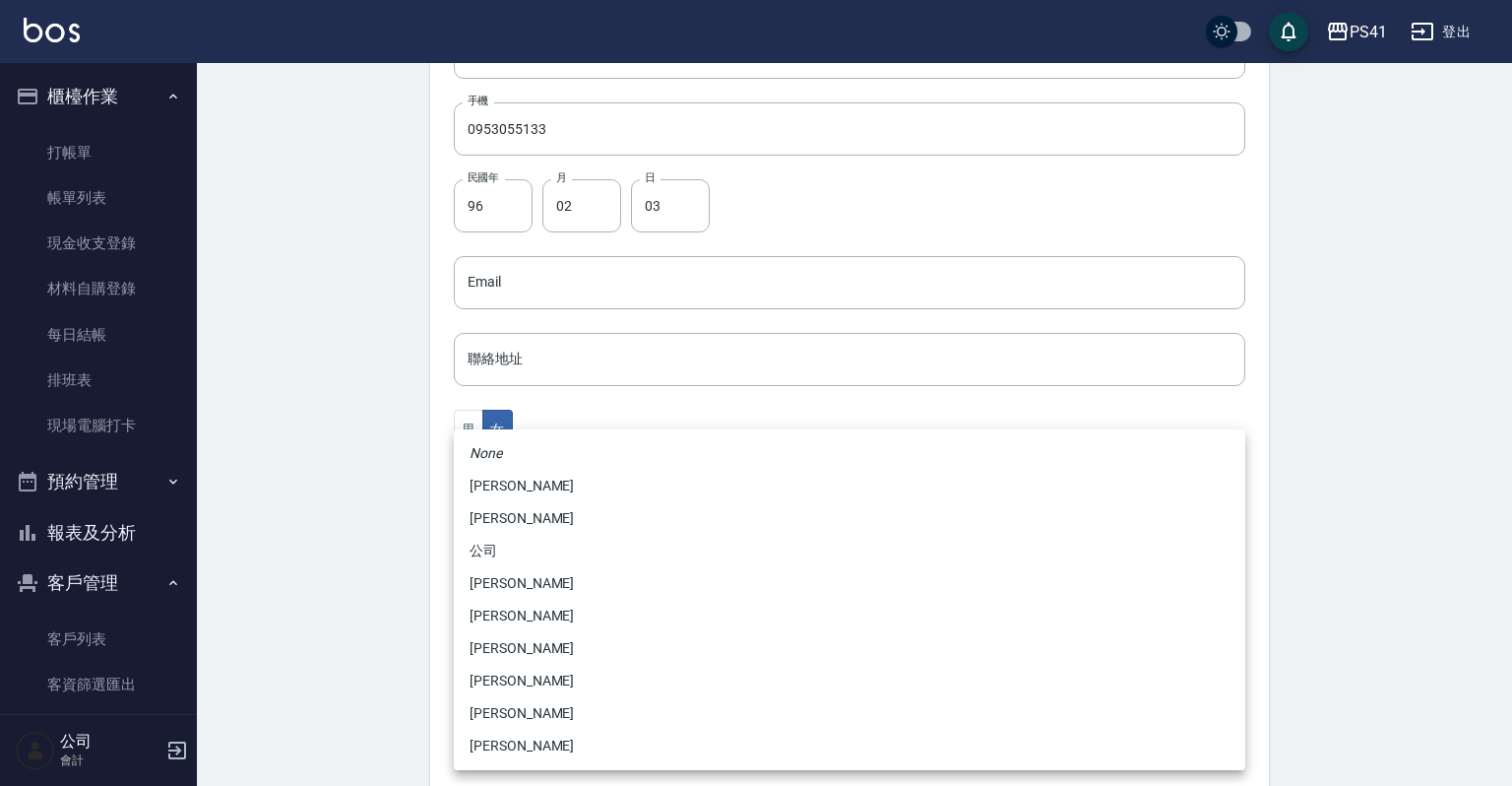 click on "PS41 登出 櫃檯作業 打帳單 帳單列表 現金收支登錄 材料自購登錄 每日結帳 排班表 現場電腦打卡 預約管理 預約管理 單日預約紀錄 單週預約紀錄 報表及分析 報表目錄 店家日報表 互助日報表 互助月報表 設計師日報表 設計師業績月報表 商品銷售排行榜 客戶管理 客戶列表 客資篩選匯出 卡券管理 行銷工具 活動發券明細 公司 會計 Create Customer 新增客戶 一般資訊 最新顧客編號: 1412 新增 代號 1414 ​ 代號 姓名 李庭誼 姓名 暱稱 暱稱 手機 0953055133 手機 民國年 96 民國年 月 02 月 日 03 日 Email Email 聯絡地址 聯絡地址 男 女 LINE ID LINE ID 設計師 ​ 設計師 客戶來源 ​ 客戶來源 備註 備註 新增 None 李靜芳 柯易廷 公司 白蕙瑄 李欣容 溫佳惇 謝淳蕙 林姵汝 王思佳" at bounding box center (756, 247) 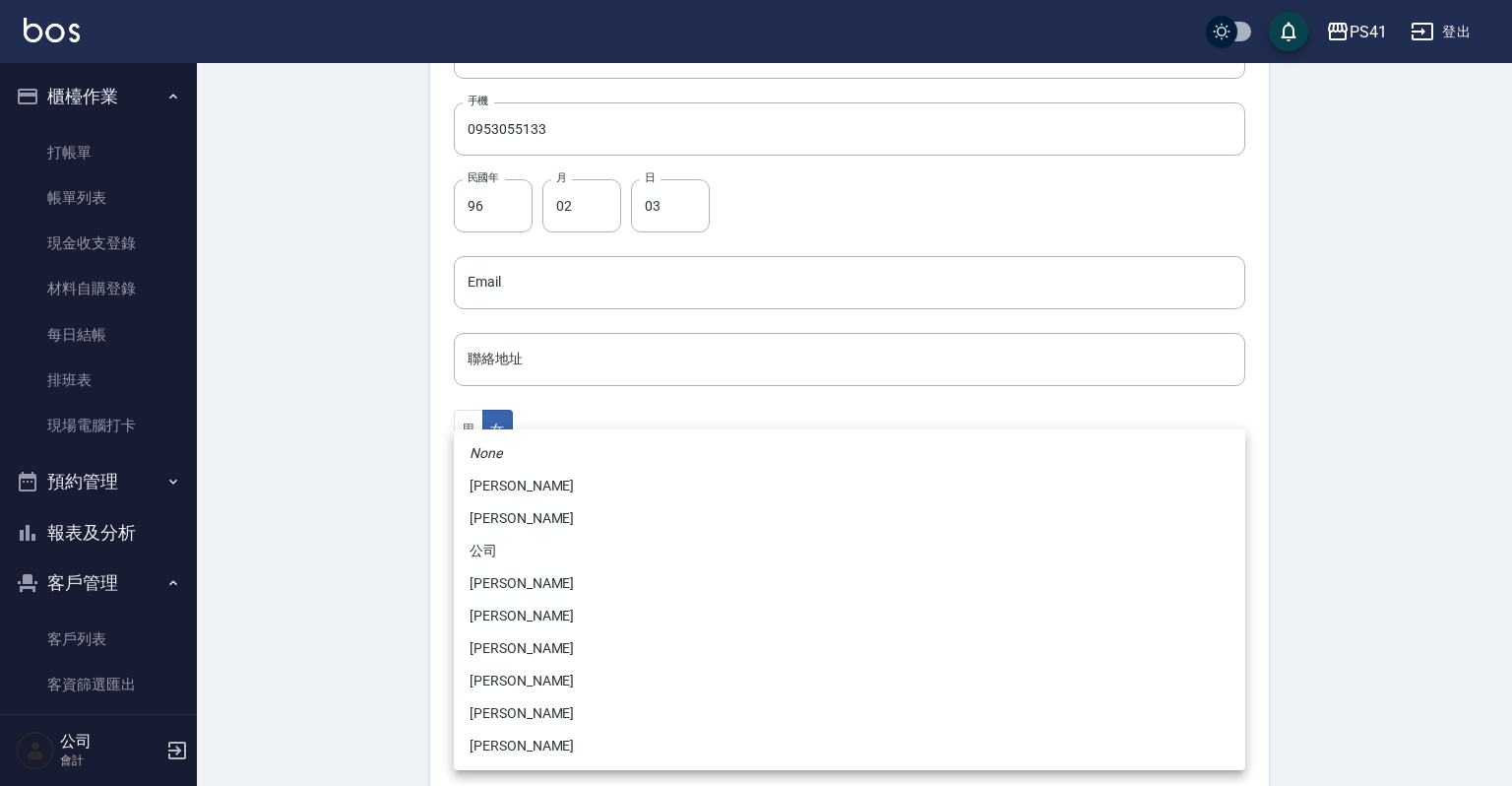 click on "[PERSON_NAME]" at bounding box center [850, 616] 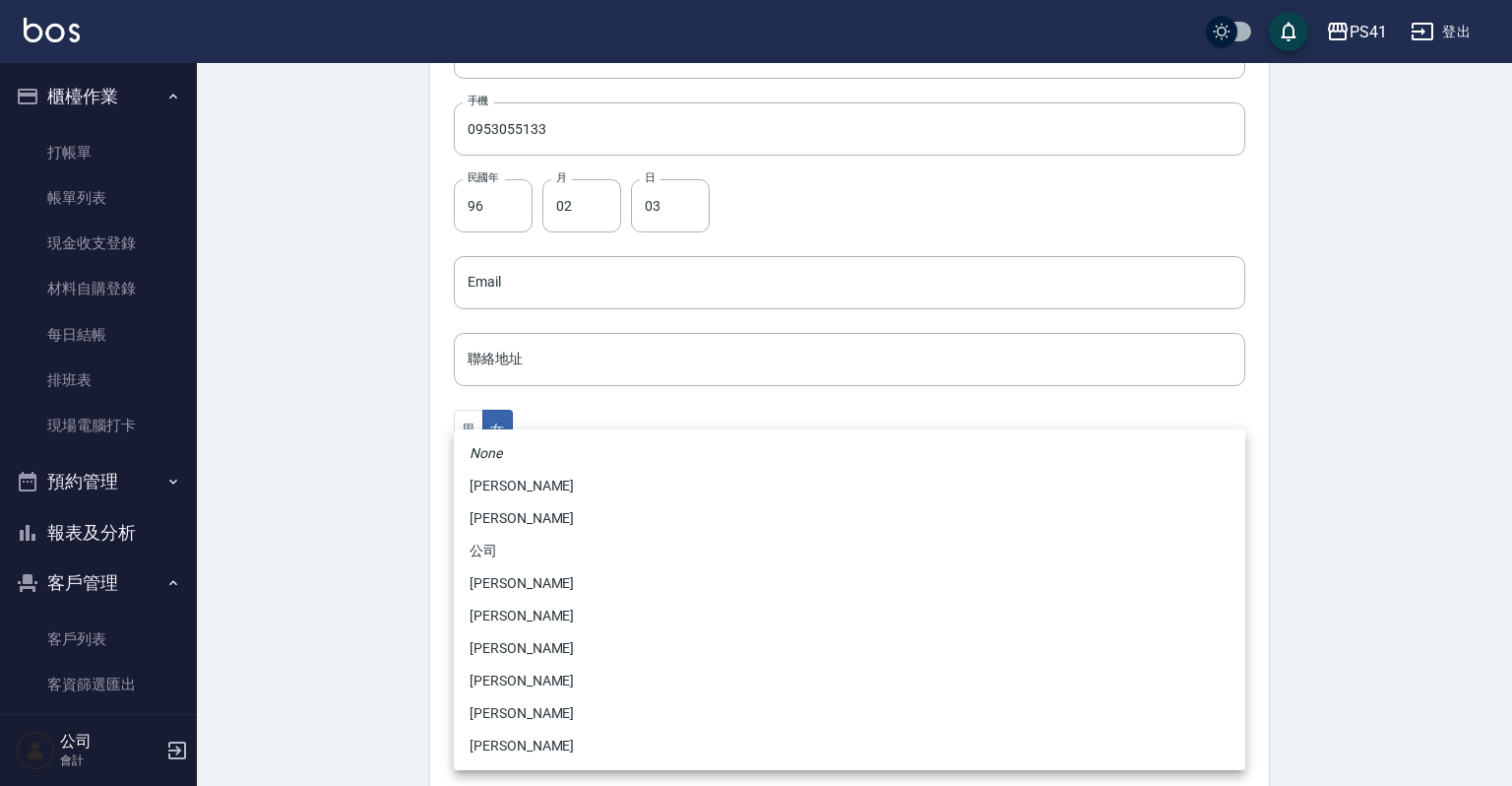 type on "b861b14a-5249-4bb7-9707-8502bff7da80" 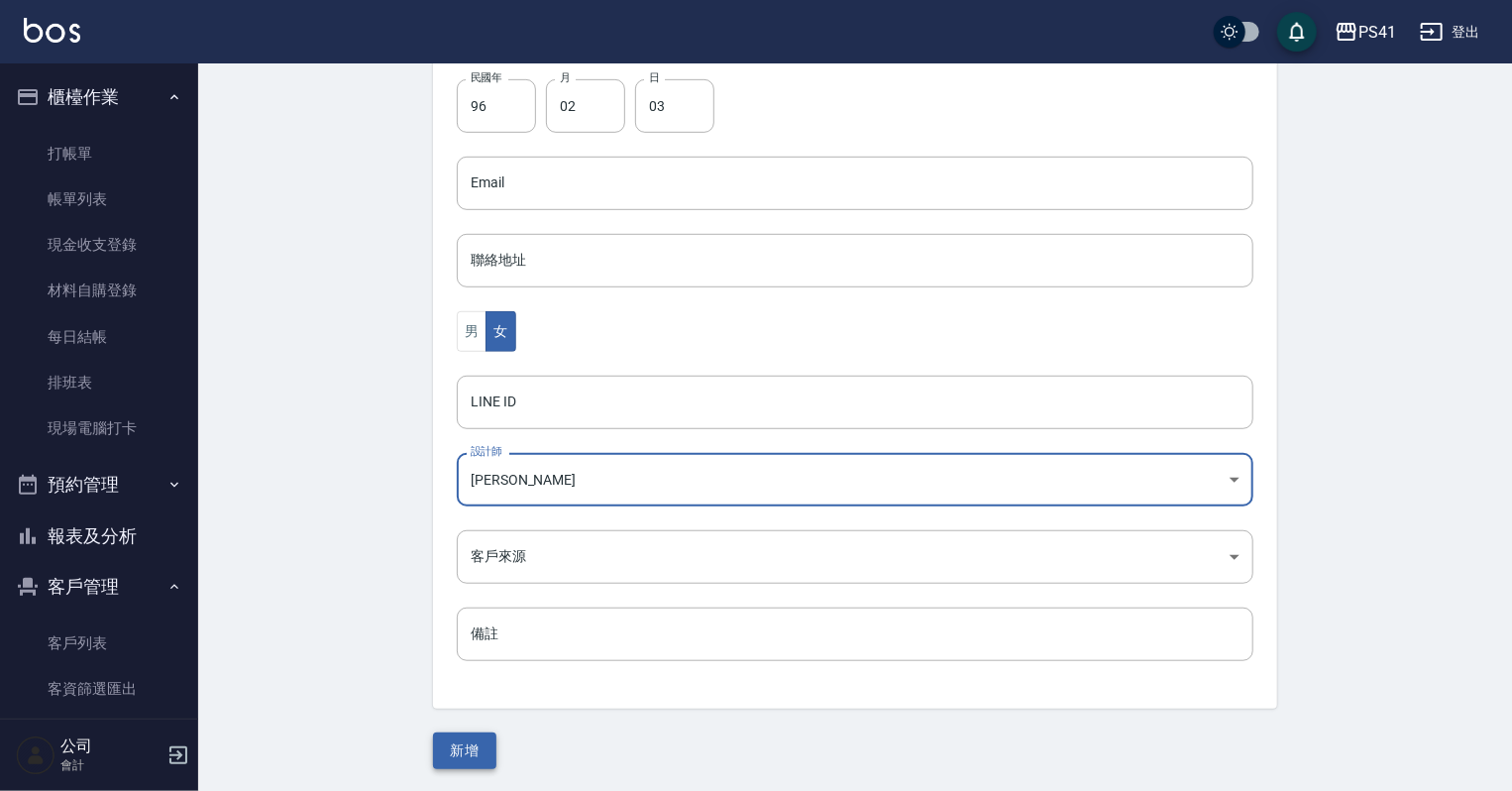 scroll, scrollTop: 499, scrollLeft: 0, axis: vertical 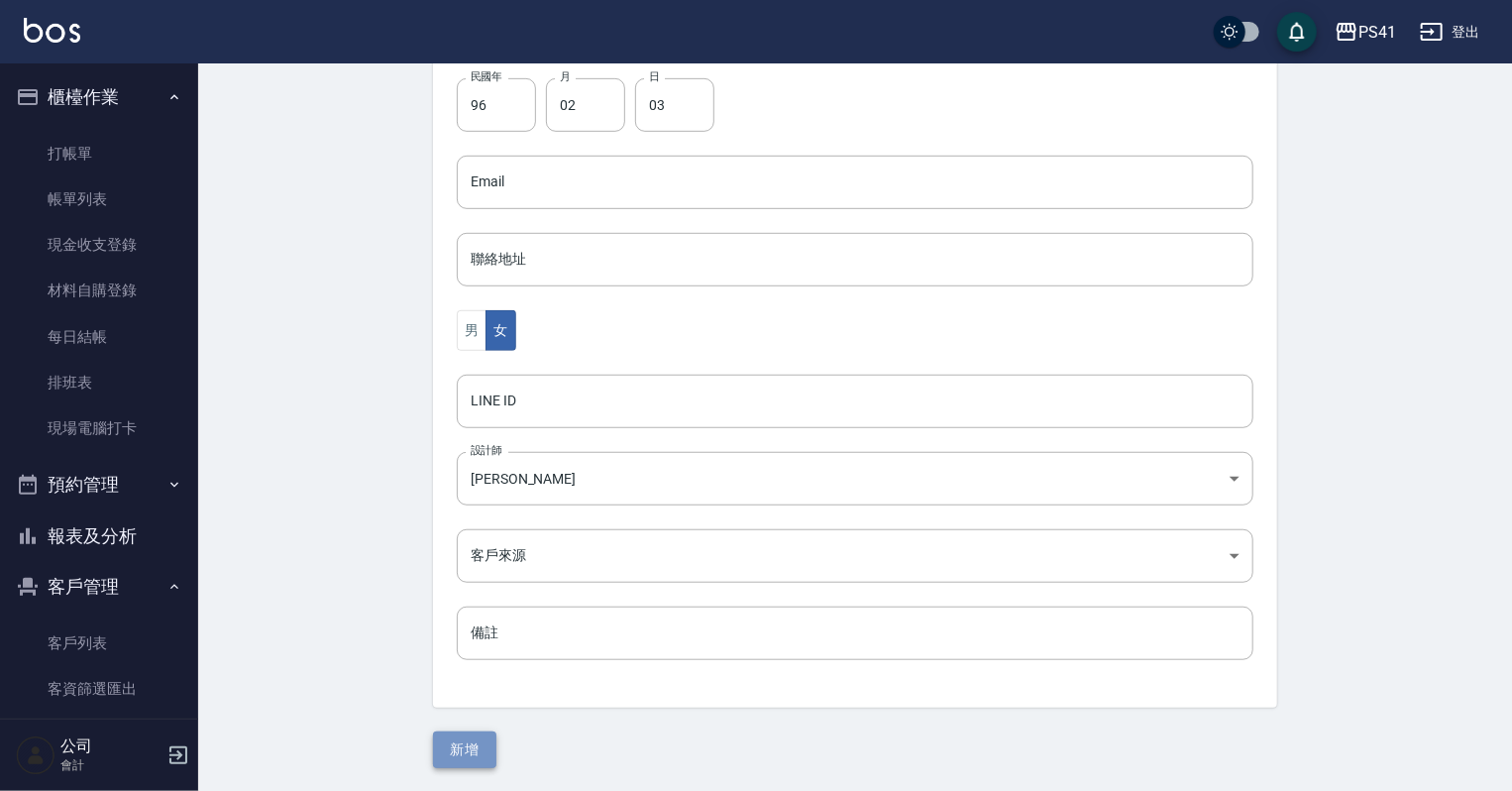 click on "新增" at bounding box center (465, 749) 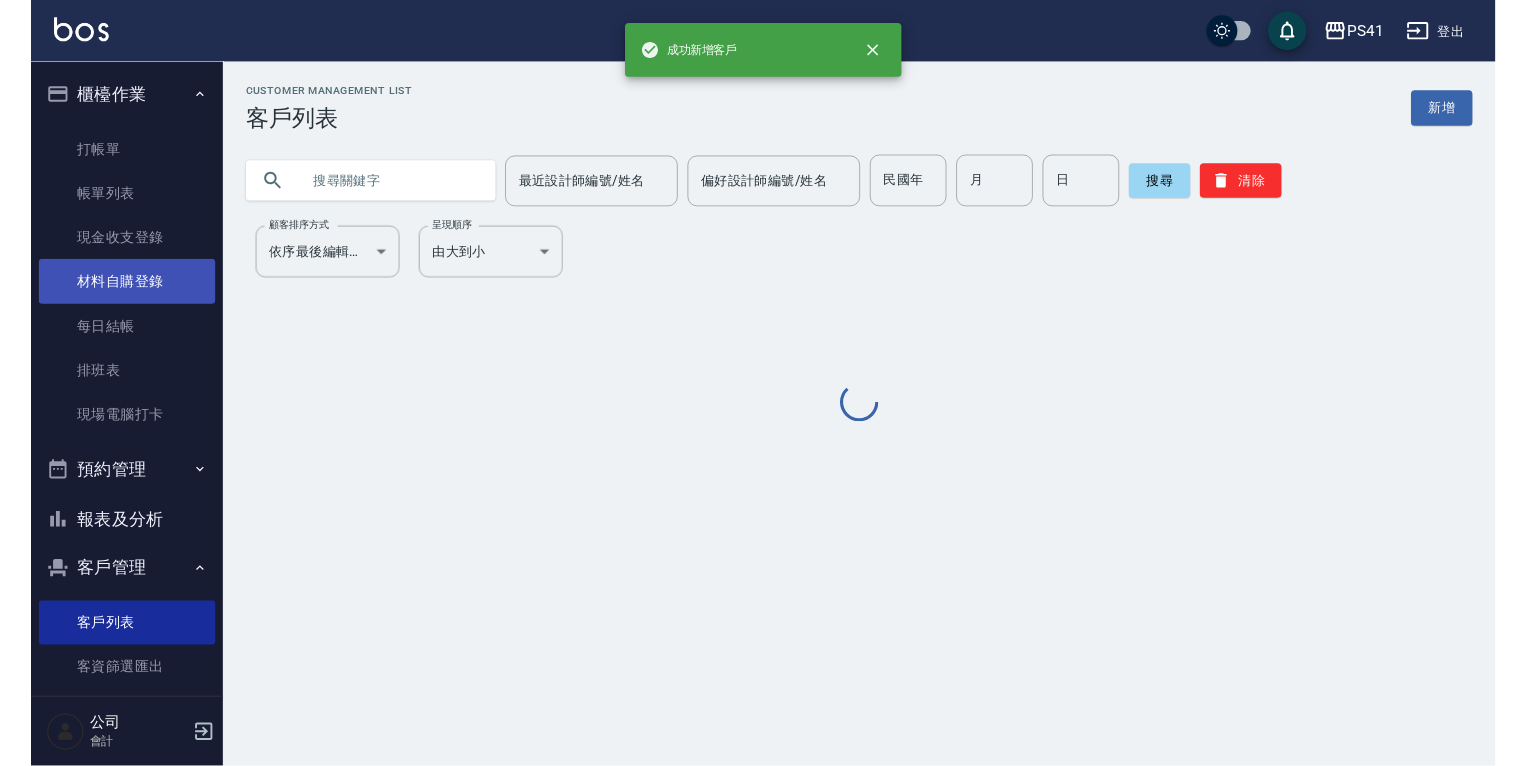 scroll, scrollTop: 0, scrollLeft: 0, axis: both 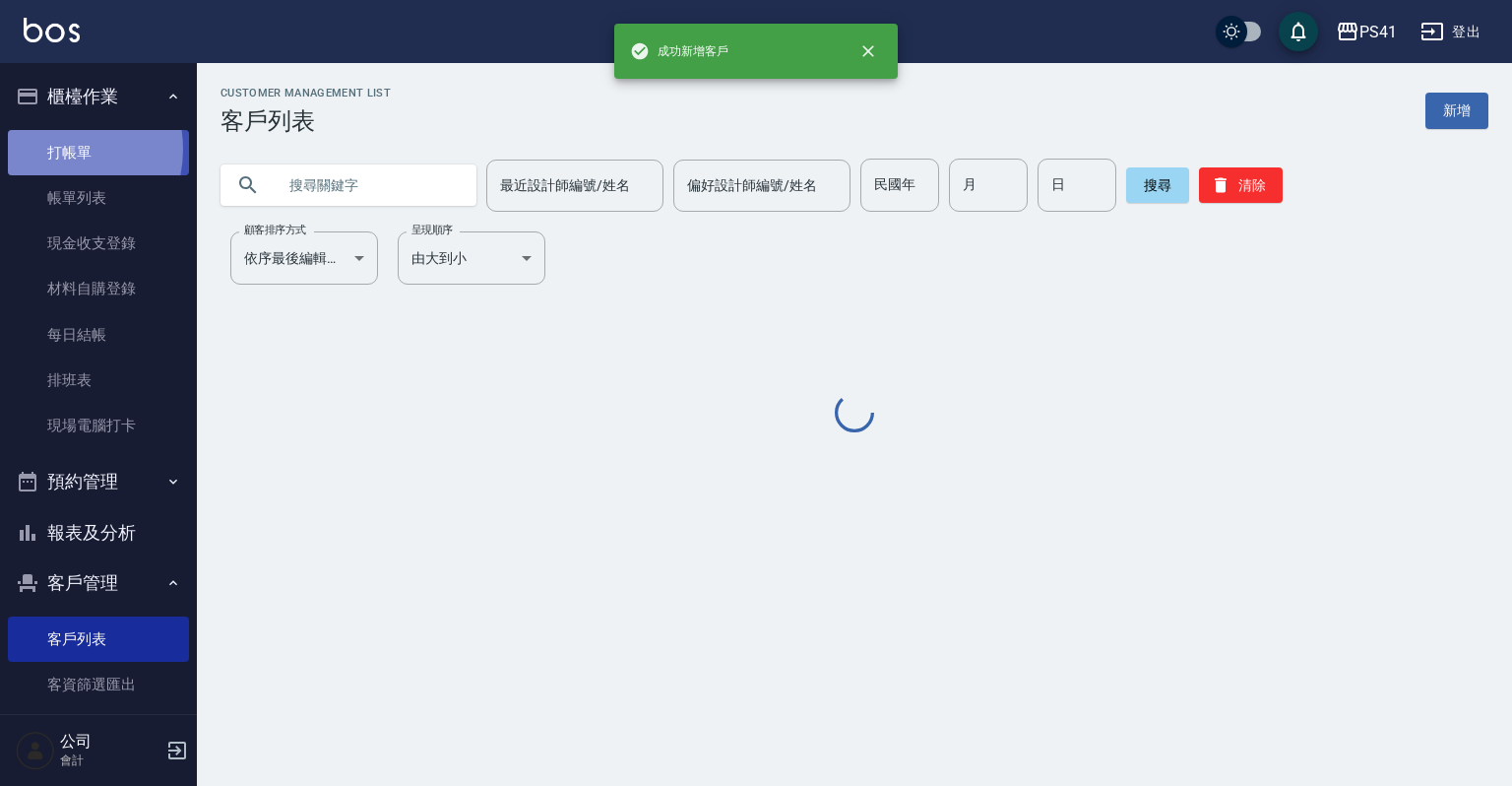 click on "打帳單" at bounding box center [98, 153] 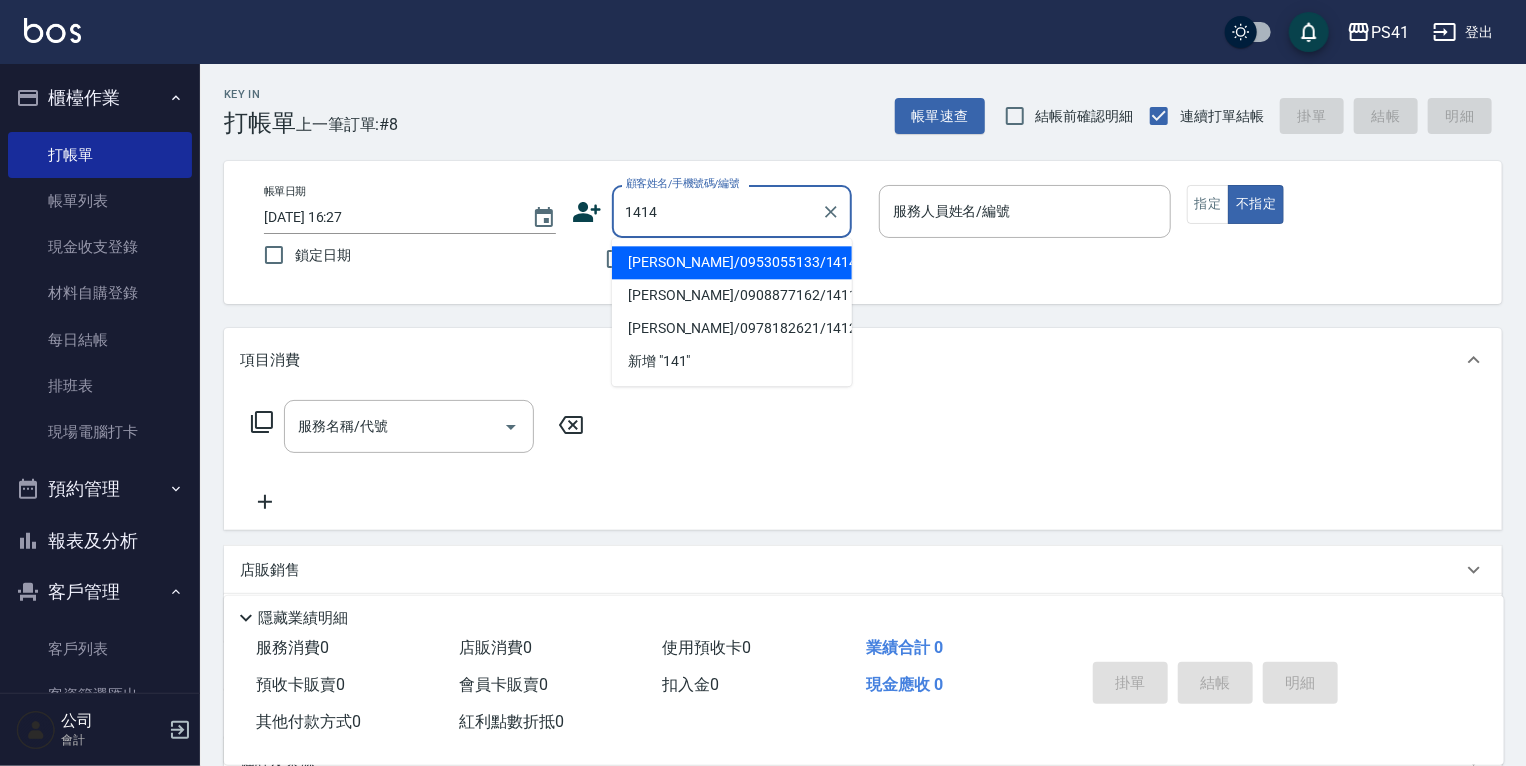type on "李庭誼/0953055133/1414" 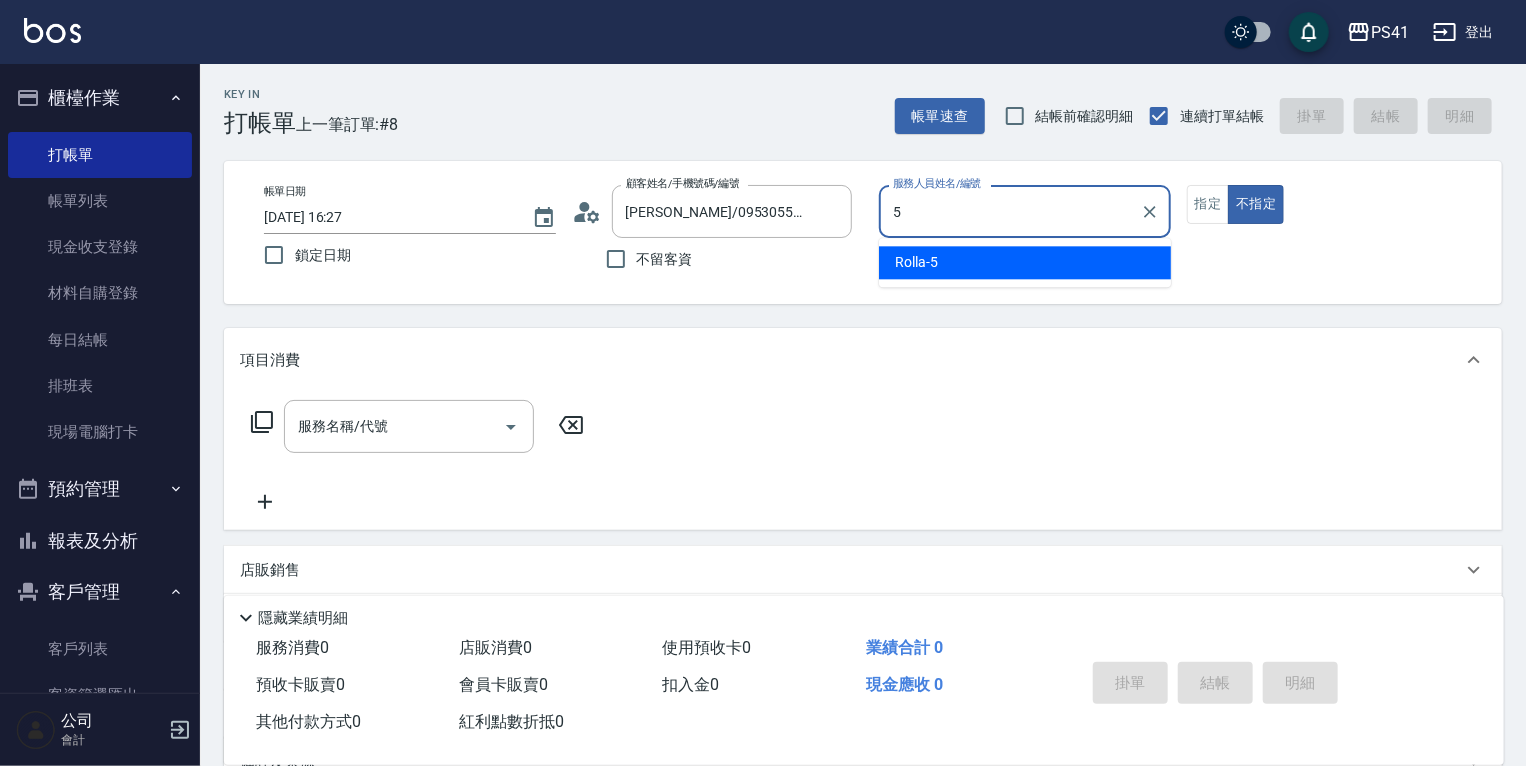 type on "Rolla-5" 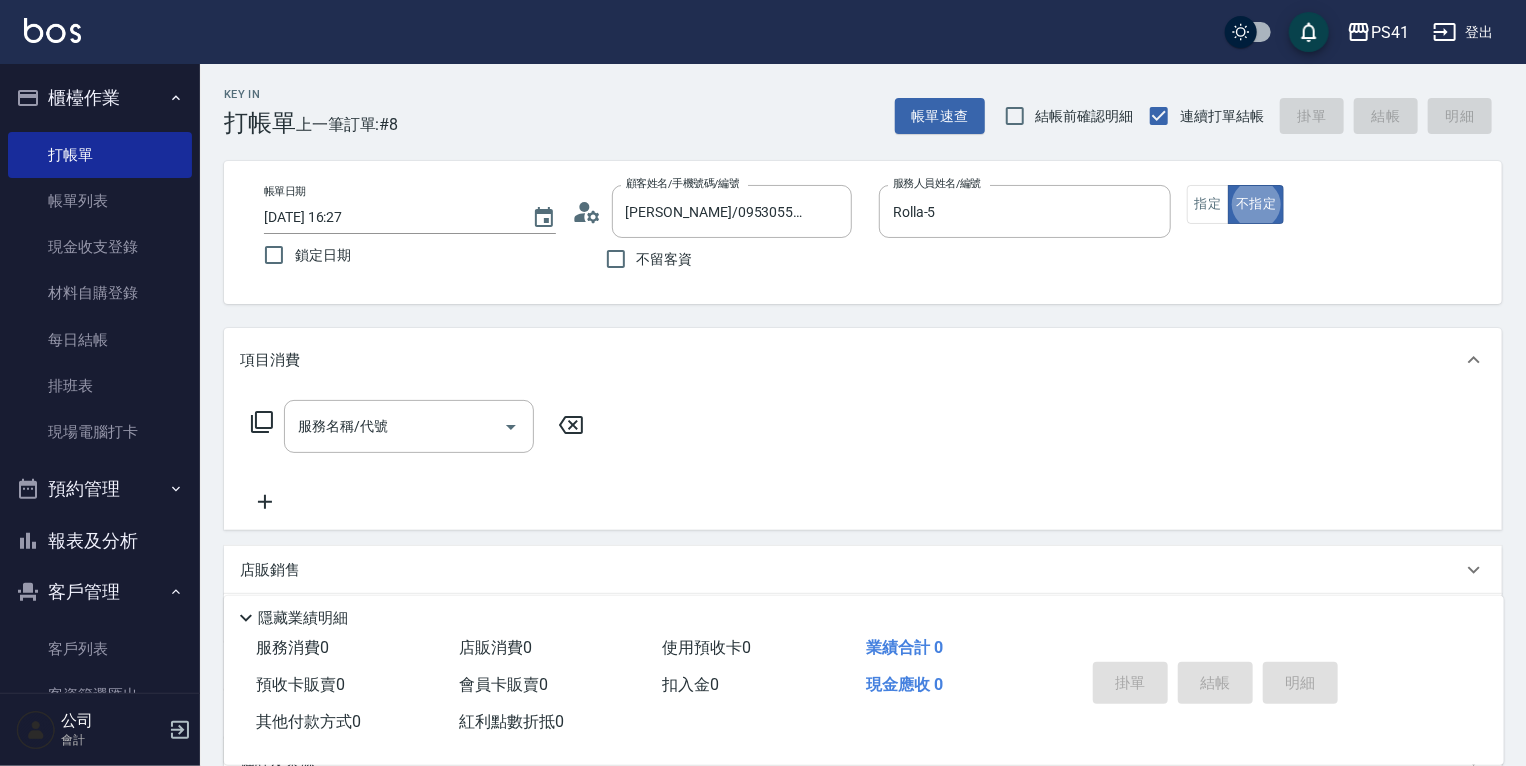 type on "false" 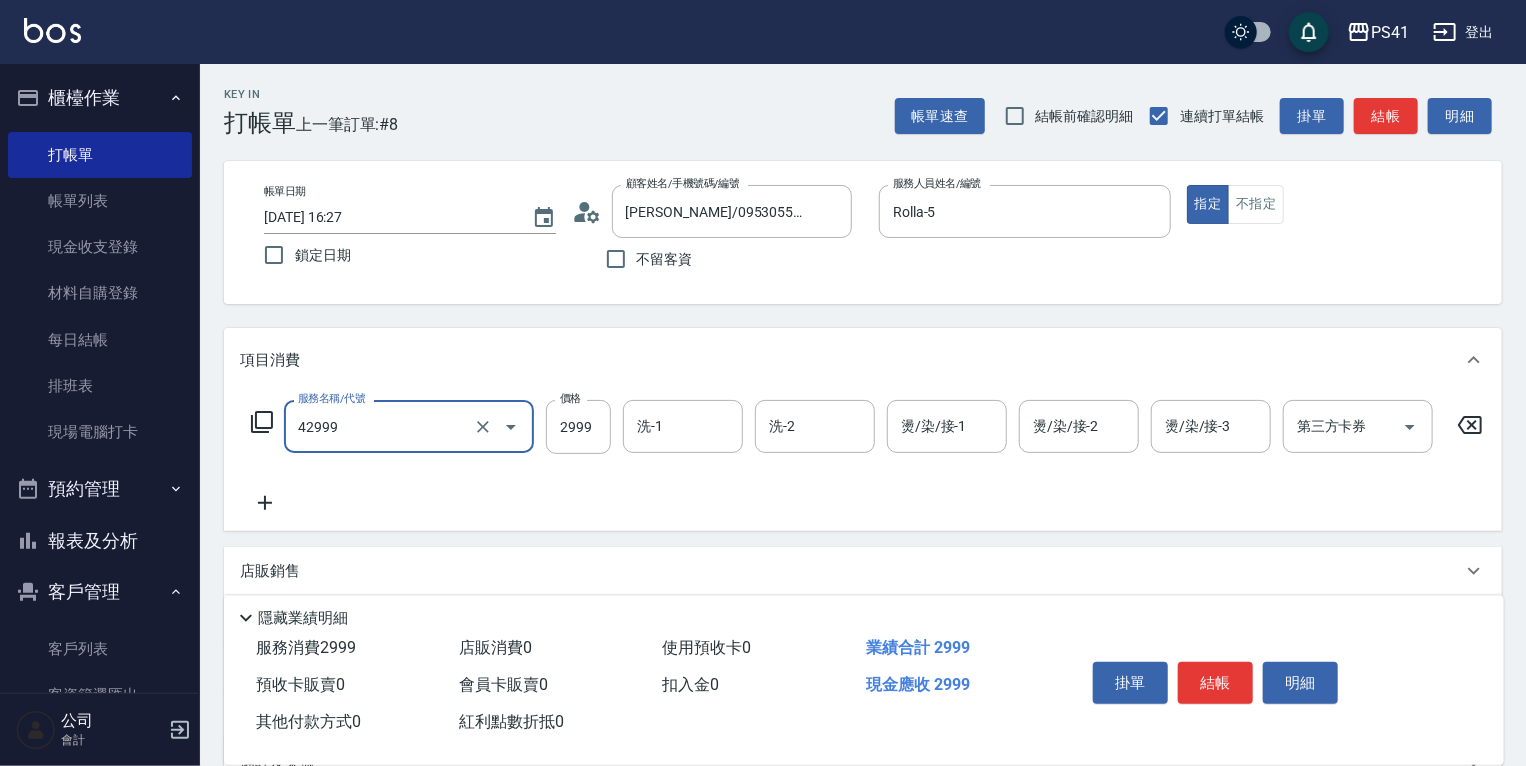 type on "漂染肩上2999以上(42999)" 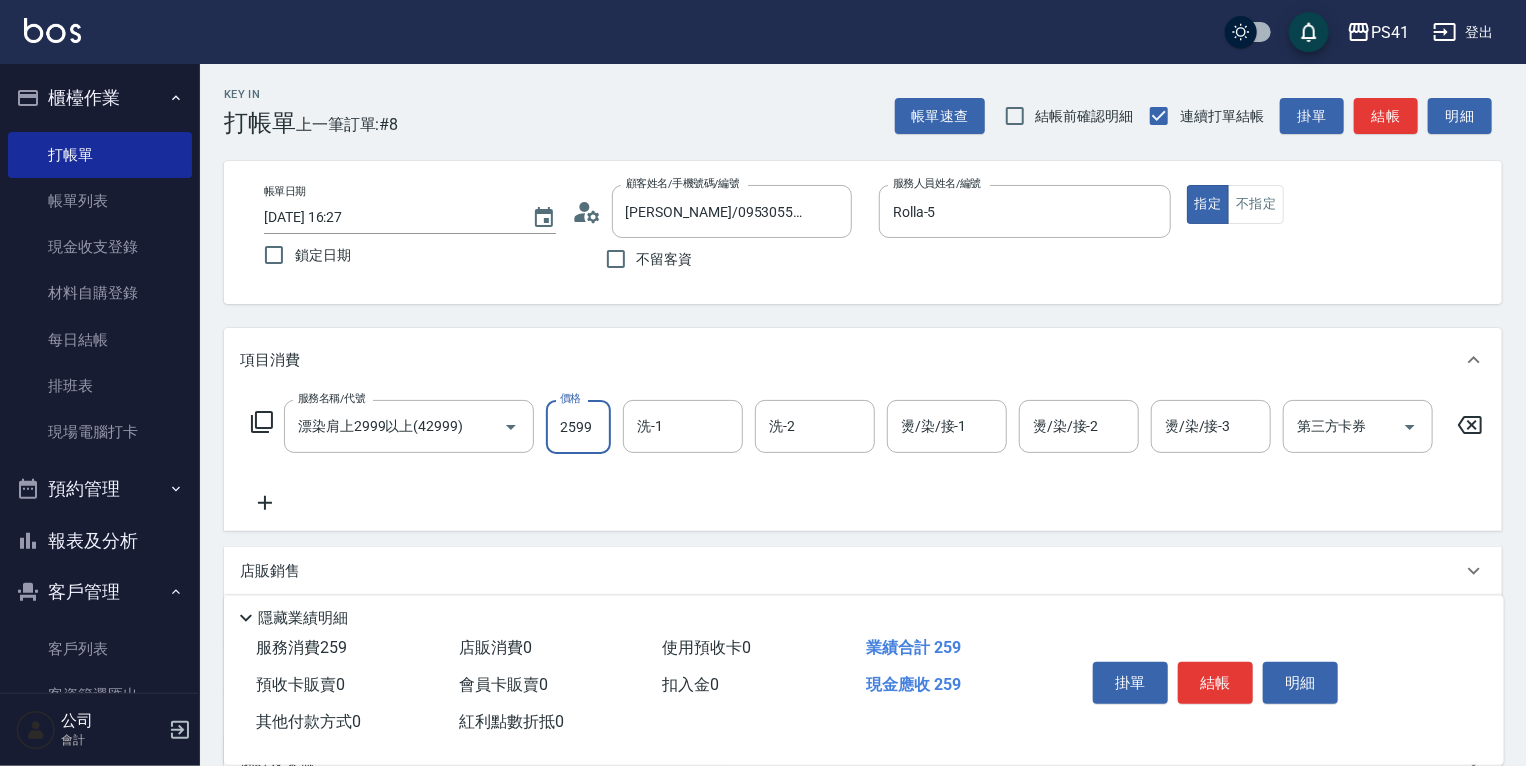 type on "2599" 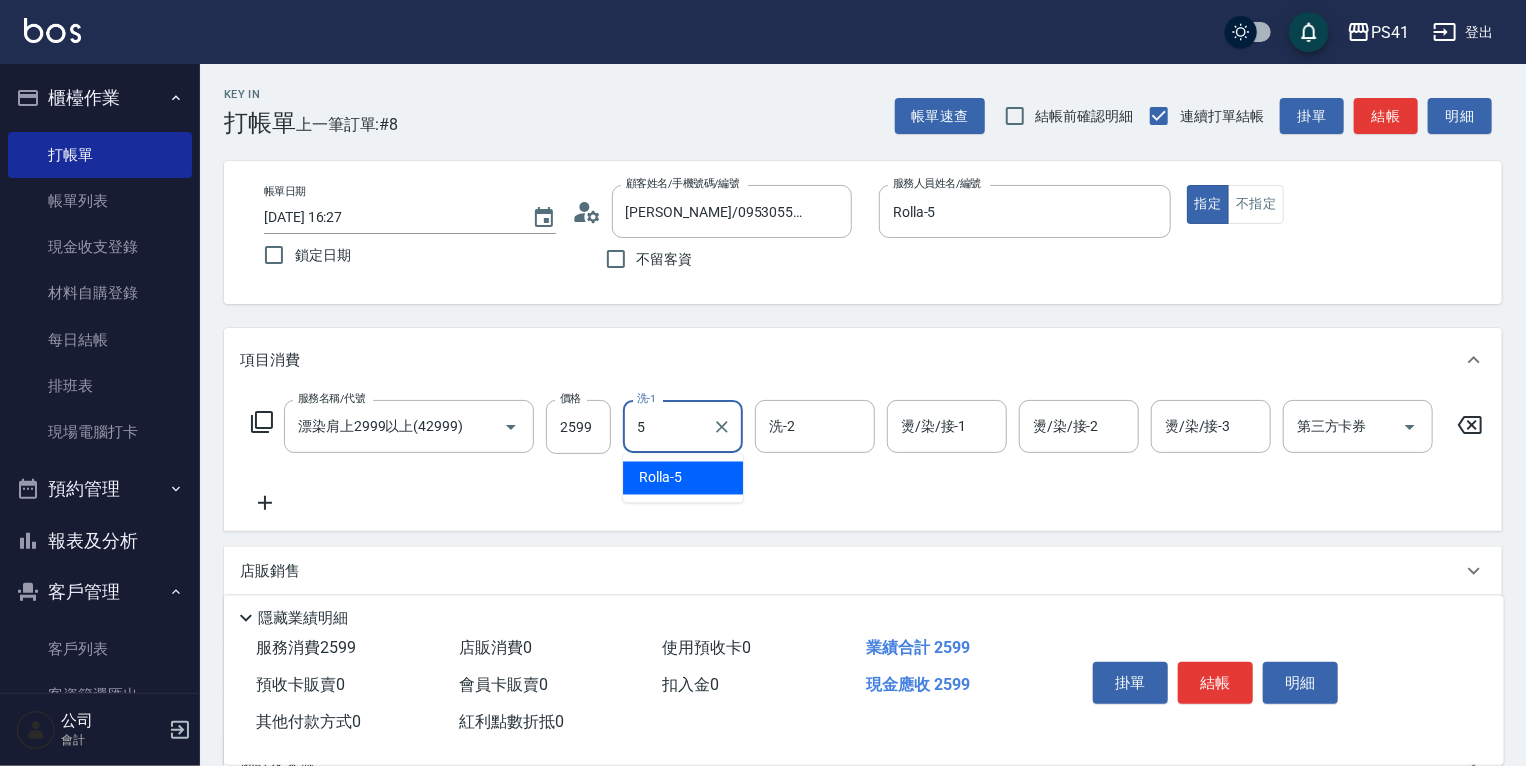type on "Rolla-5" 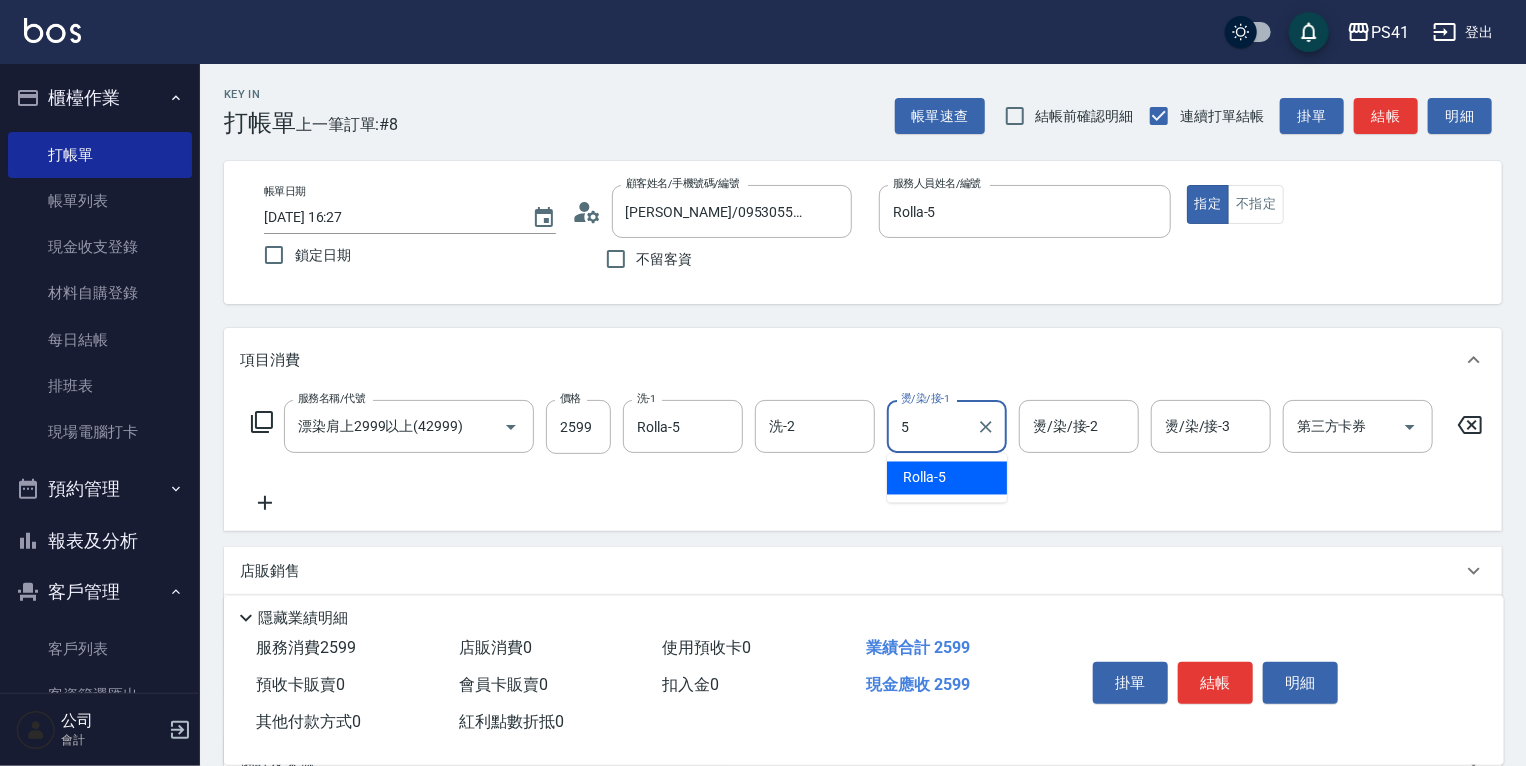 type on "Rolla-5" 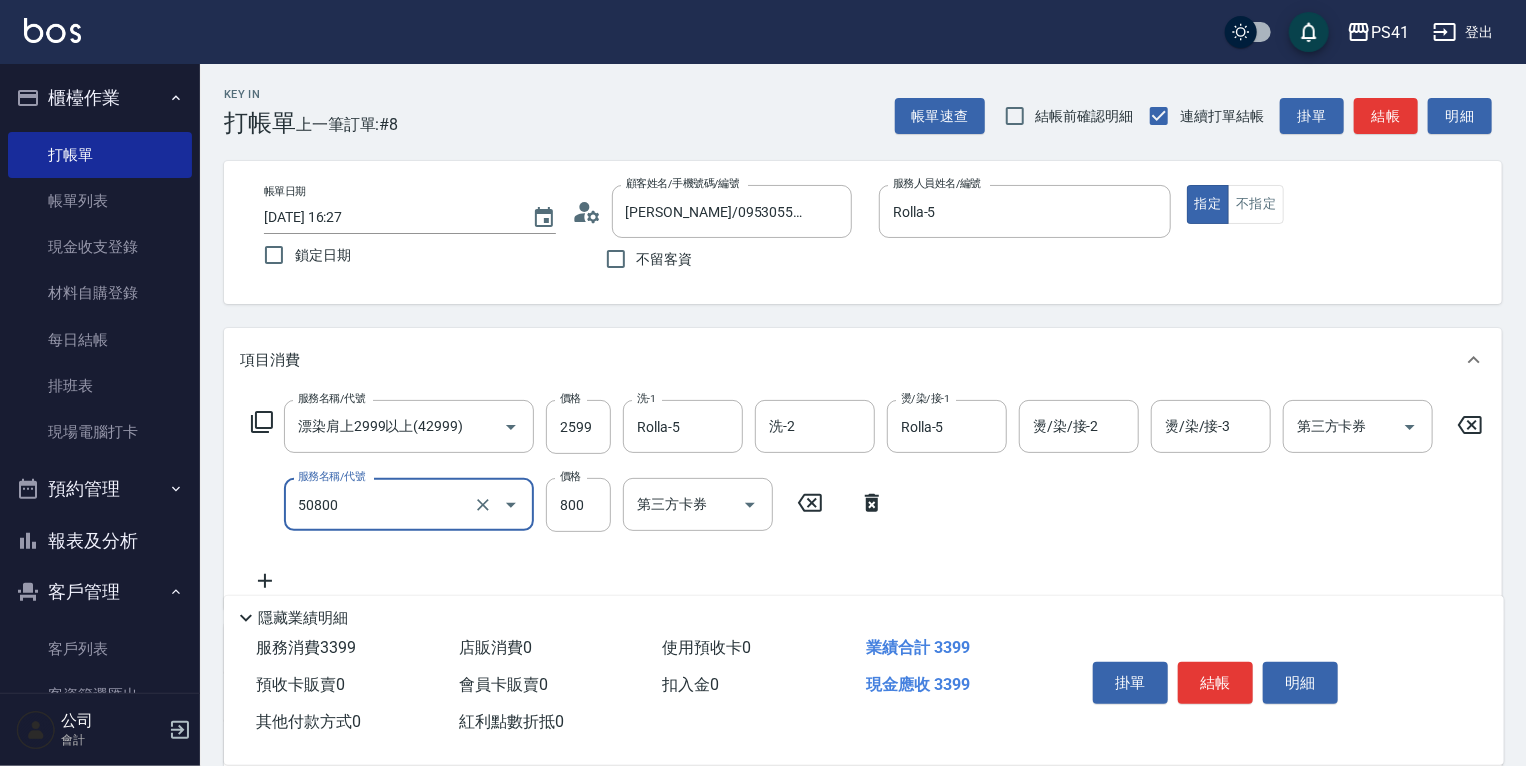 type on "原價401~800護髮(50800)" 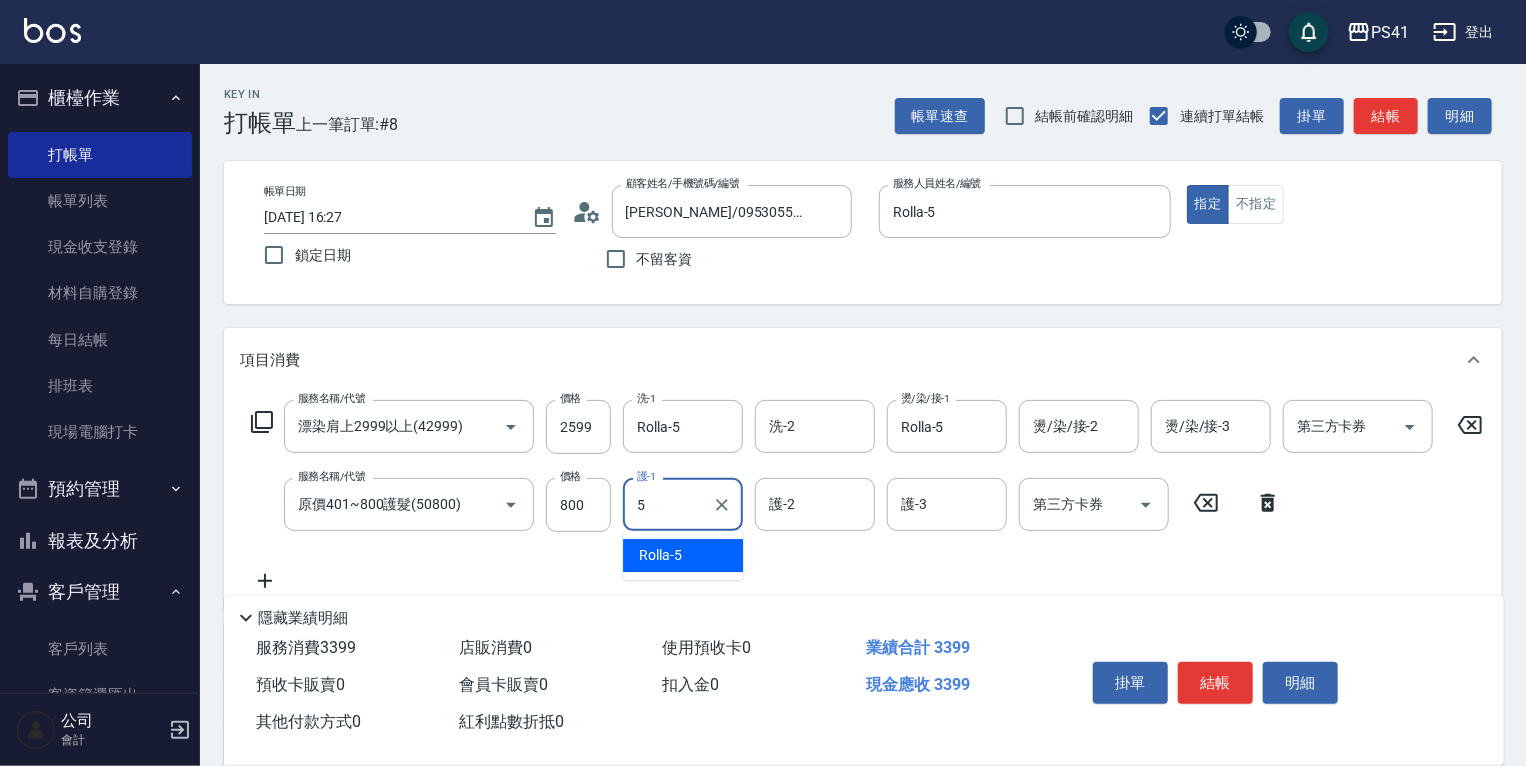 type on "Rolla-5" 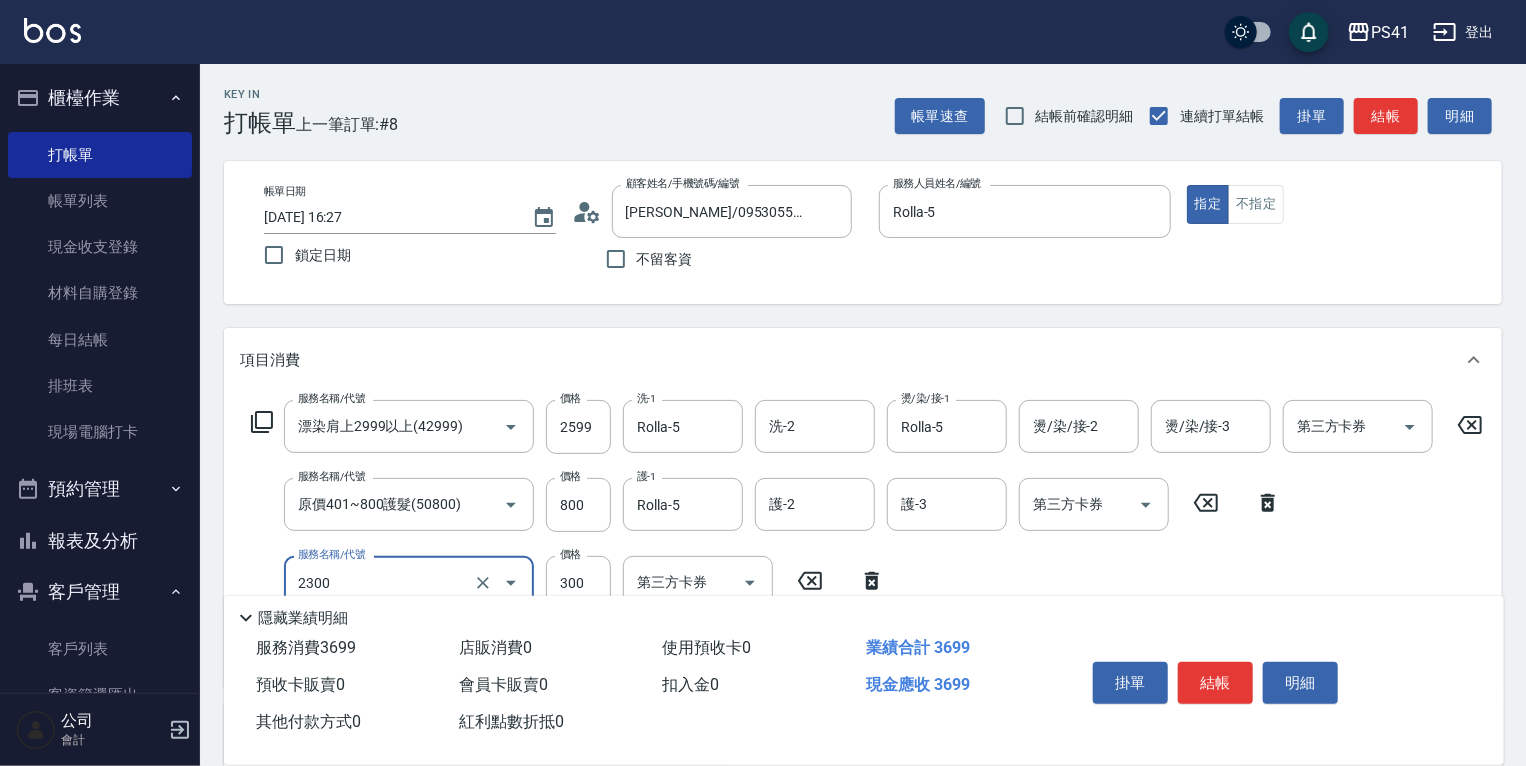 type on "剪髮(2300)" 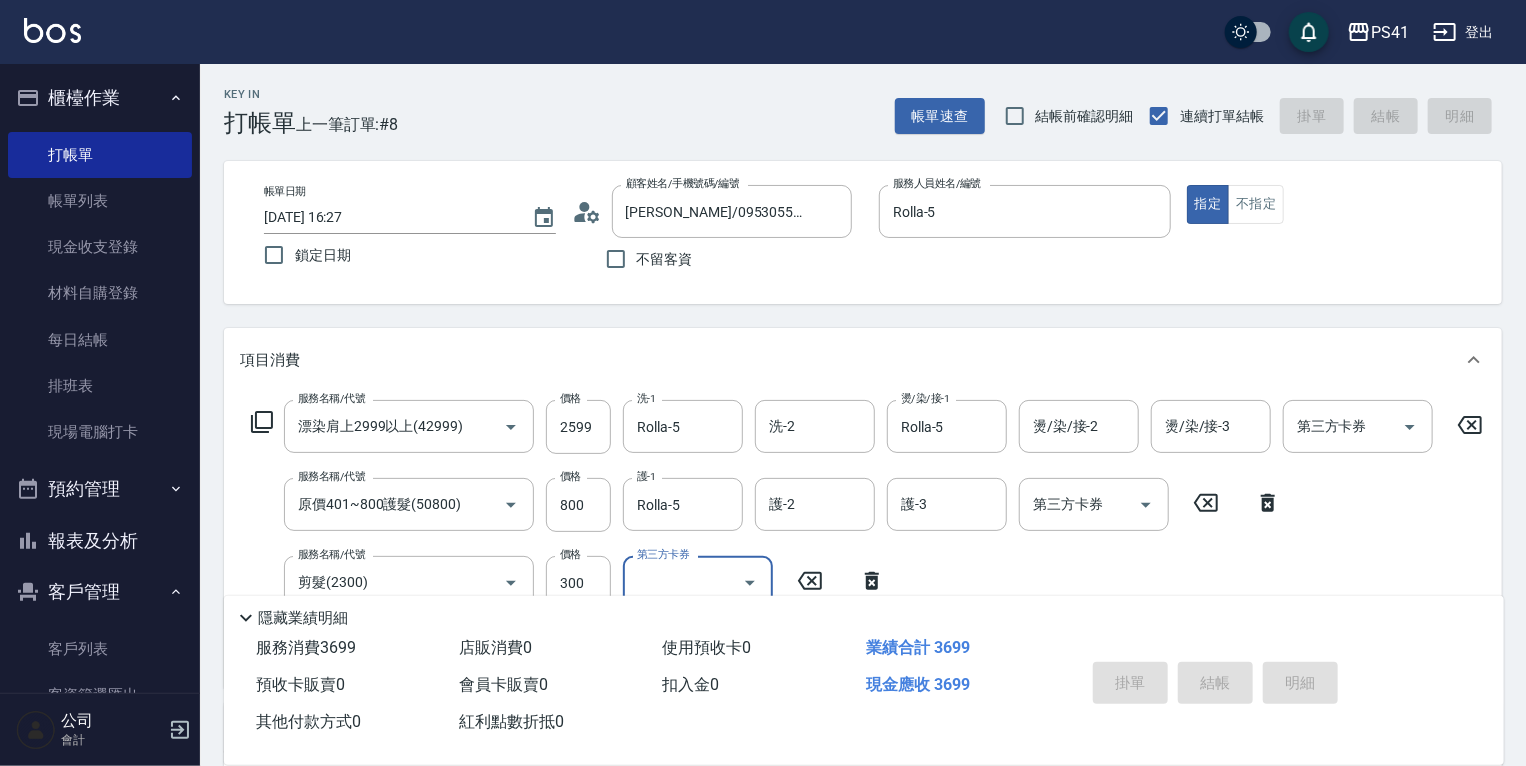 type on "2025/07/10 16:28" 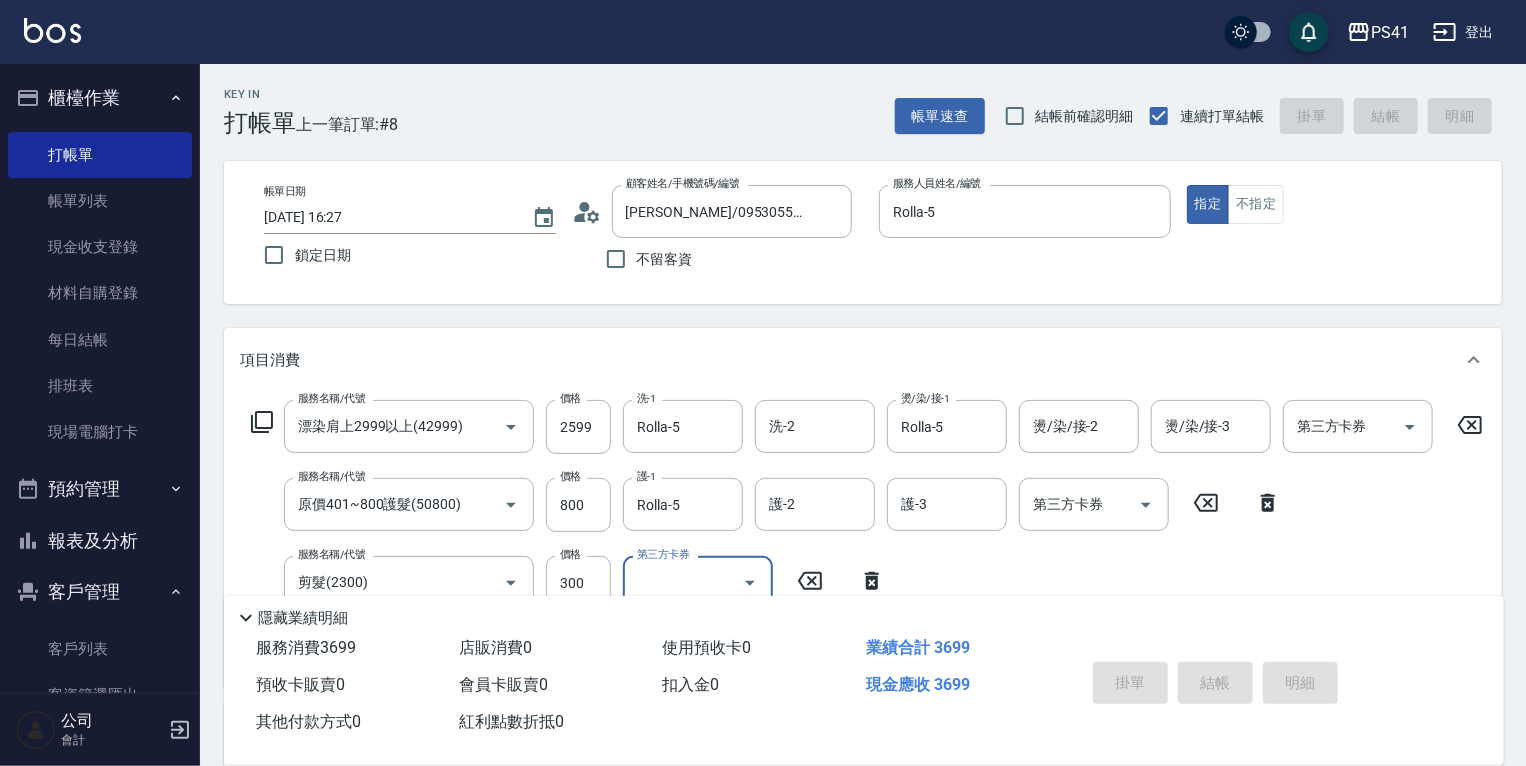 type 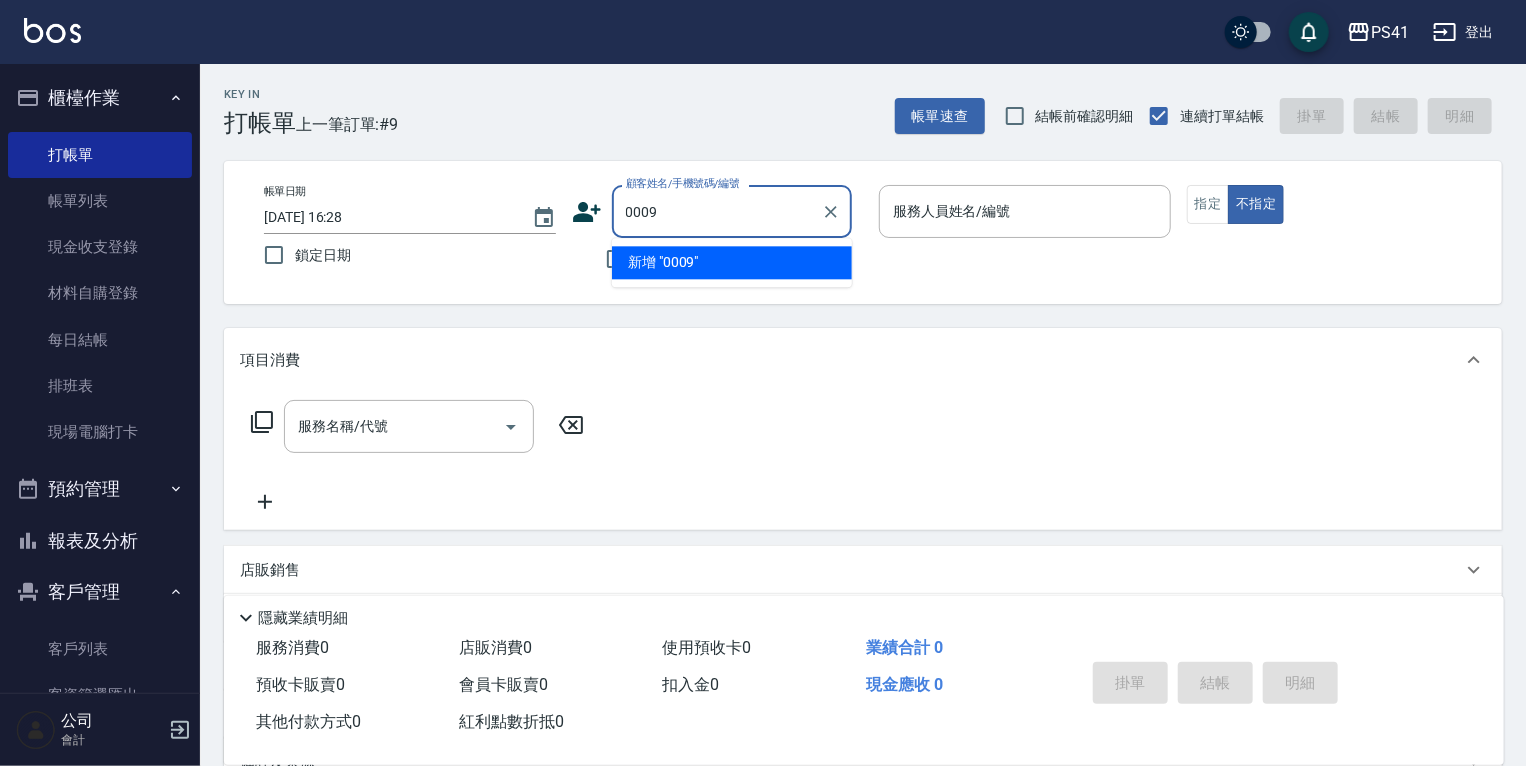 type on "0009" 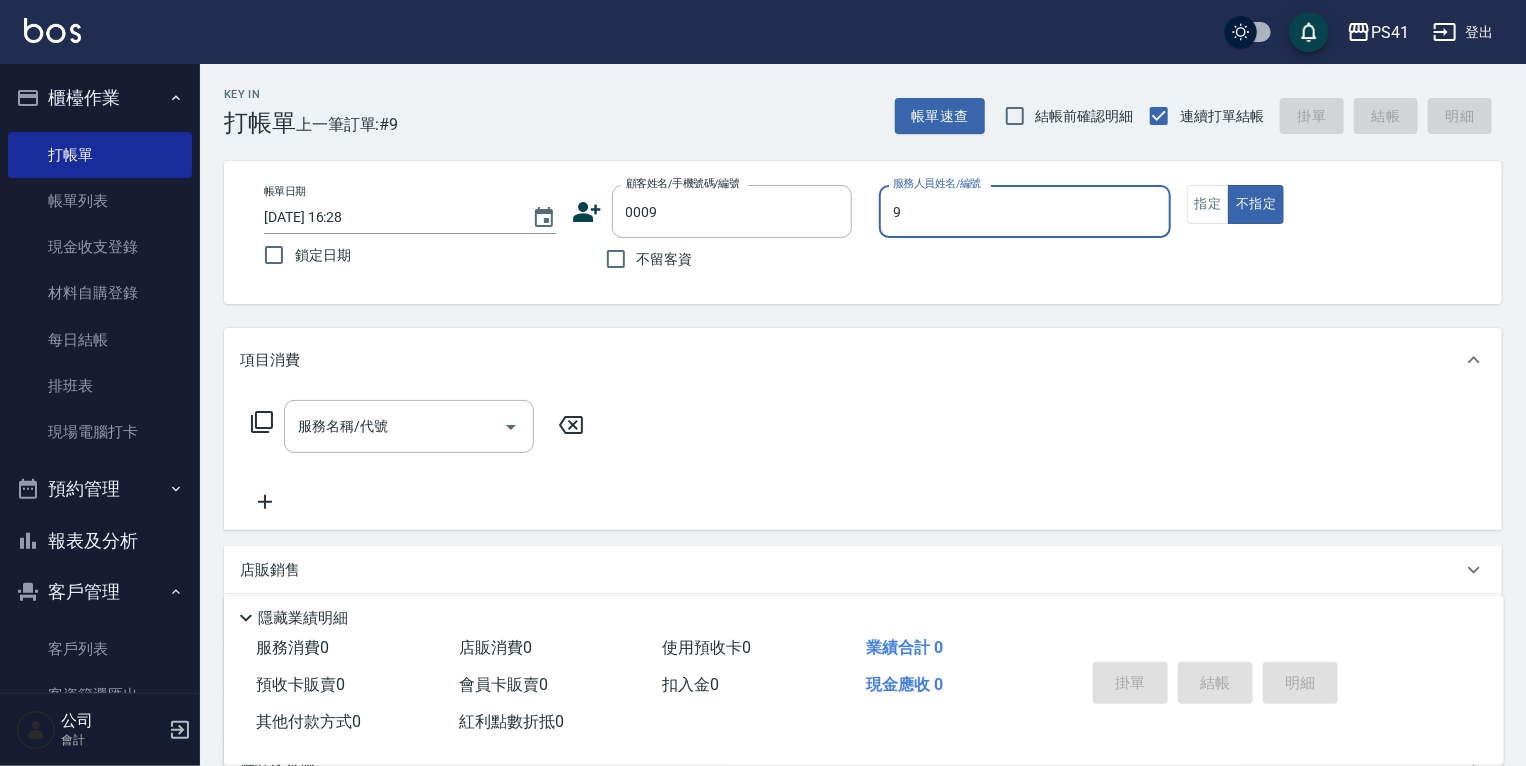 type on "白蕙瑄-9" 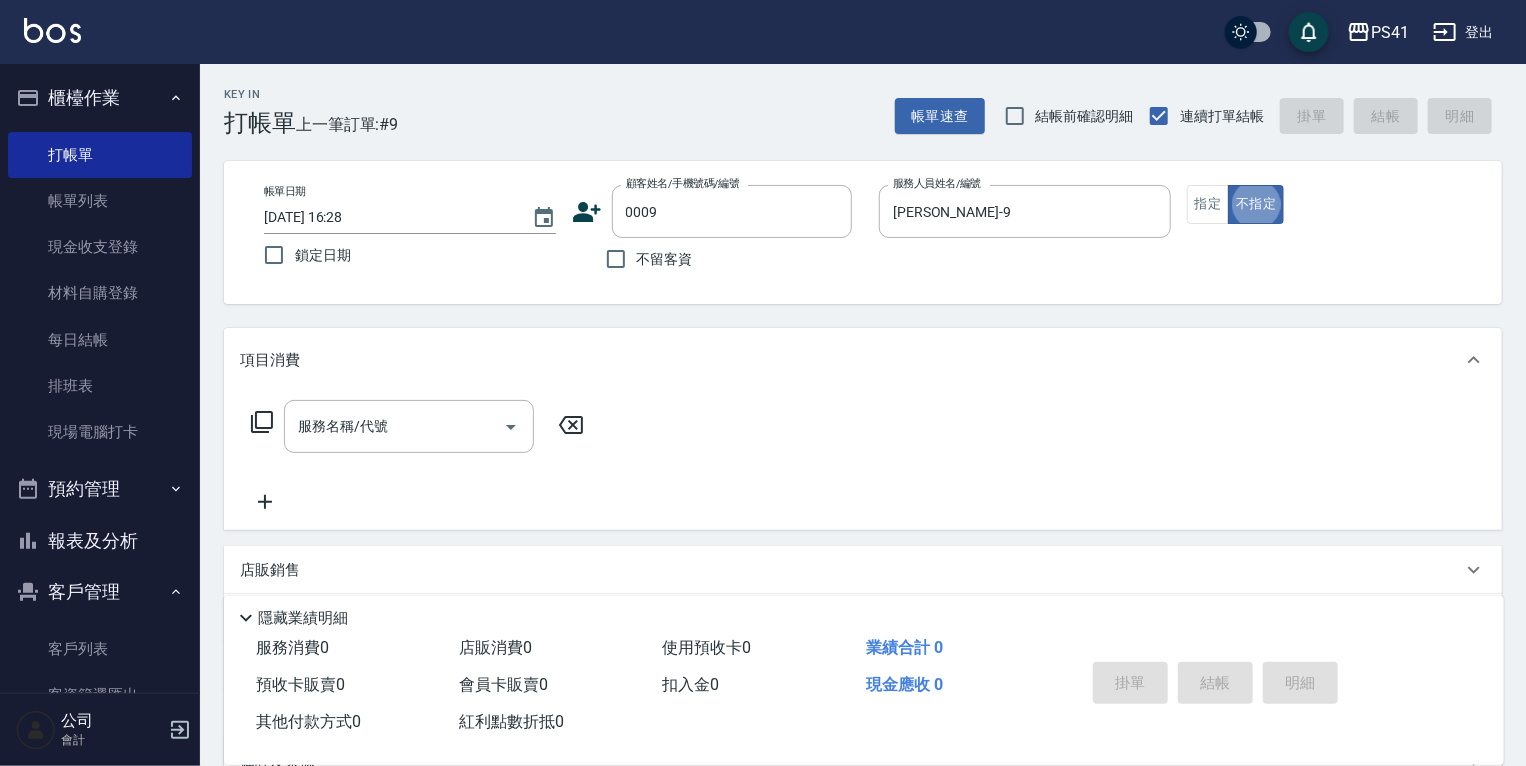 scroll, scrollTop: 32, scrollLeft: 0, axis: vertical 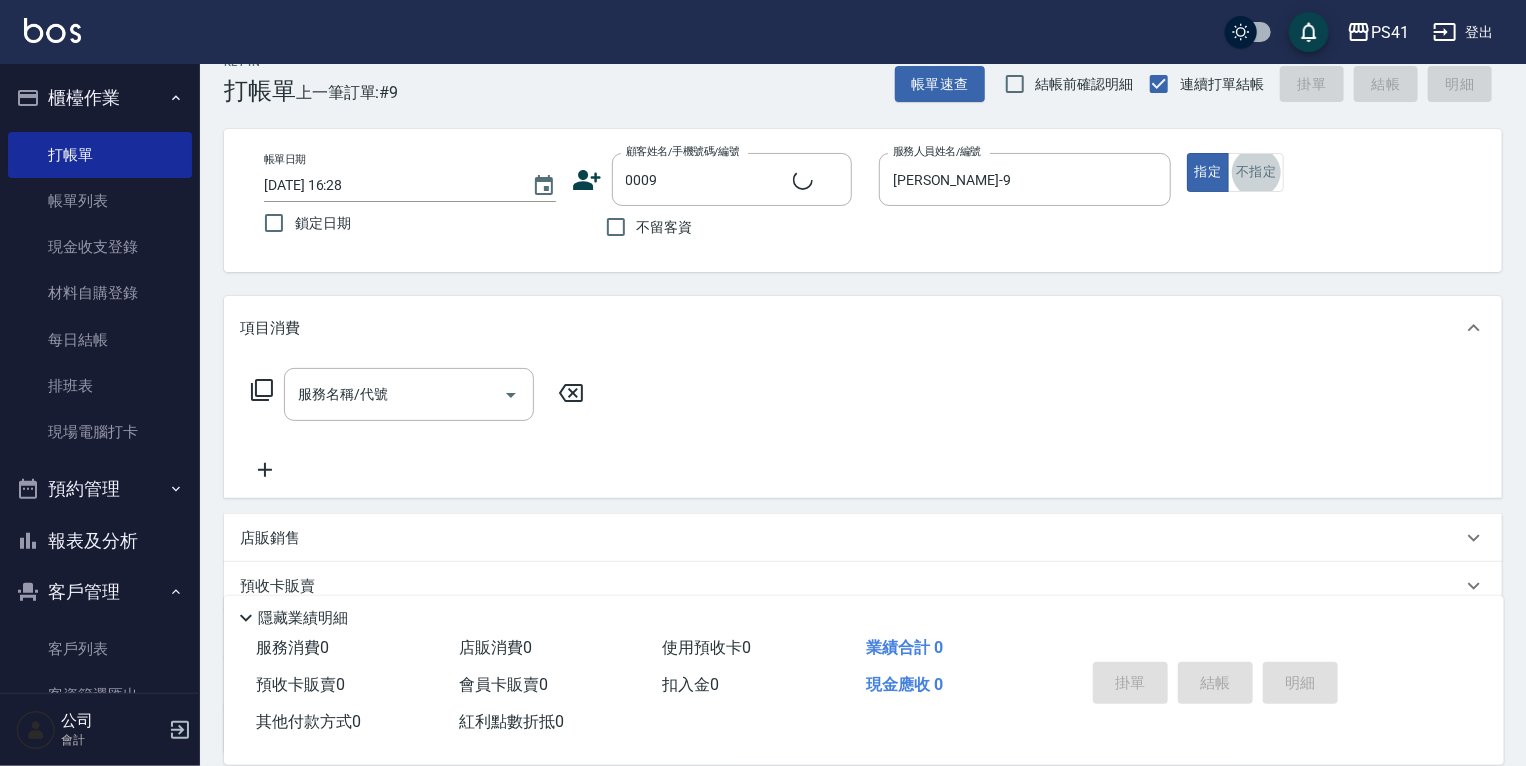 type on "白白/9_白白/0009" 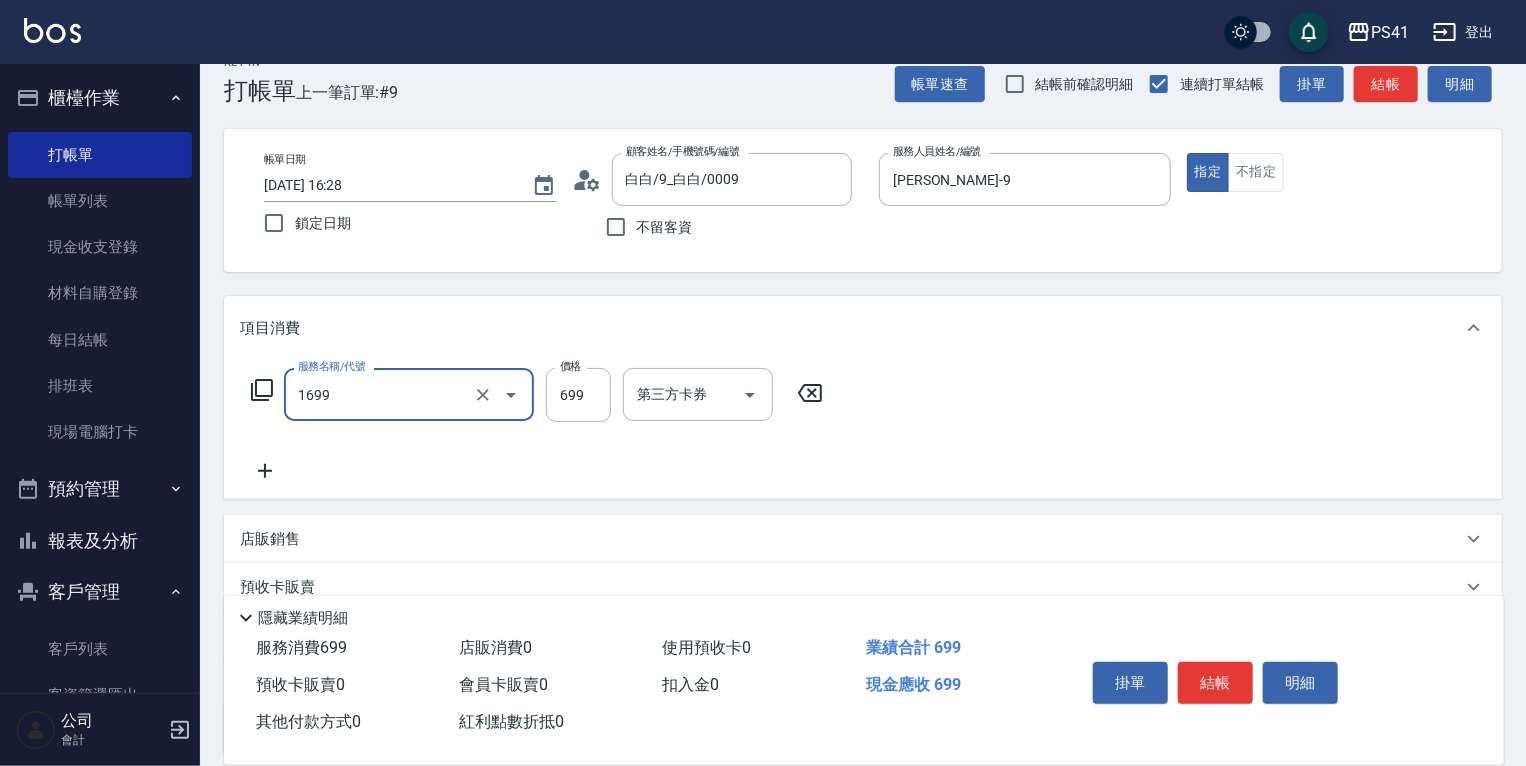 type on "純粹植淨控油SPA洗髮699(1699)" 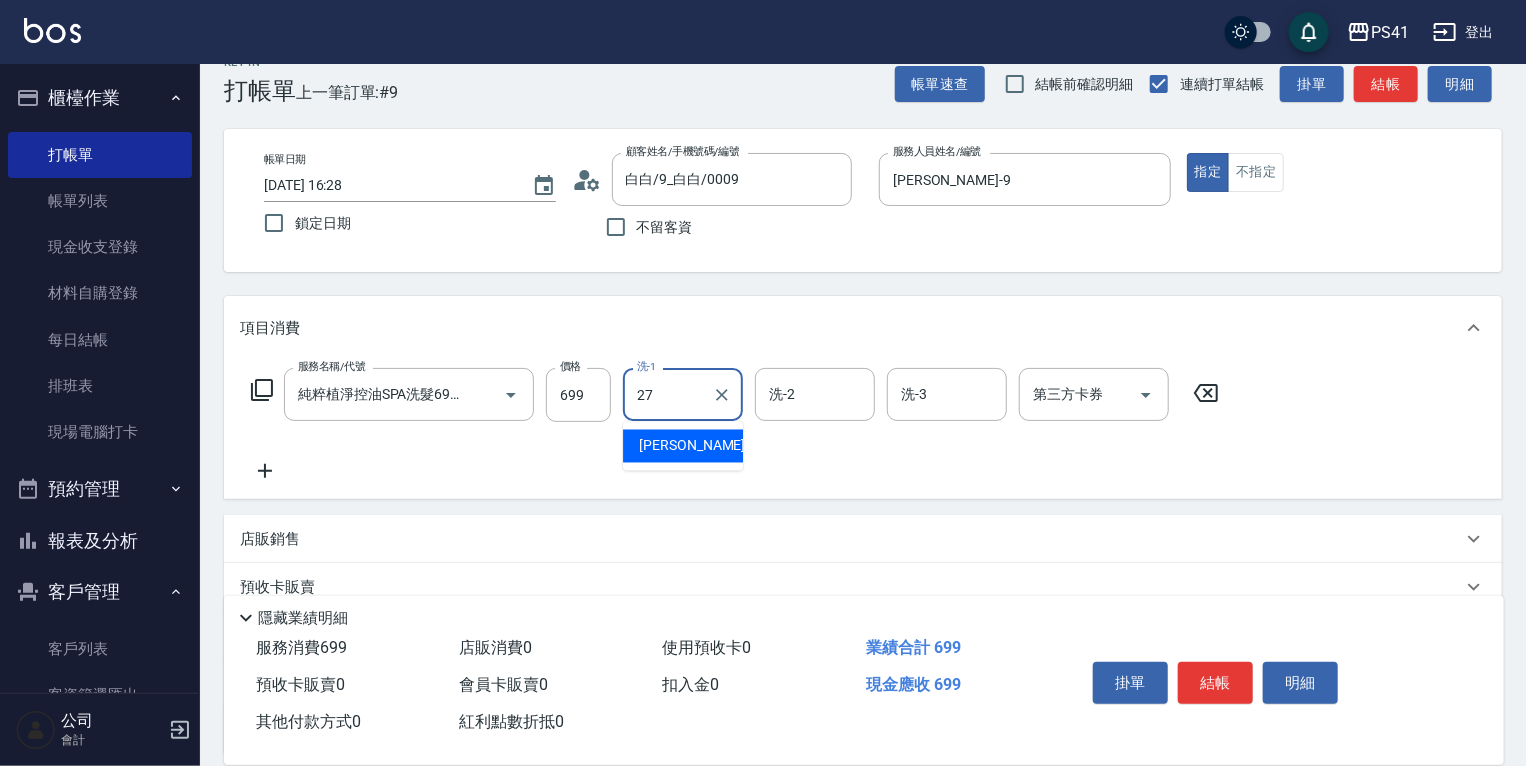 type on "佳佳-27" 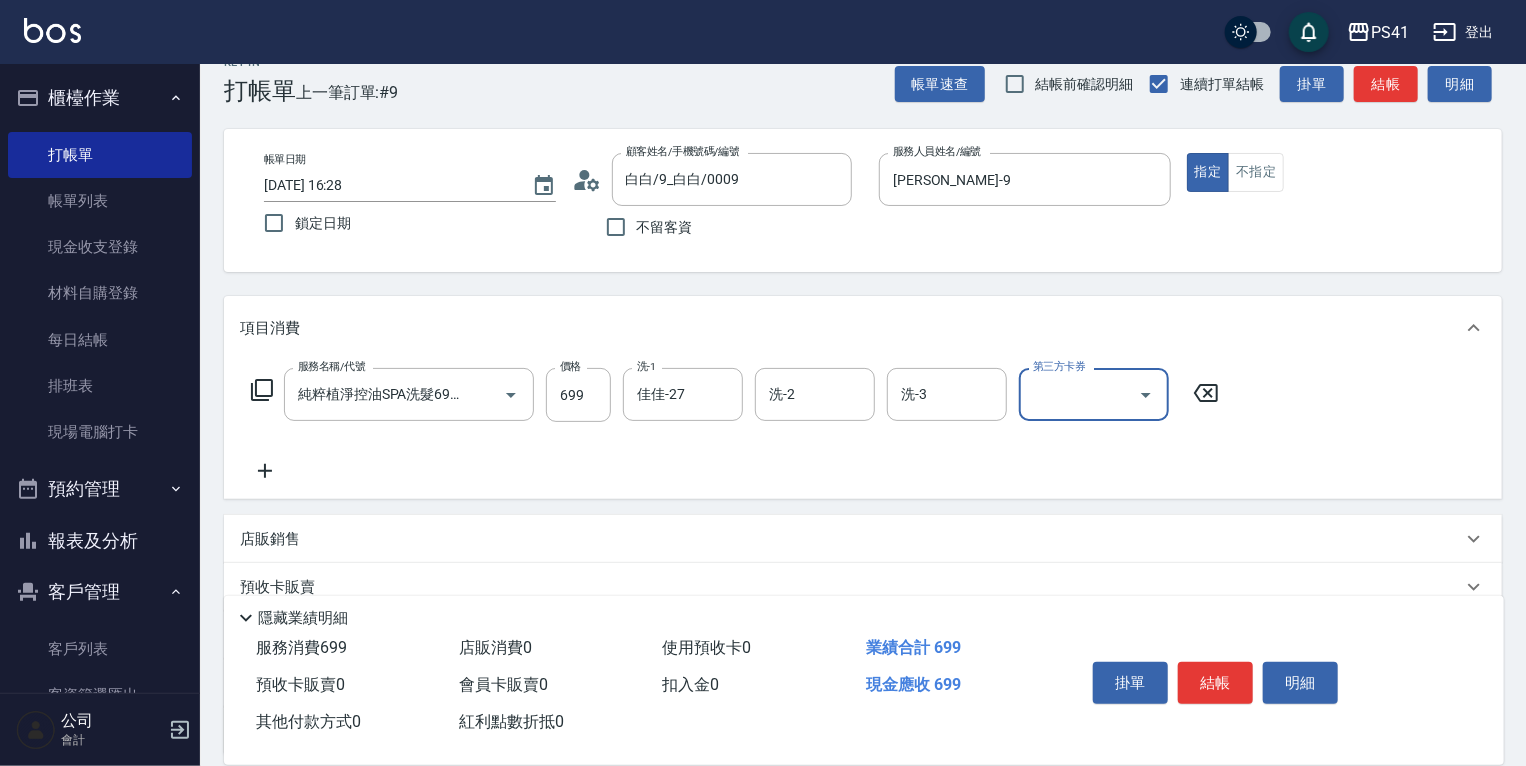 scroll, scrollTop: 0, scrollLeft: 0, axis: both 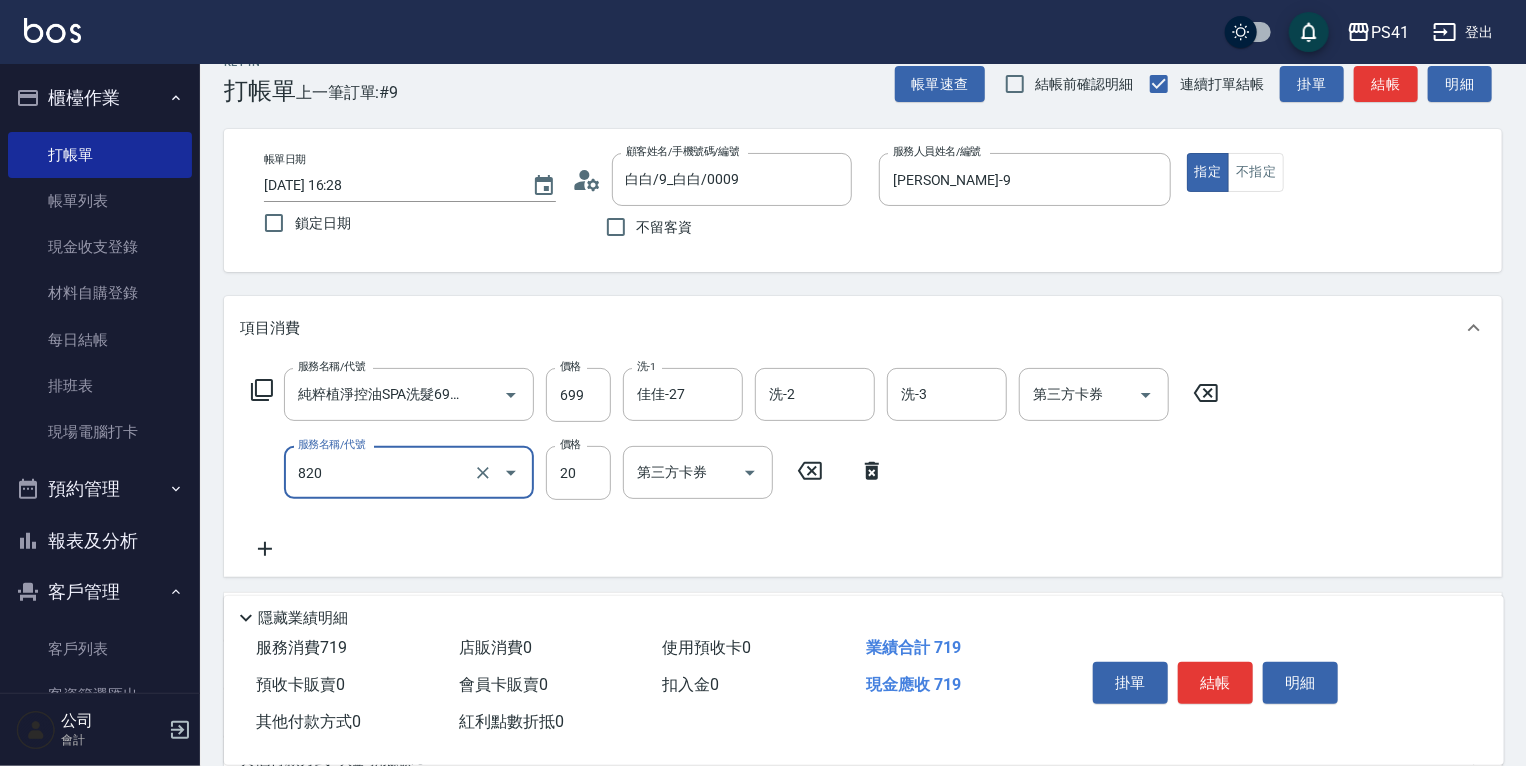 type on "潤絲(820)" 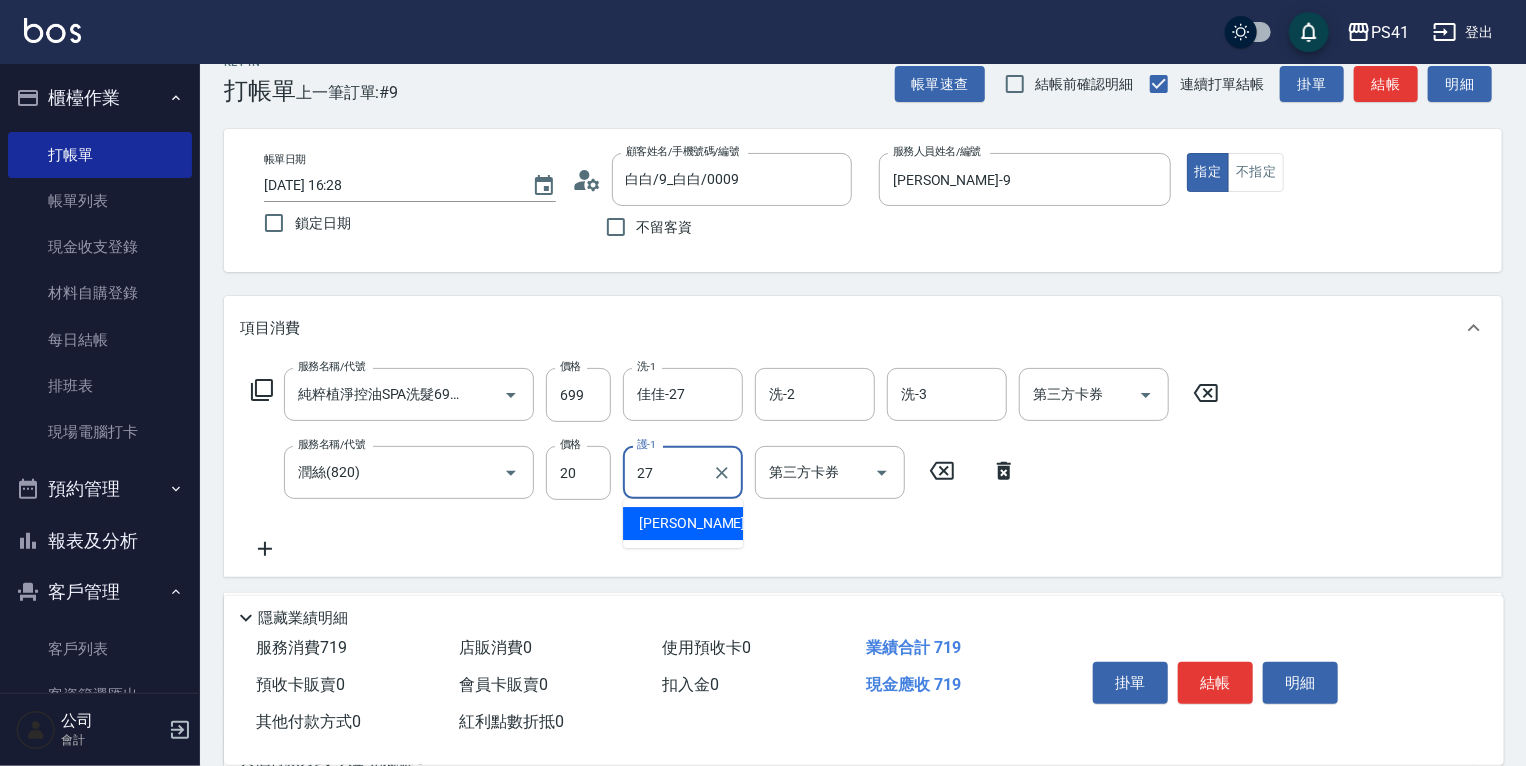 type on "佳佳-27" 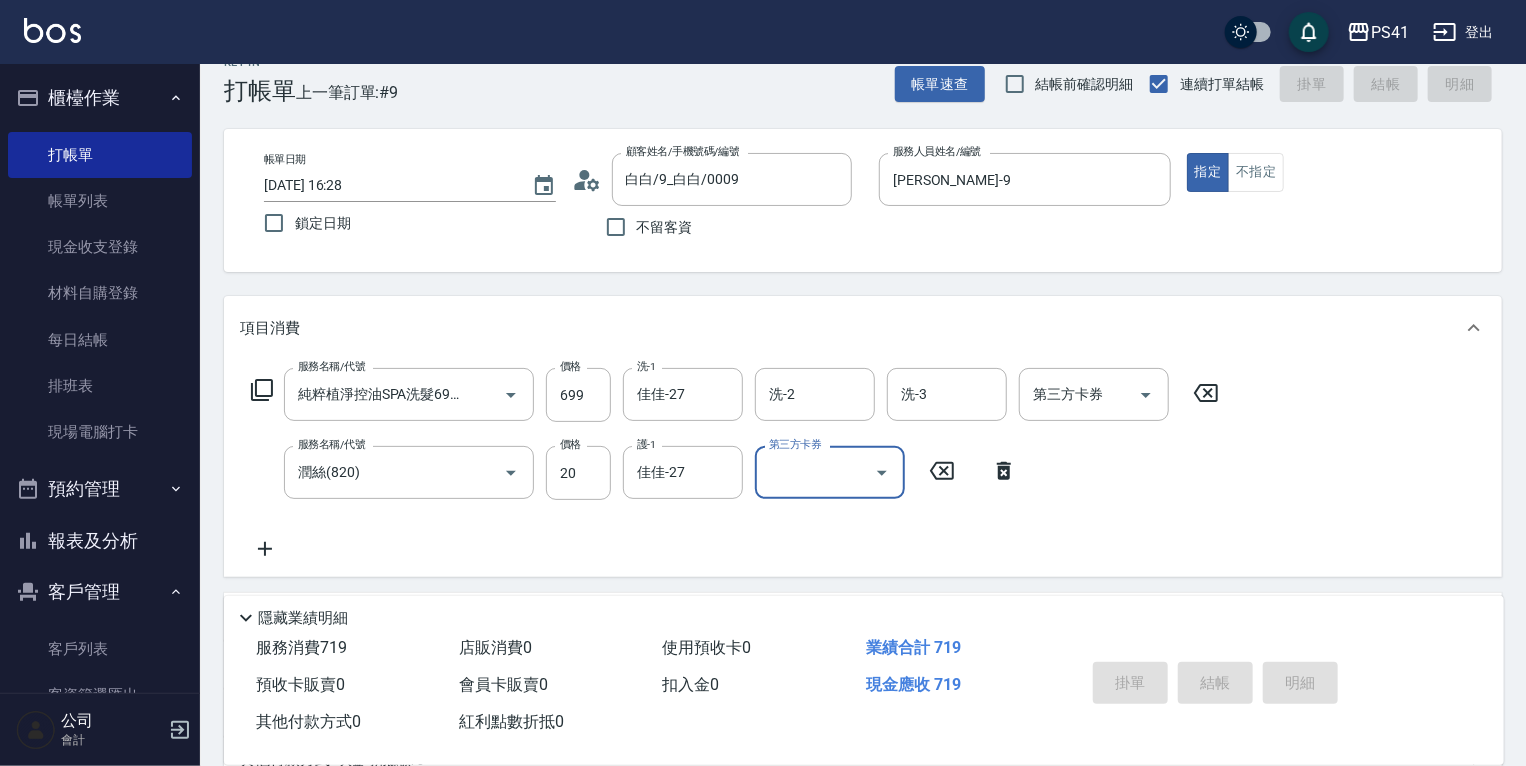 type on "2025/07/10 16:30" 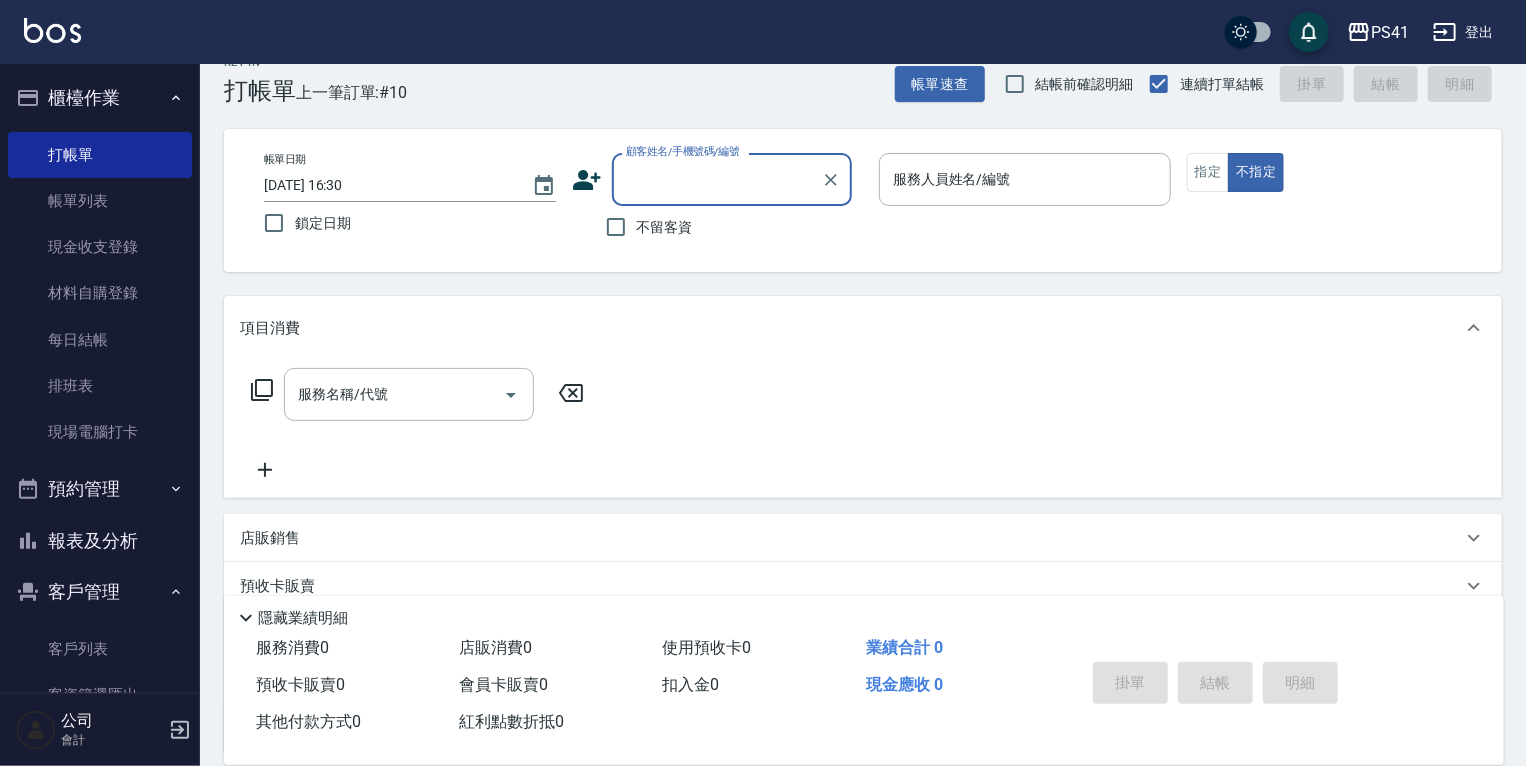 drag, startPoint x: 57, startPoint y: 640, endPoint x: 140, endPoint y: 576, distance: 104.80935 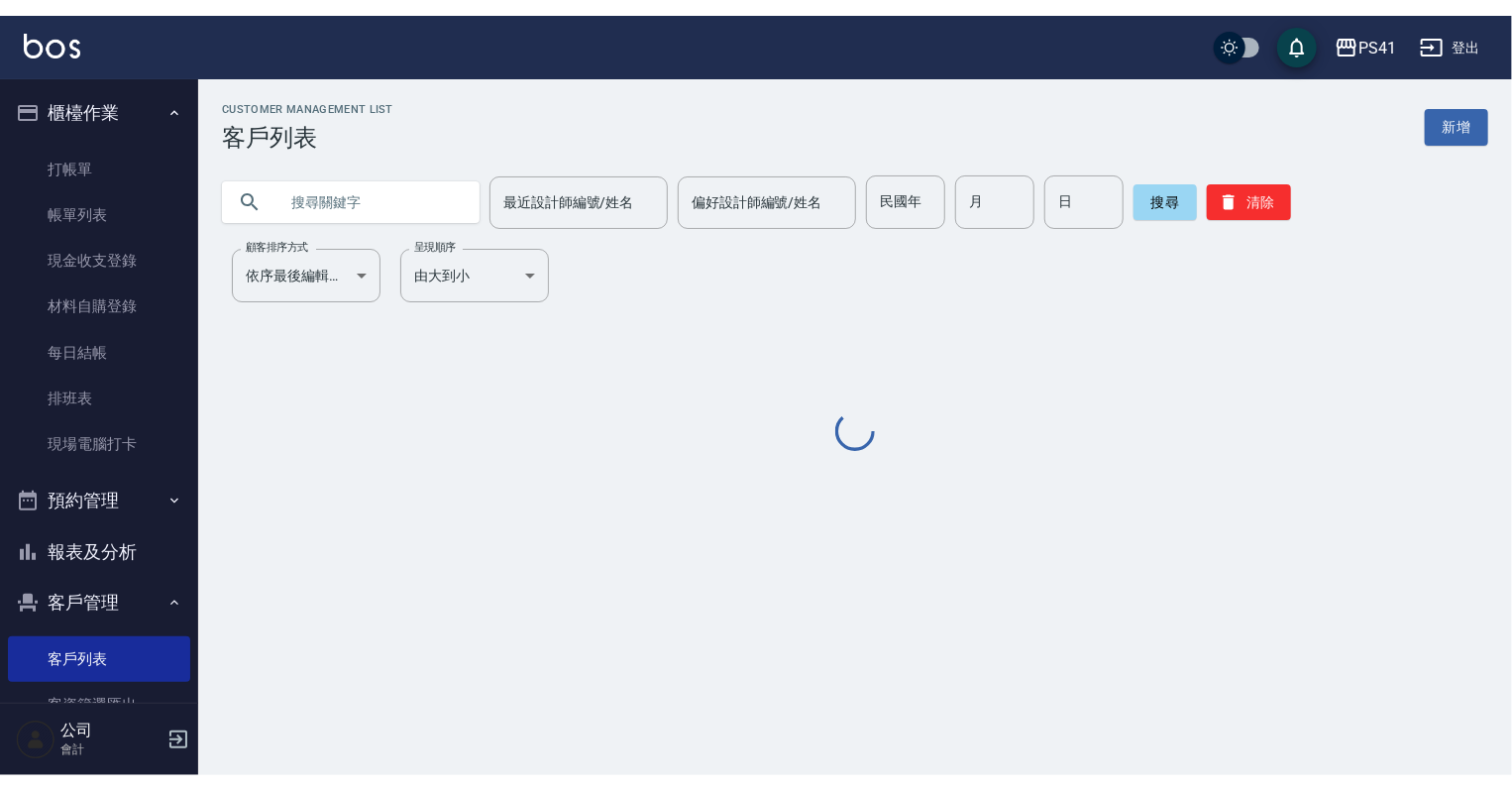scroll, scrollTop: 0, scrollLeft: 0, axis: both 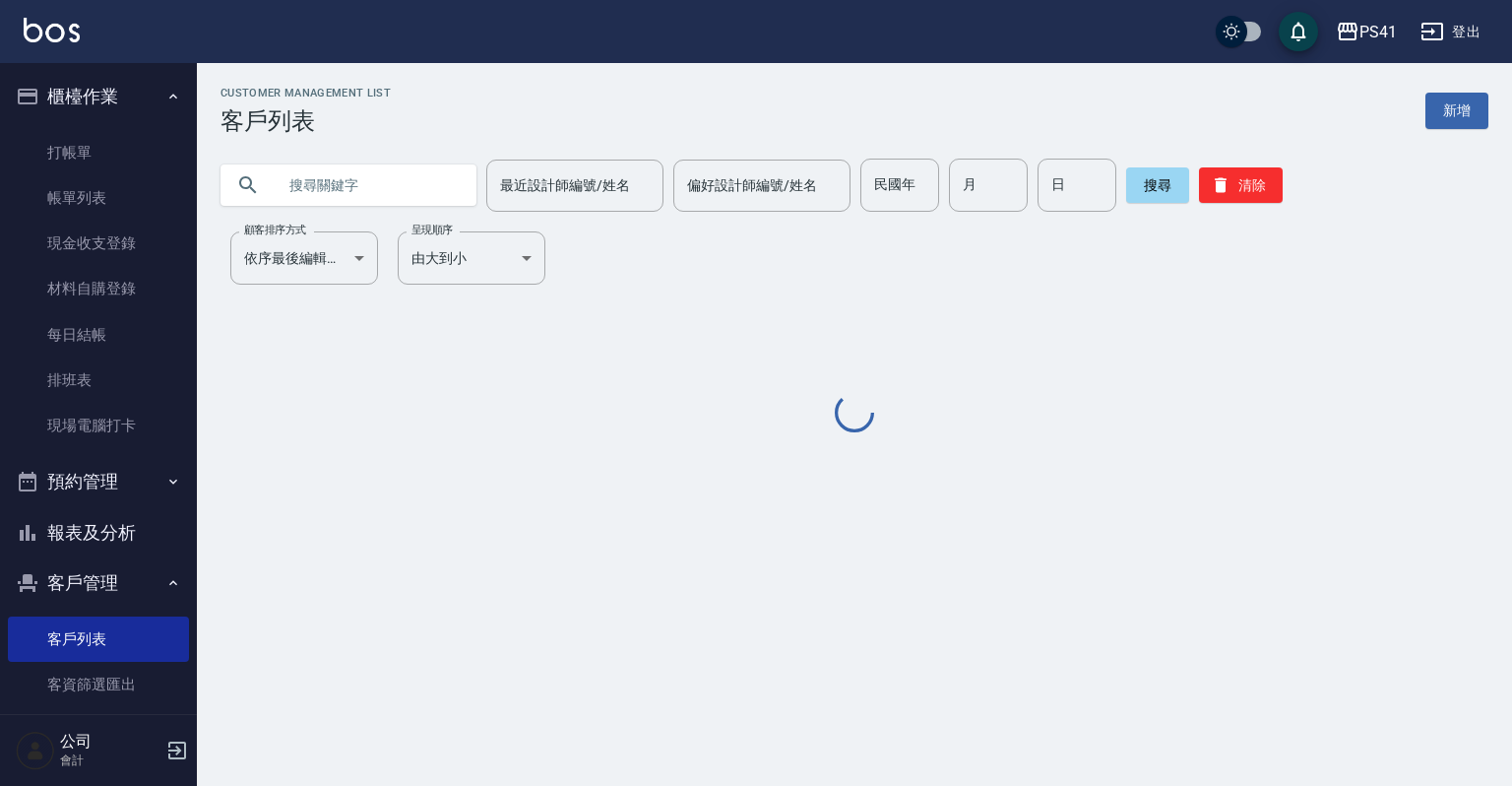 click at bounding box center [368, 185] 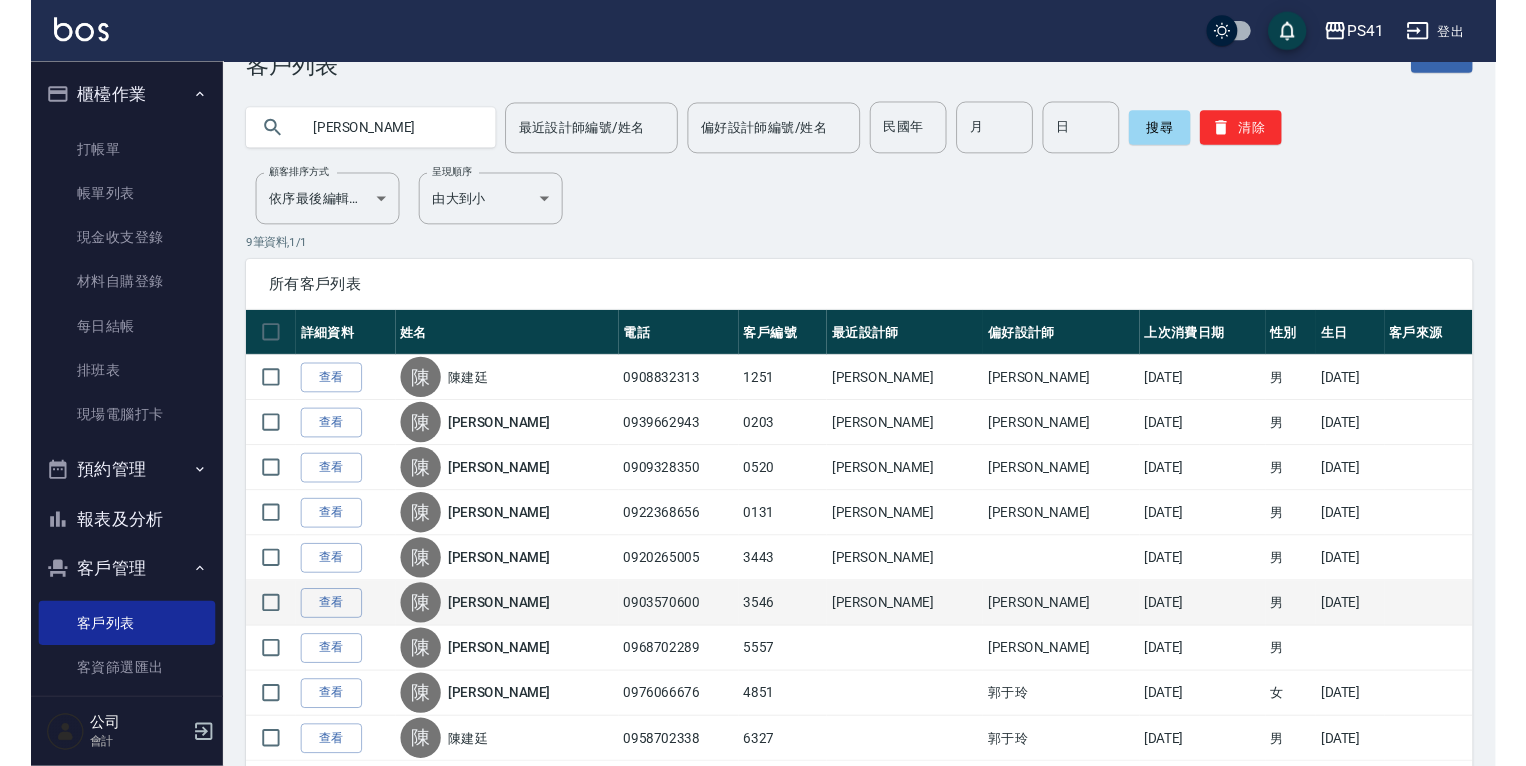 scroll, scrollTop: 0, scrollLeft: 0, axis: both 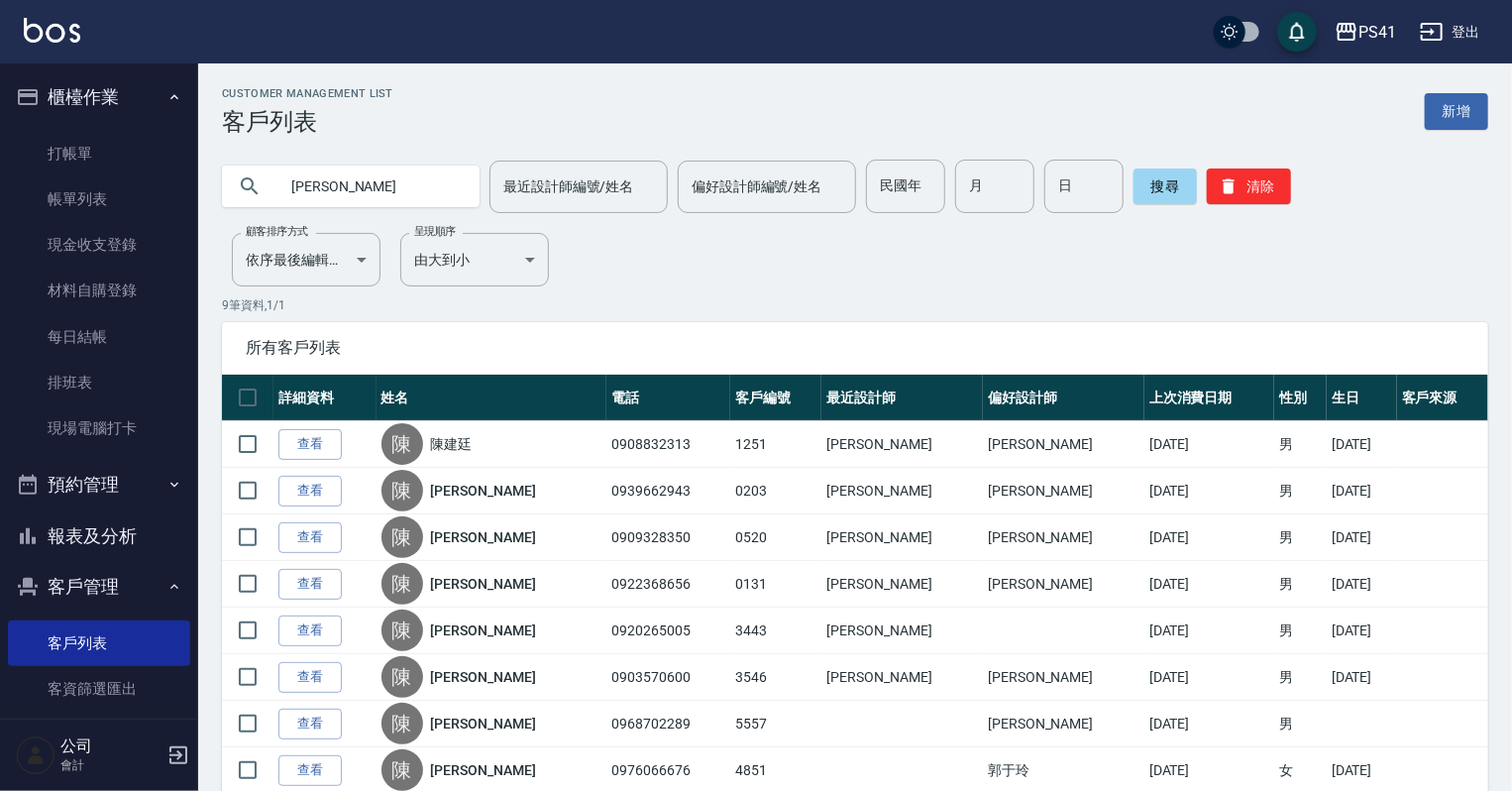 type on "陳" 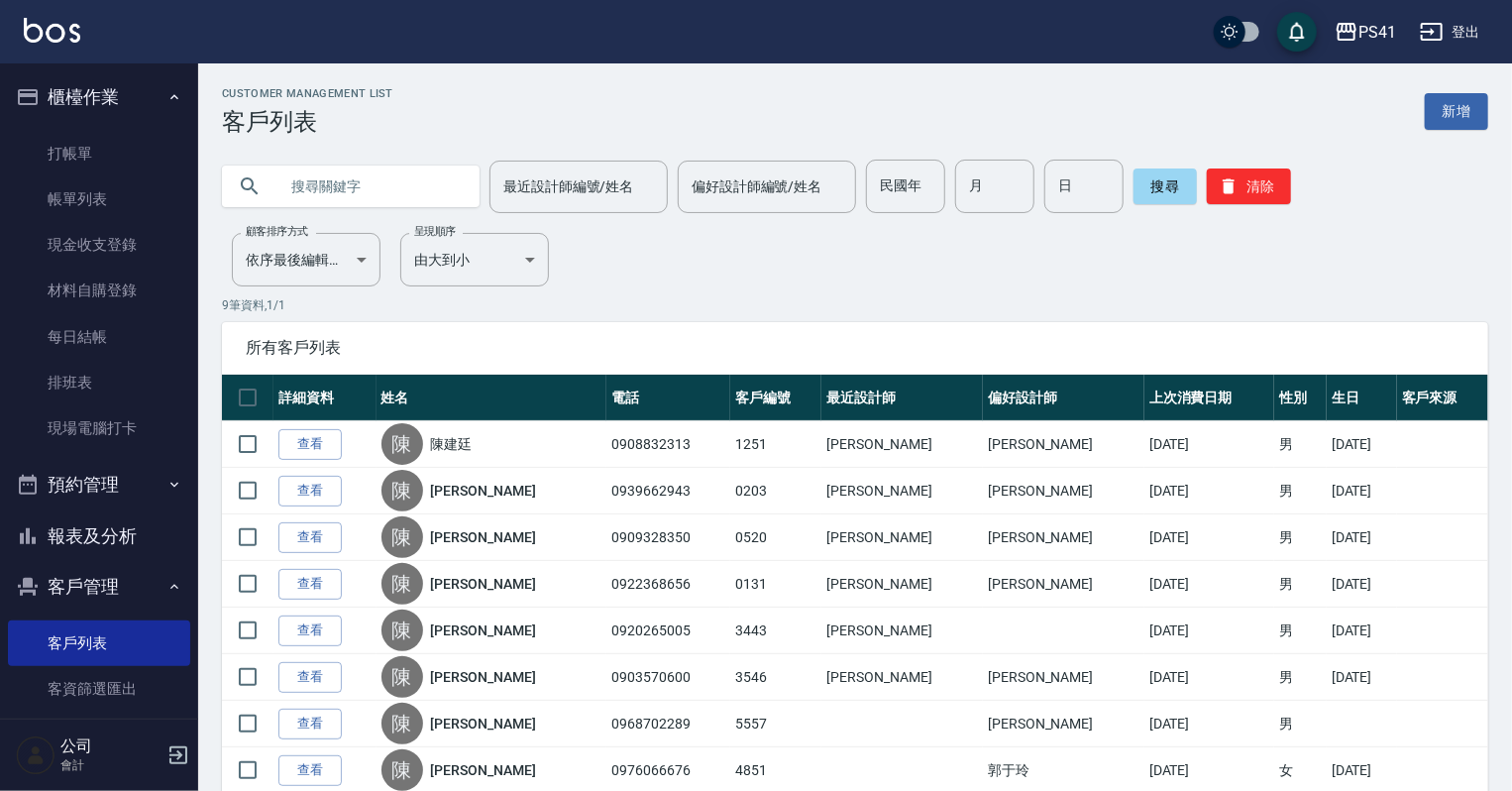 type 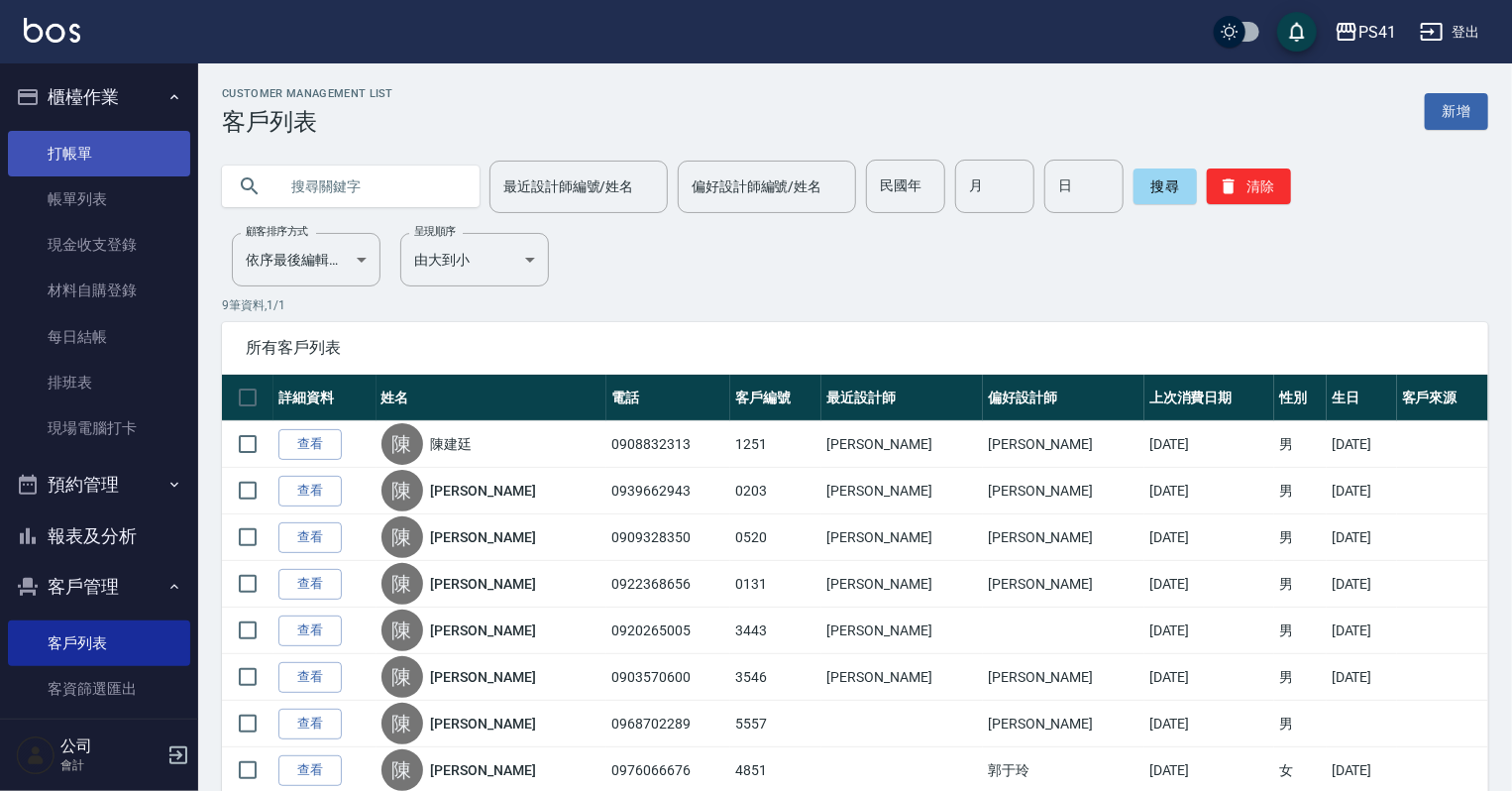 click on "打帳單" at bounding box center [99, 154] 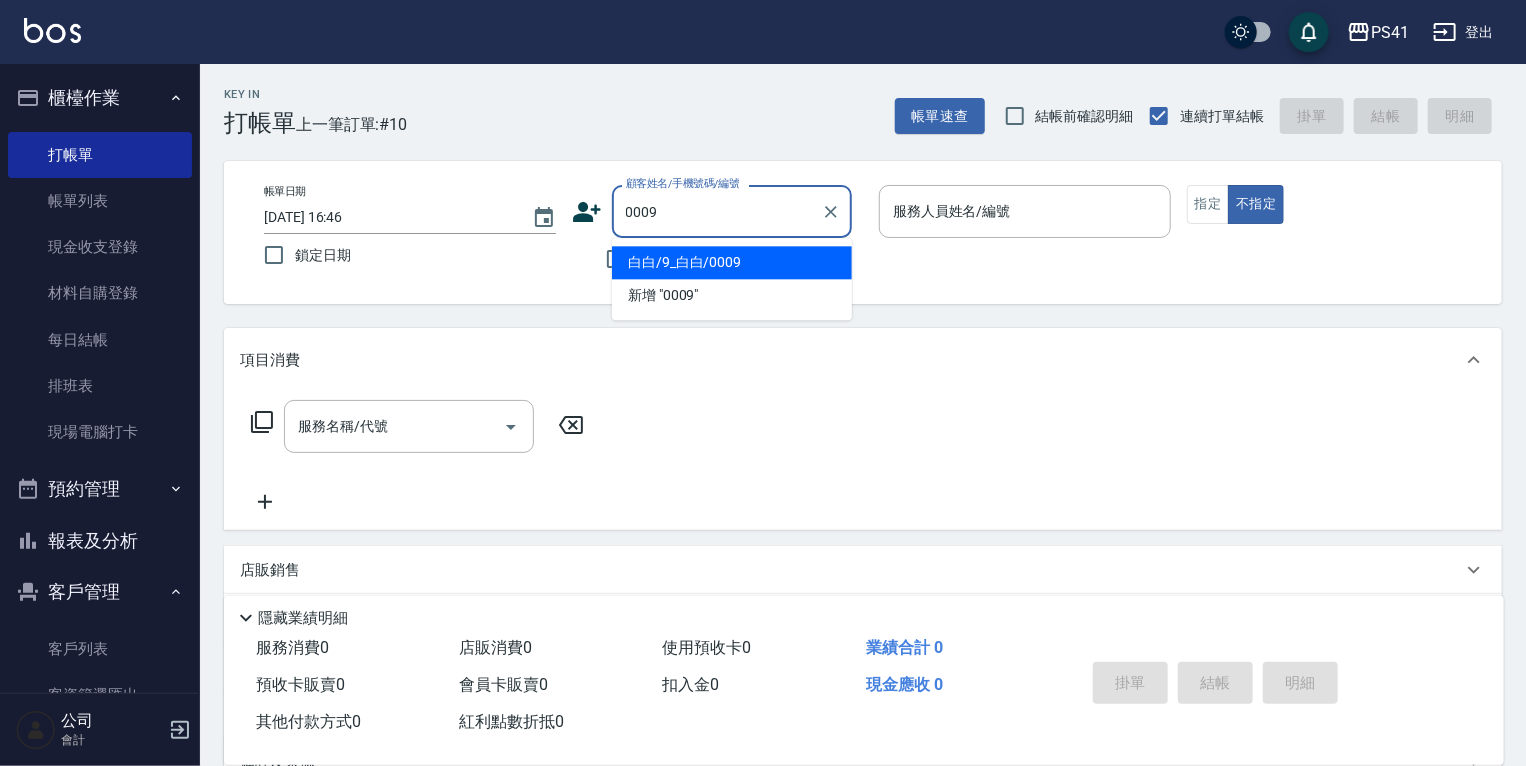 type on "白白/9_白白/0009" 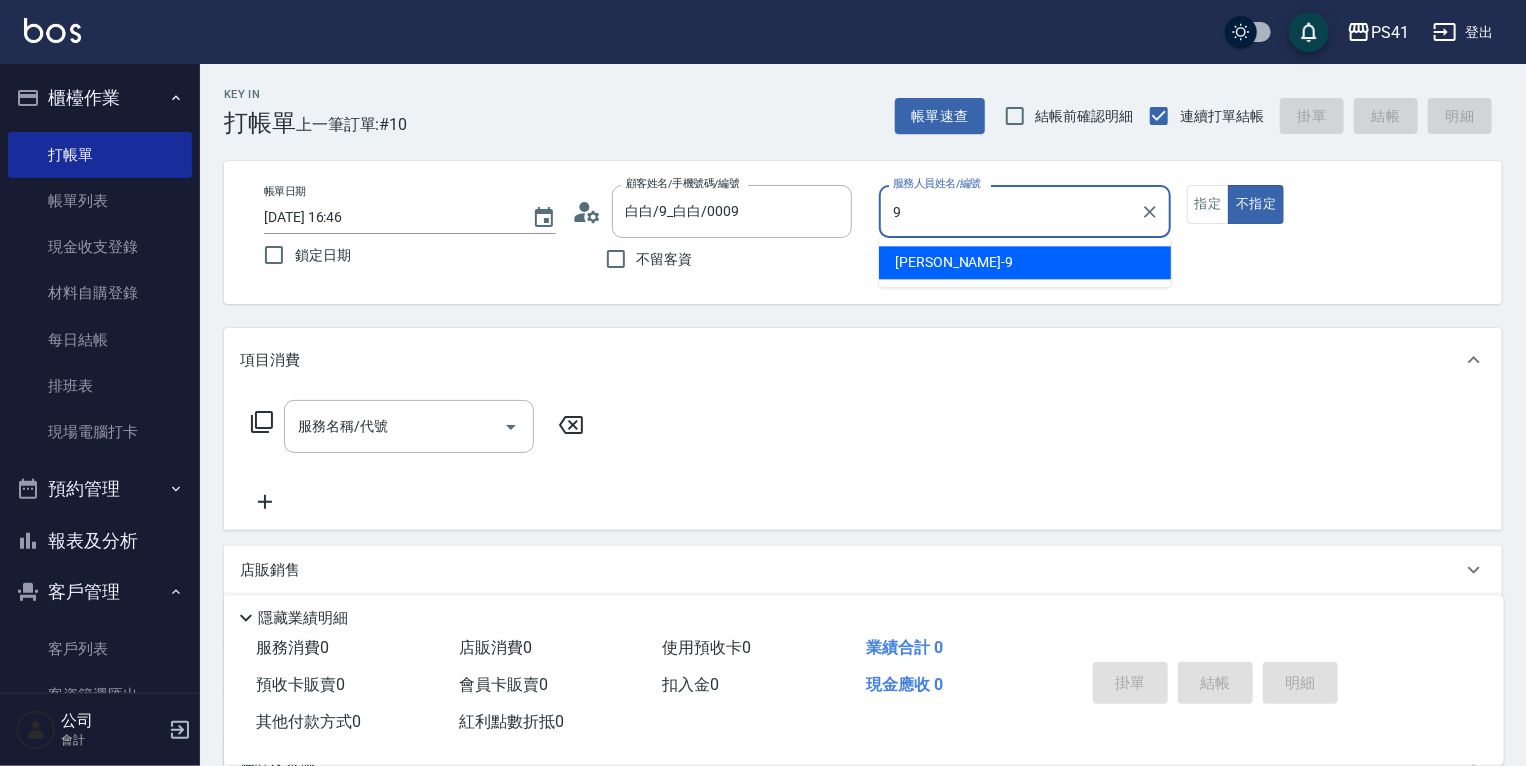 type on "白蕙瑄-9" 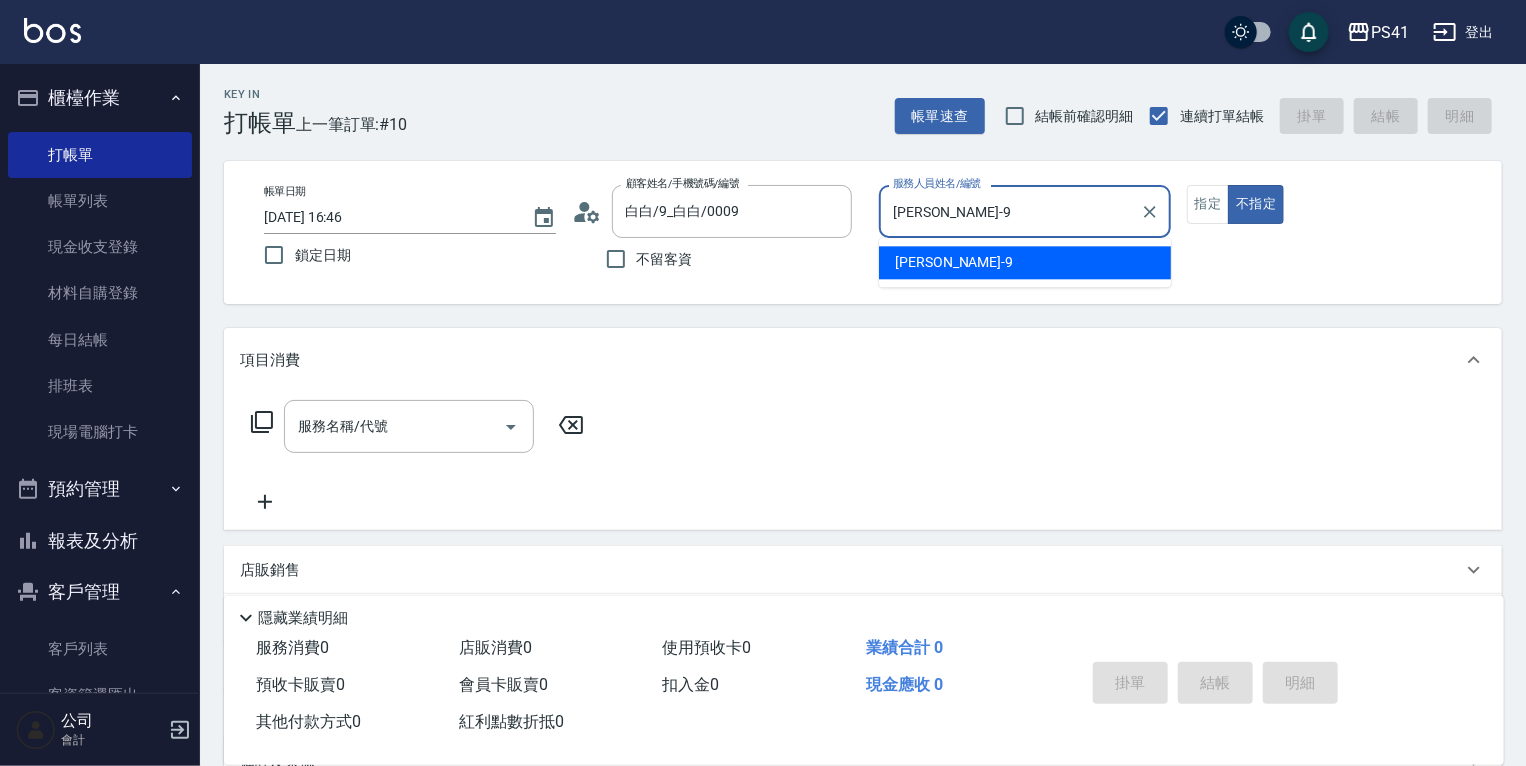 type on "false" 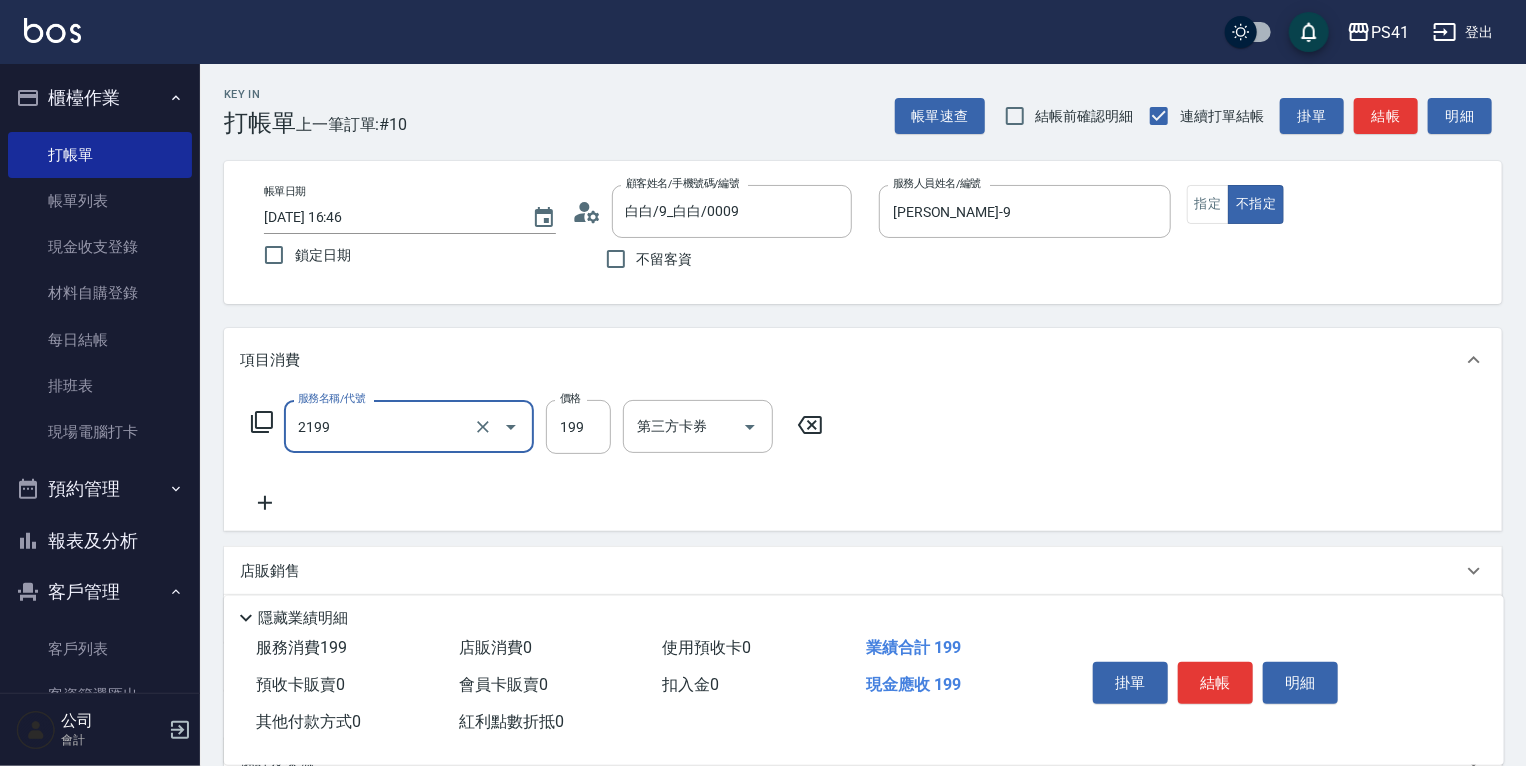 type on "不指定剪髮活動(2199)" 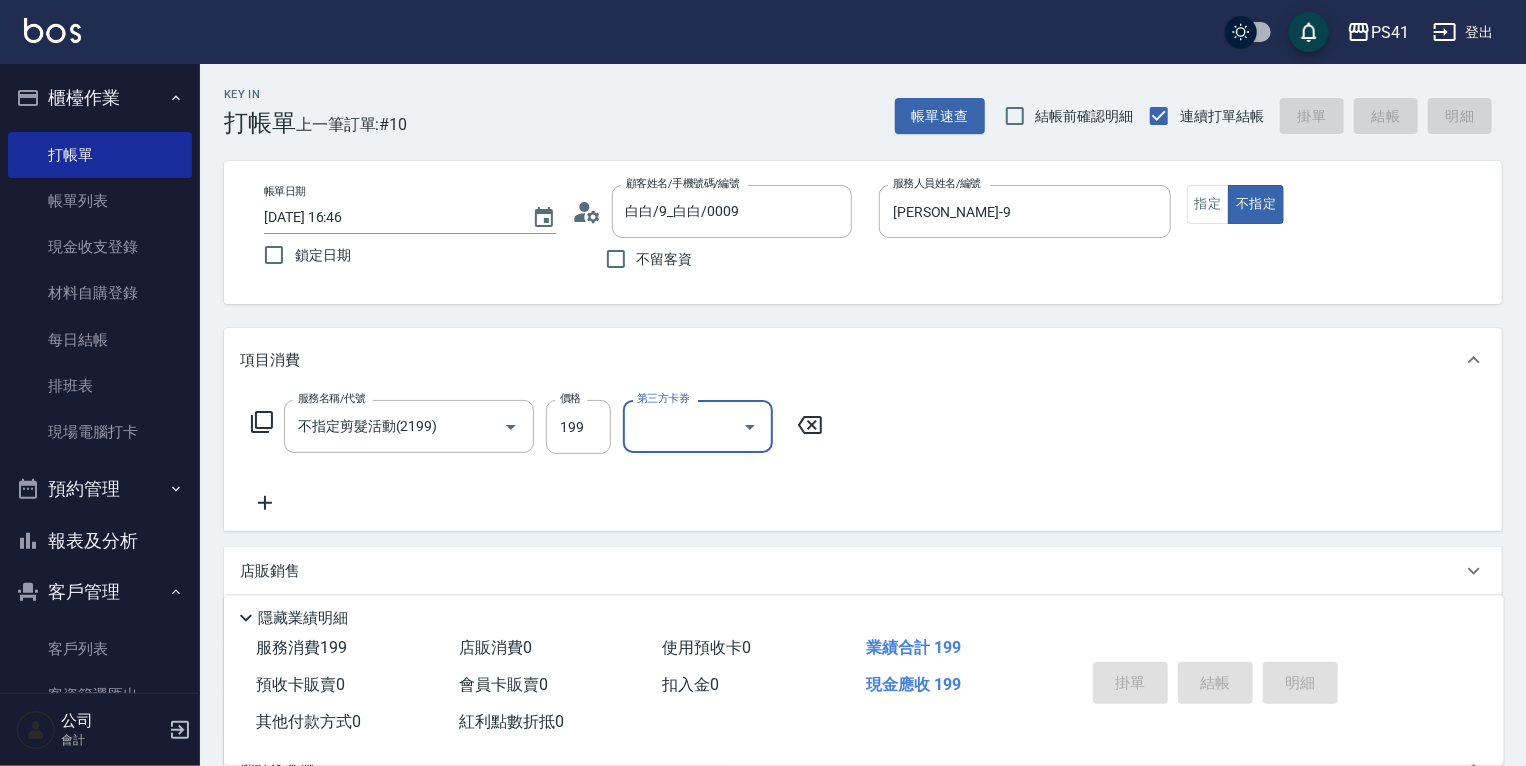type 